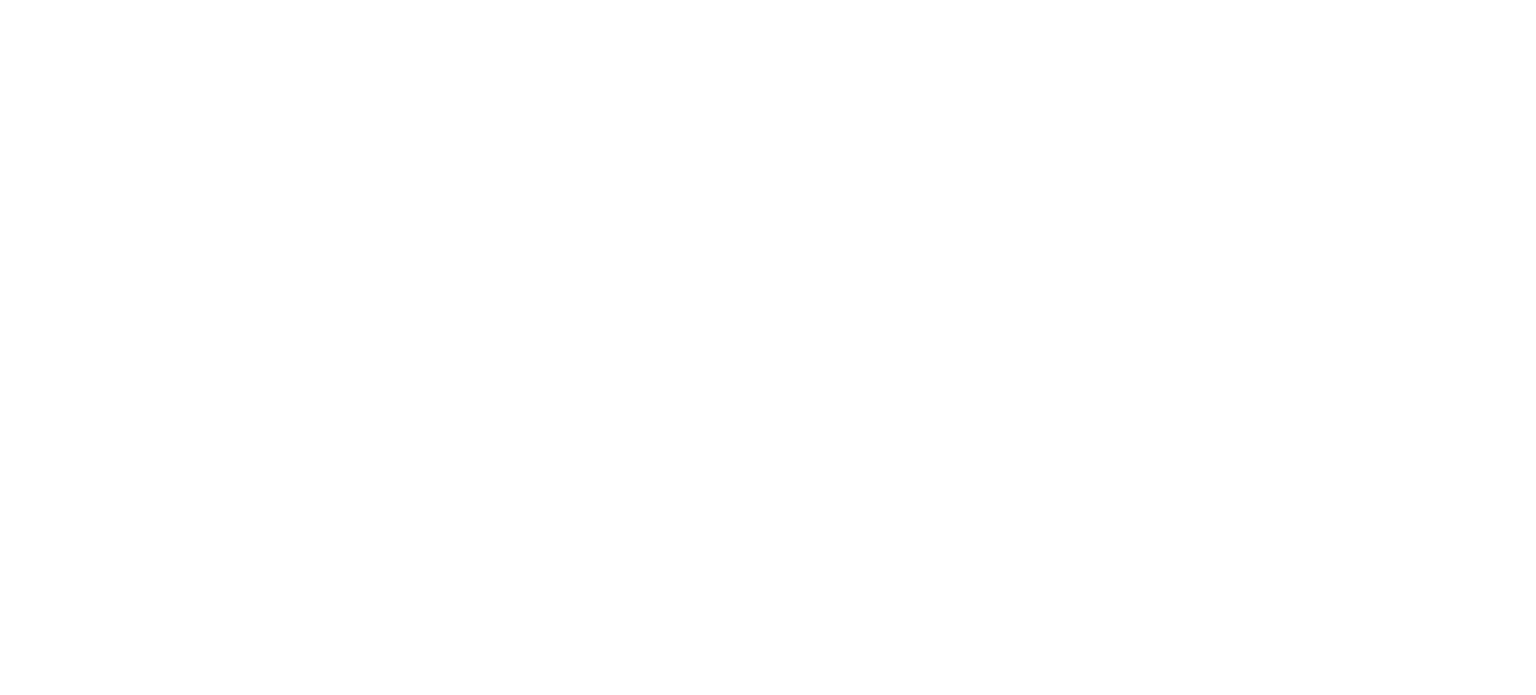 scroll, scrollTop: 0, scrollLeft: 0, axis: both 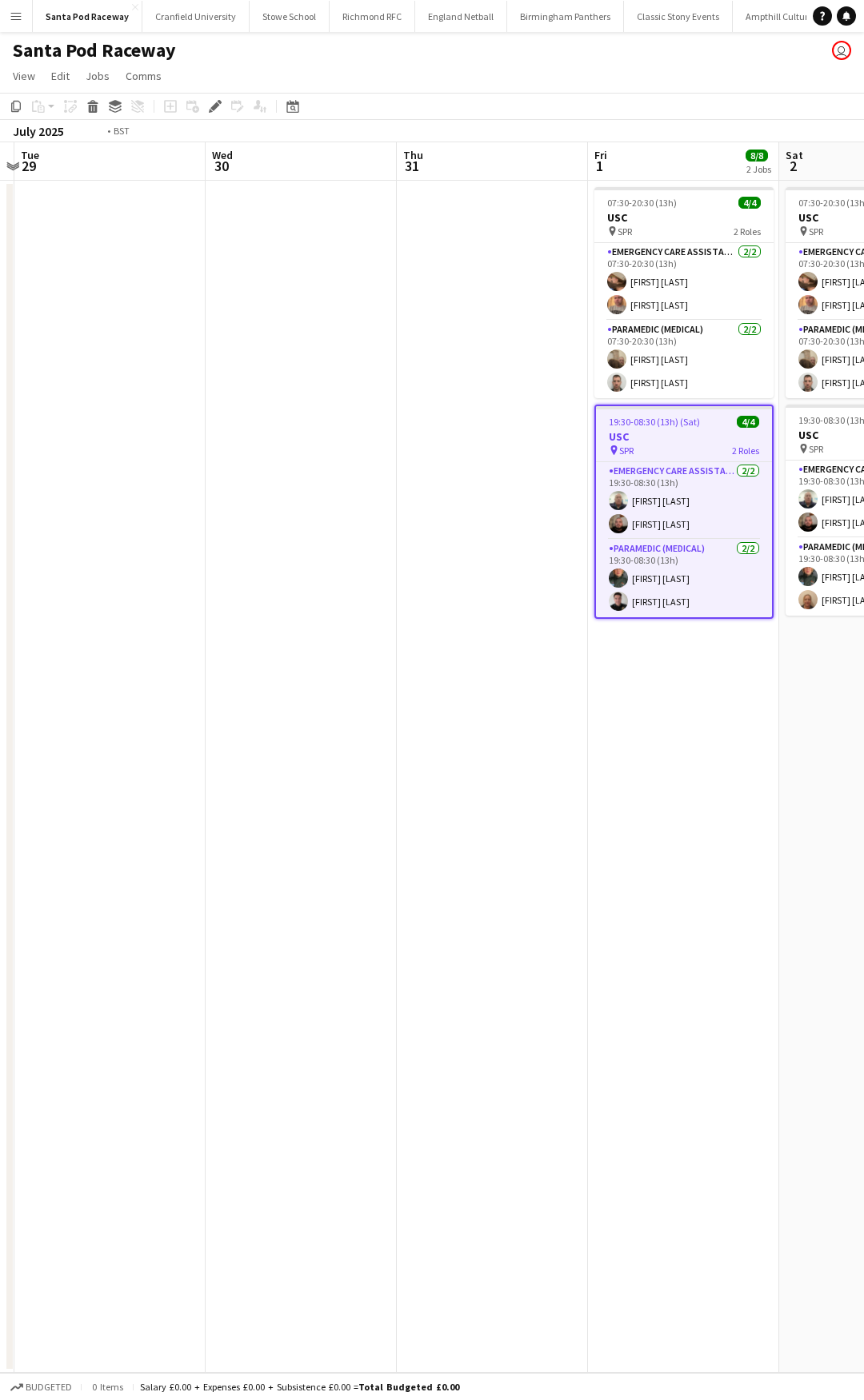 drag, startPoint x: 57, startPoint y: 273, endPoint x: 442, endPoint y: 293, distance: 385.51913 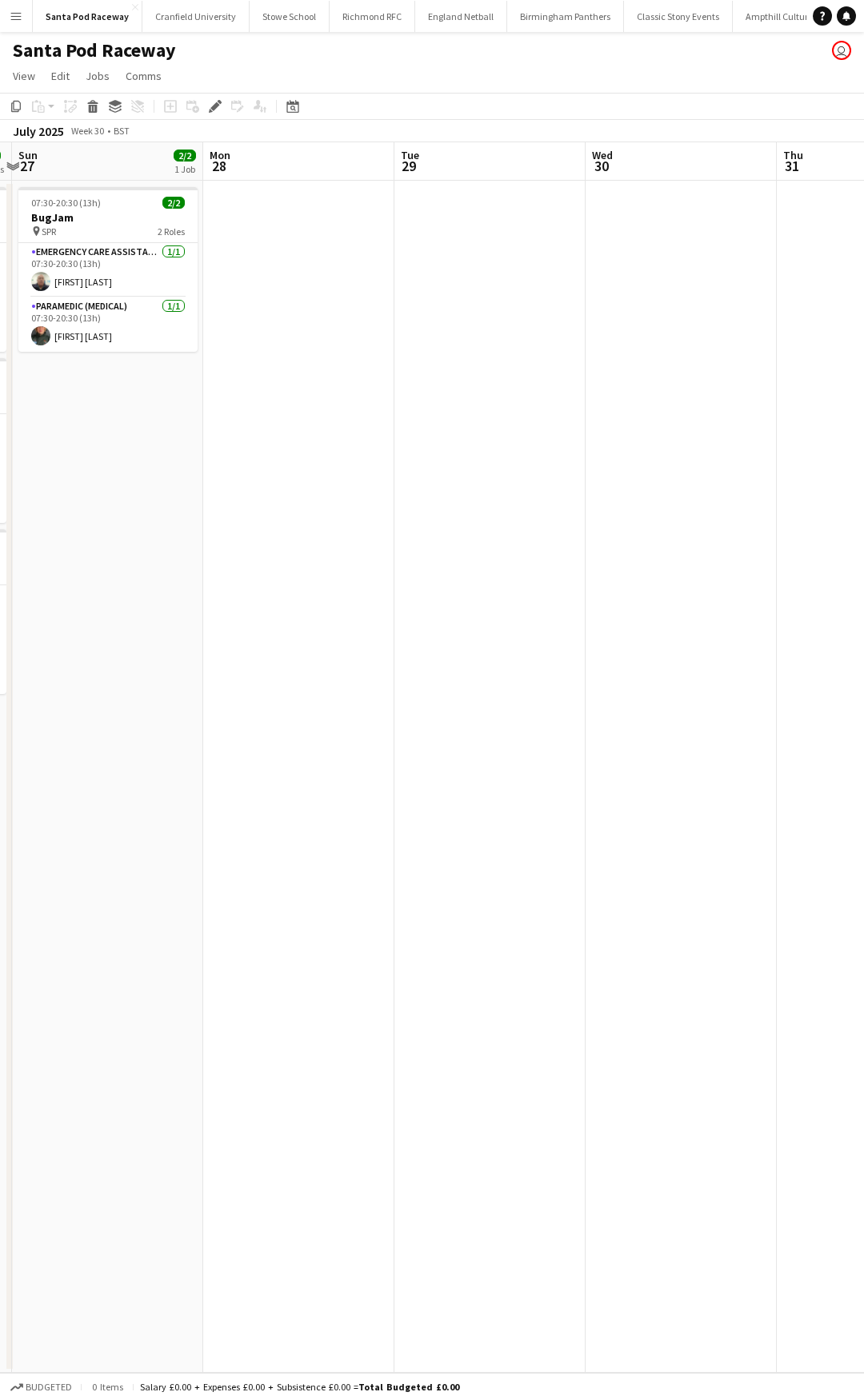 drag, startPoint x: 315, startPoint y: 335, endPoint x: 542, endPoint y: 401, distance: 236.40008 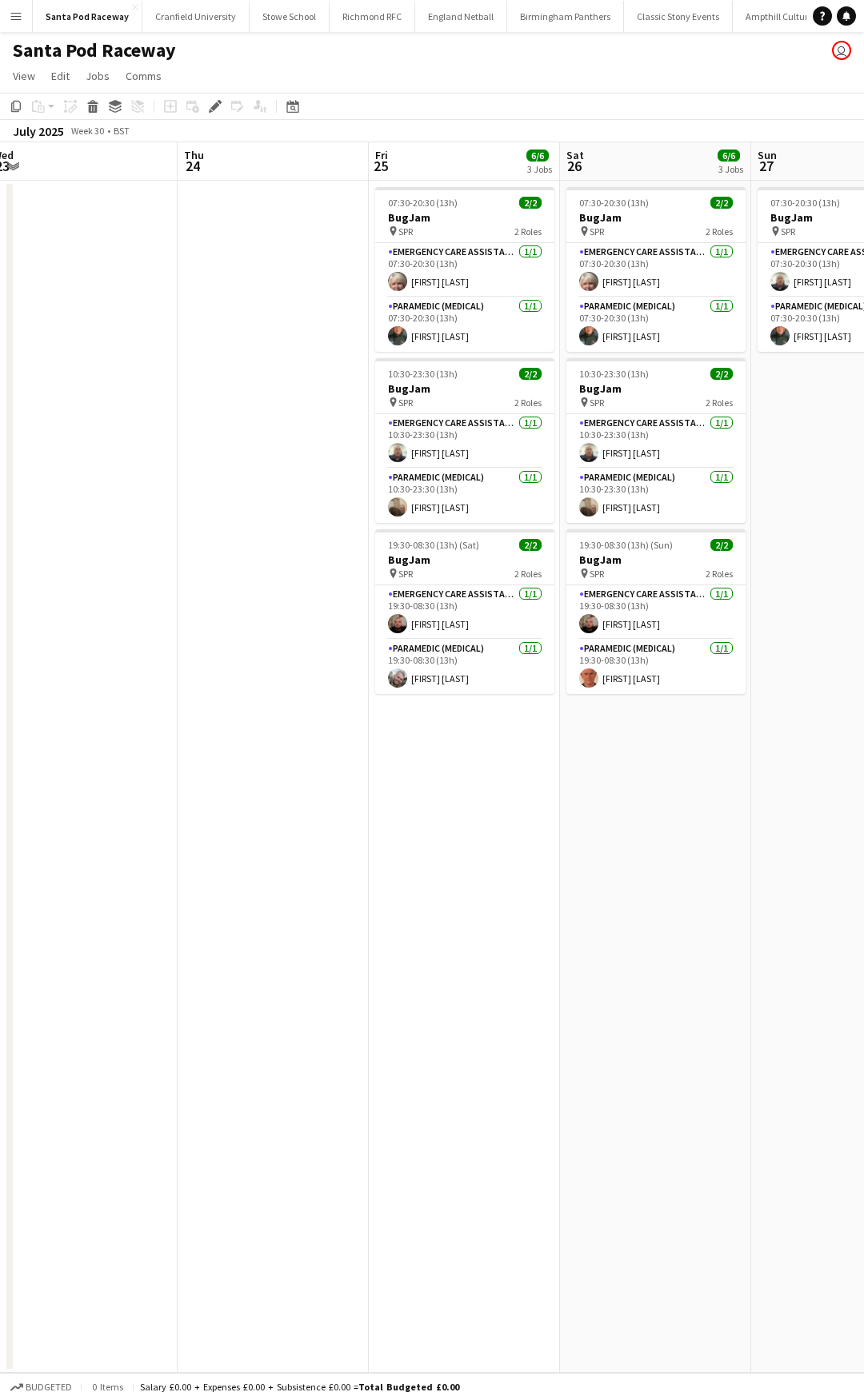drag, startPoint x: 459, startPoint y: 416, endPoint x: 820, endPoint y: 432, distance: 361.3544 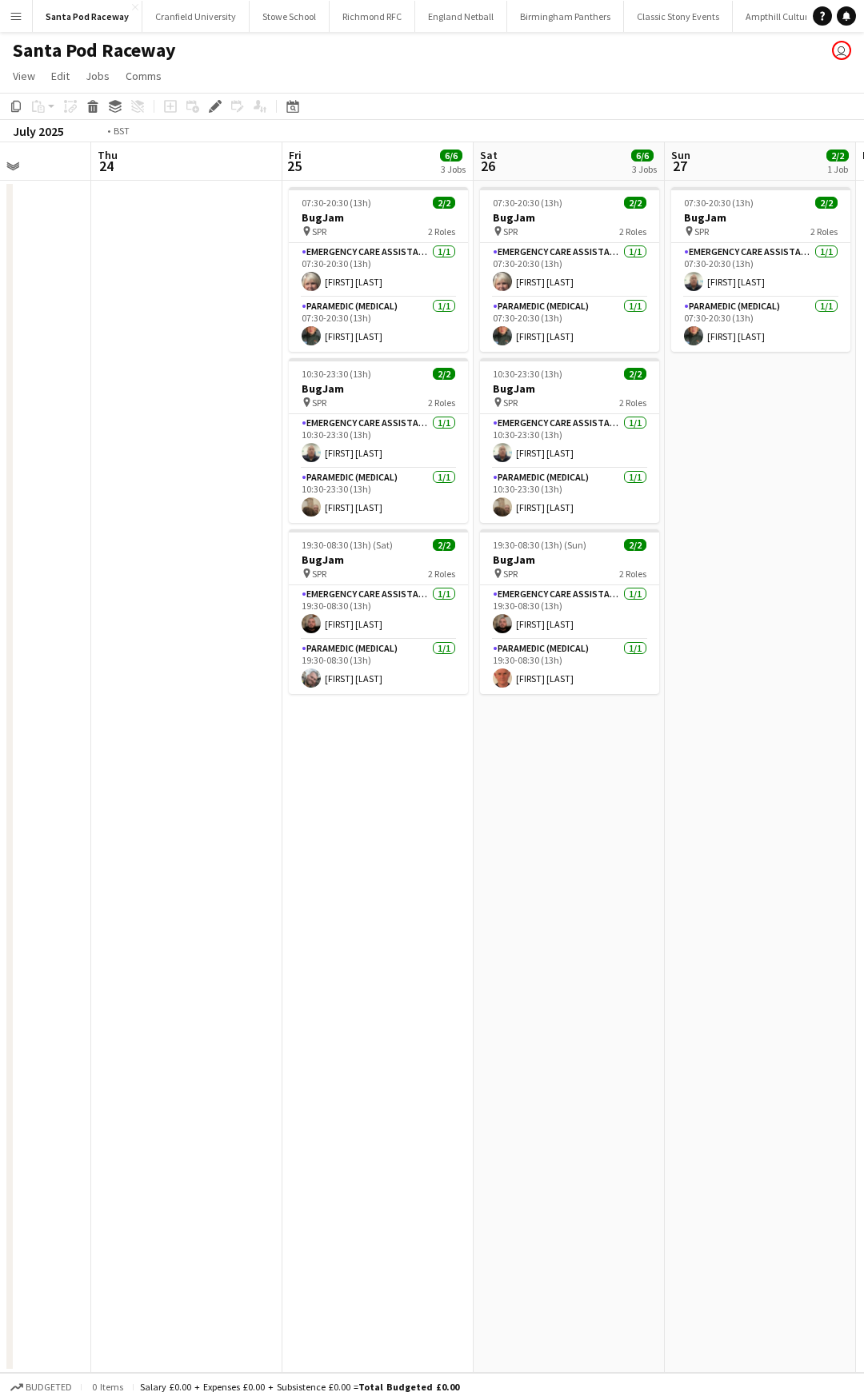 drag, startPoint x: 239, startPoint y: 422, endPoint x: 529, endPoint y: 424, distance: 290.0069 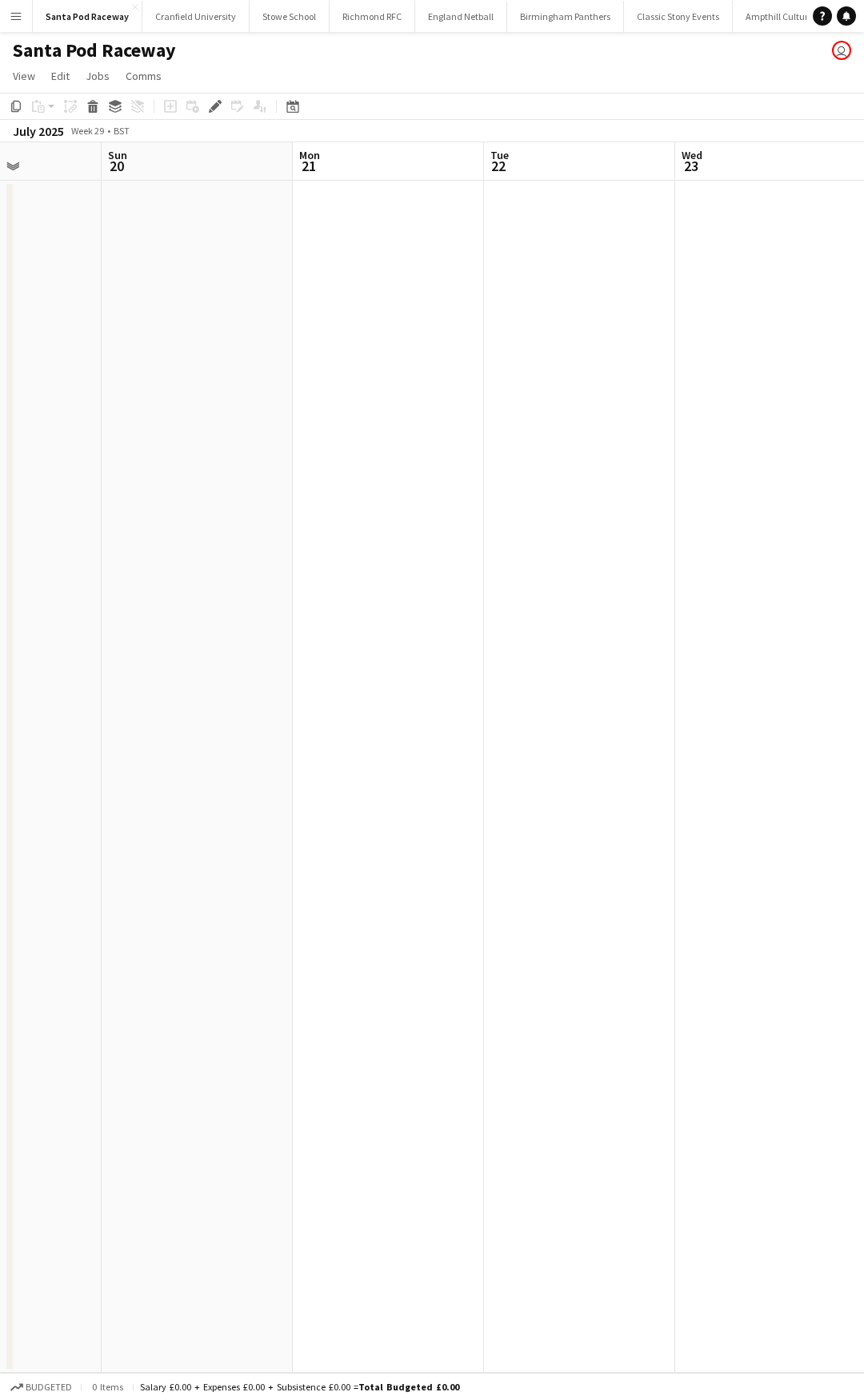 drag, startPoint x: 445, startPoint y: 424, endPoint x: 598, endPoint y: 425, distance: 153.00327 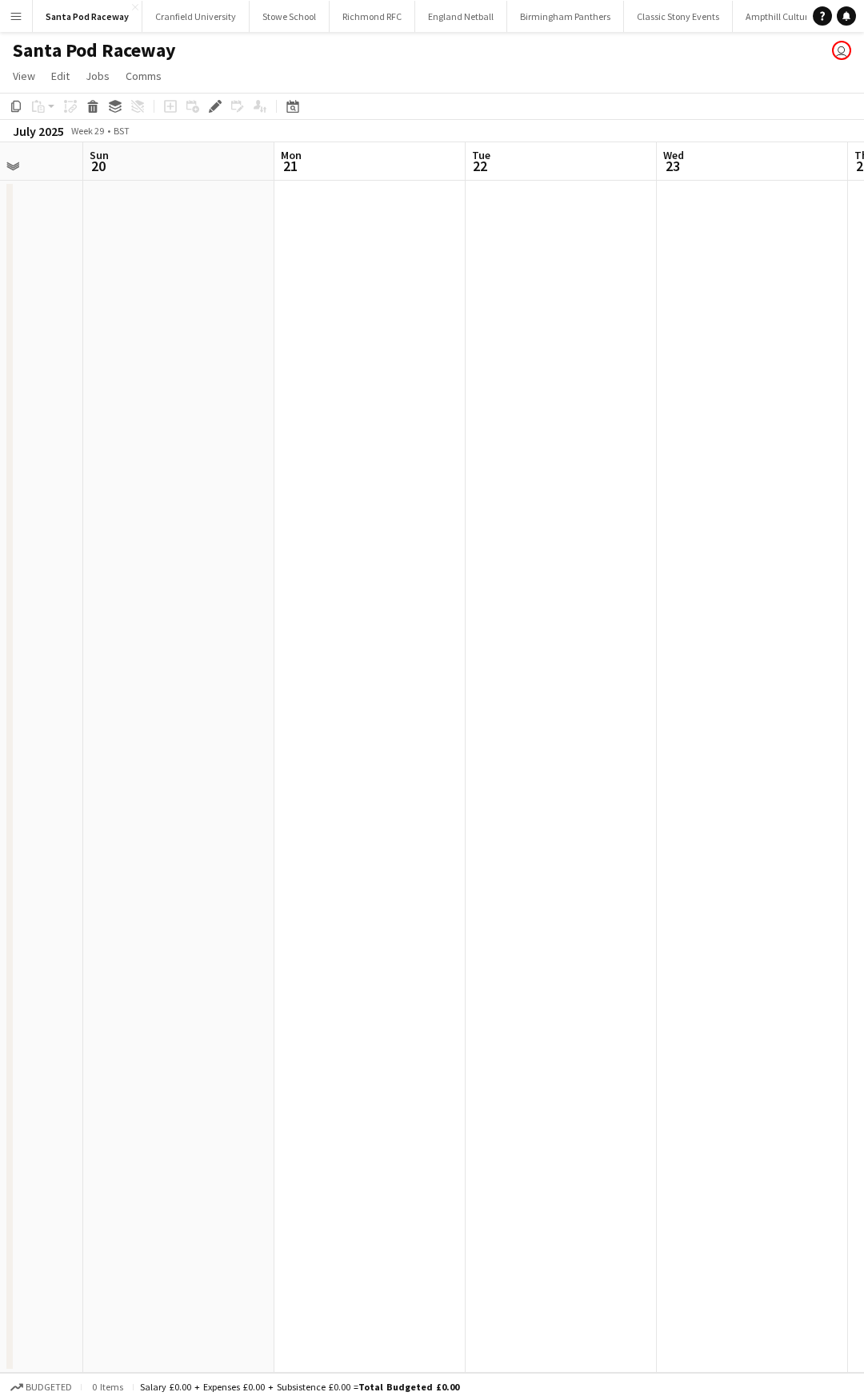 drag, startPoint x: 570, startPoint y: 426, endPoint x: 465, endPoint y: 426, distance: 105 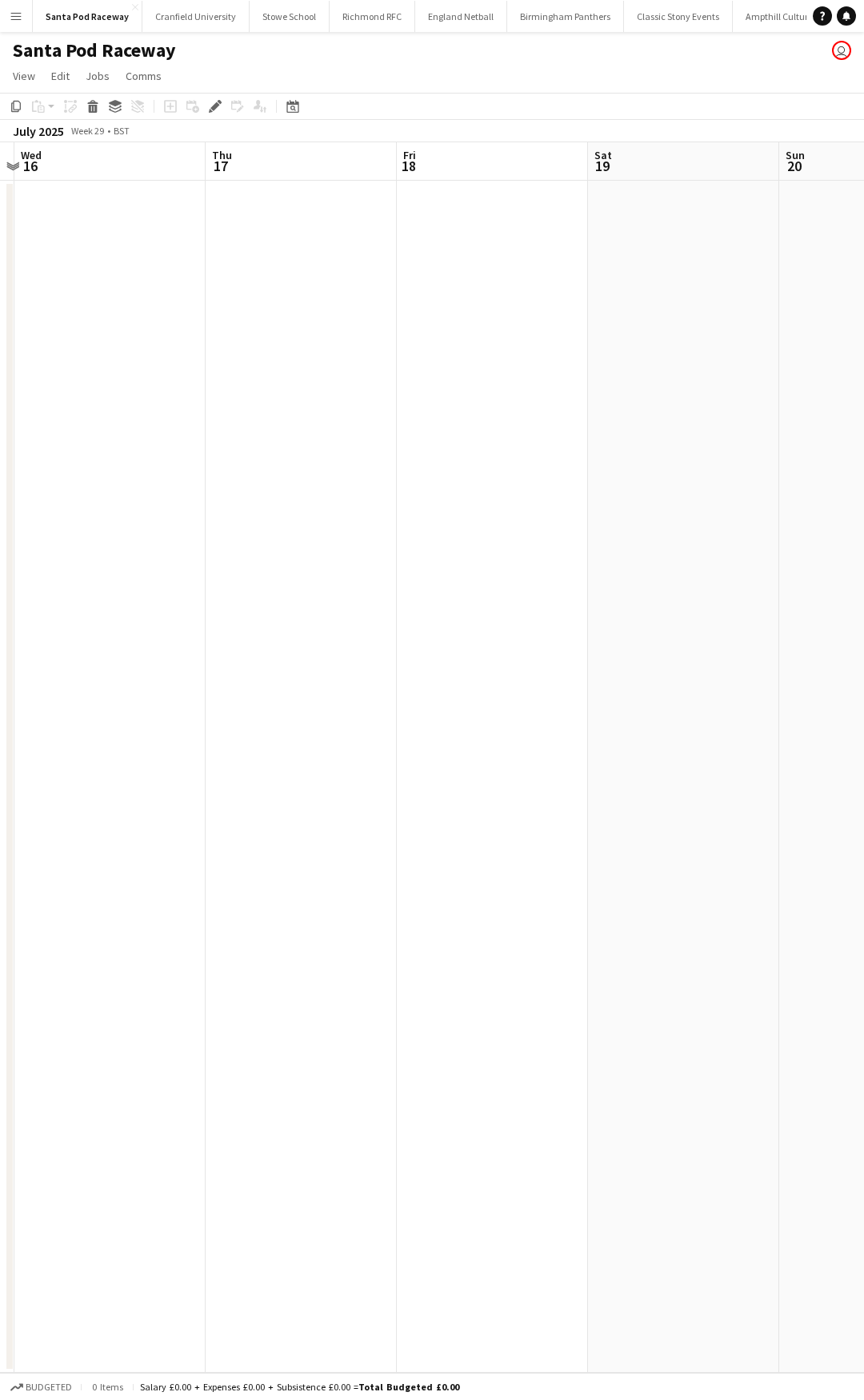 drag, startPoint x: 450, startPoint y: 425, endPoint x: 426, endPoint y: 426, distance: 24.020824 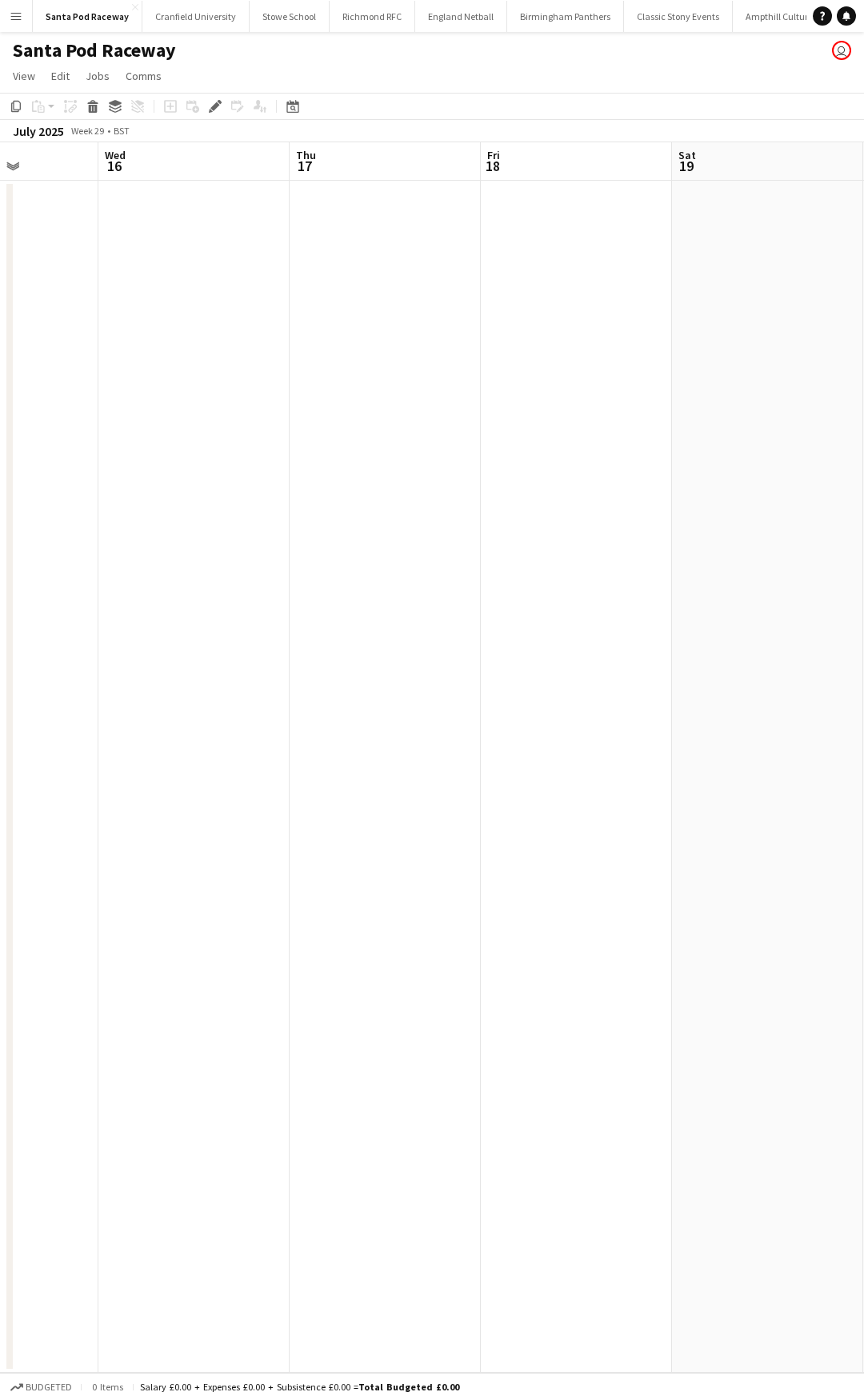 drag, startPoint x: 259, startPoint y: 421, endPoint x: 438, endPoint y: 425, distance: 179.04469 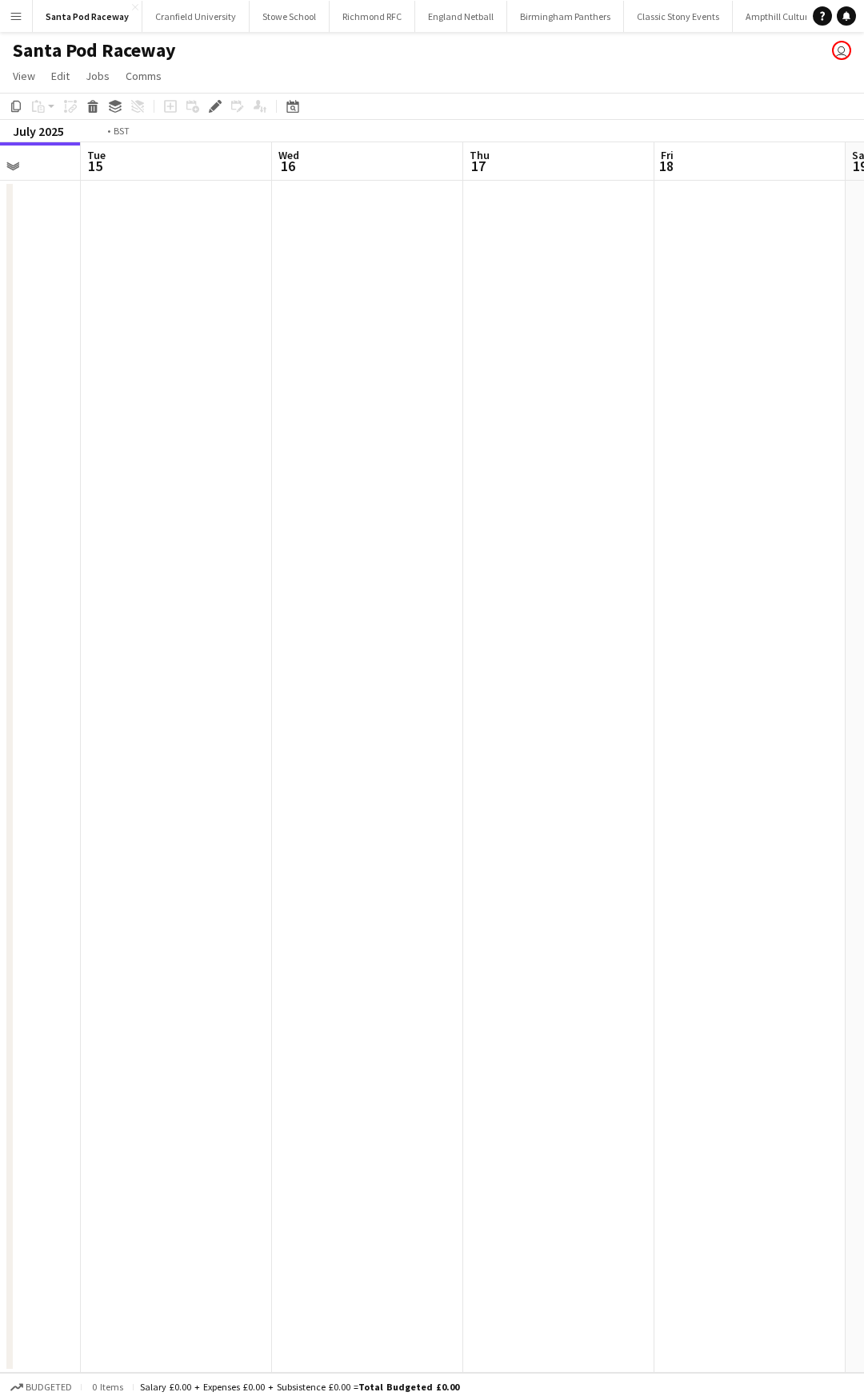 drag, startPoint x: 306, startPoint y: 427, endPoint x: 503, endPoint y: 427, distance: 197 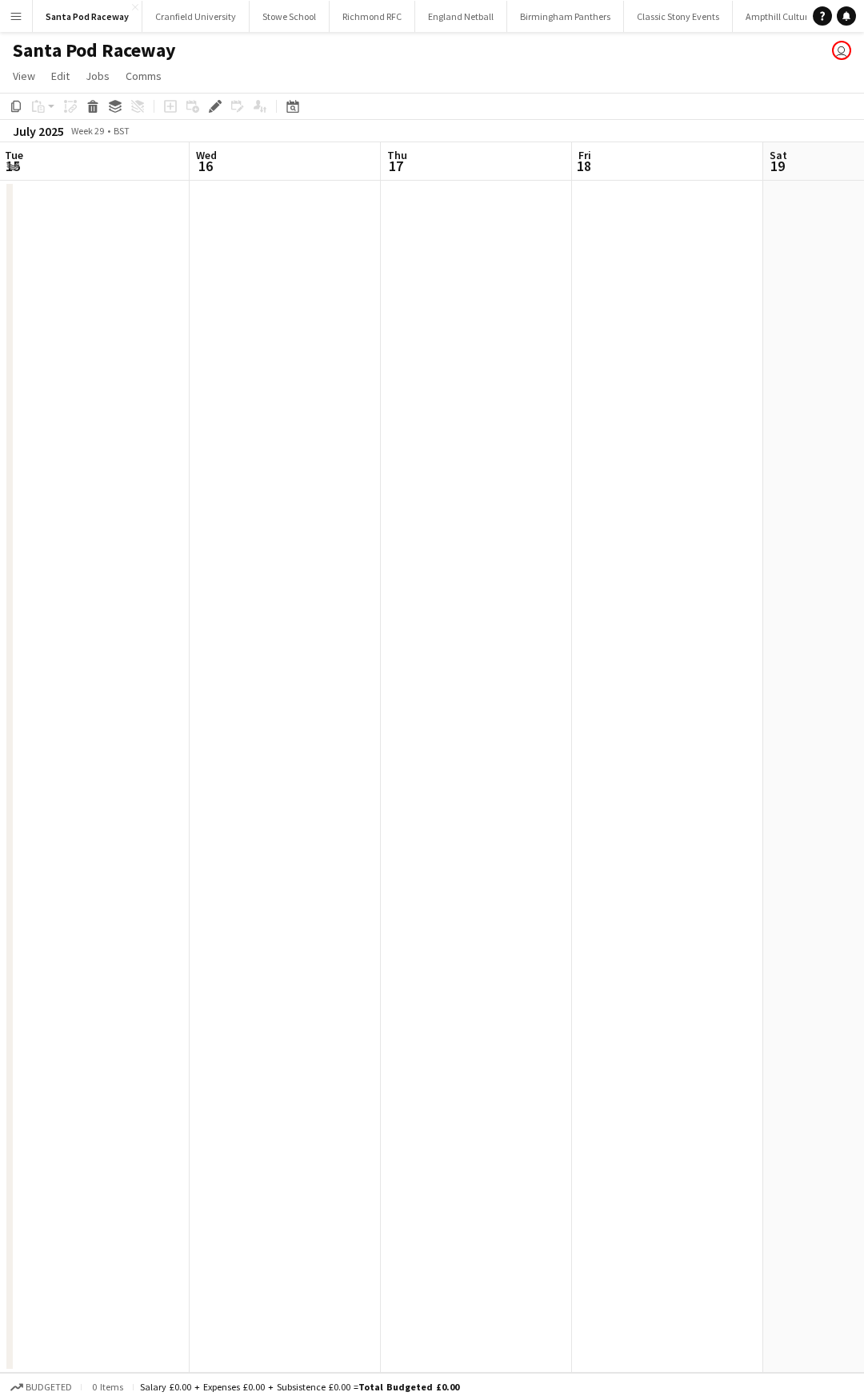 drag, startPoint x: 376, startPoint y: 421, endPoint x: 80, endPoint y: 433, distance: 296.2431 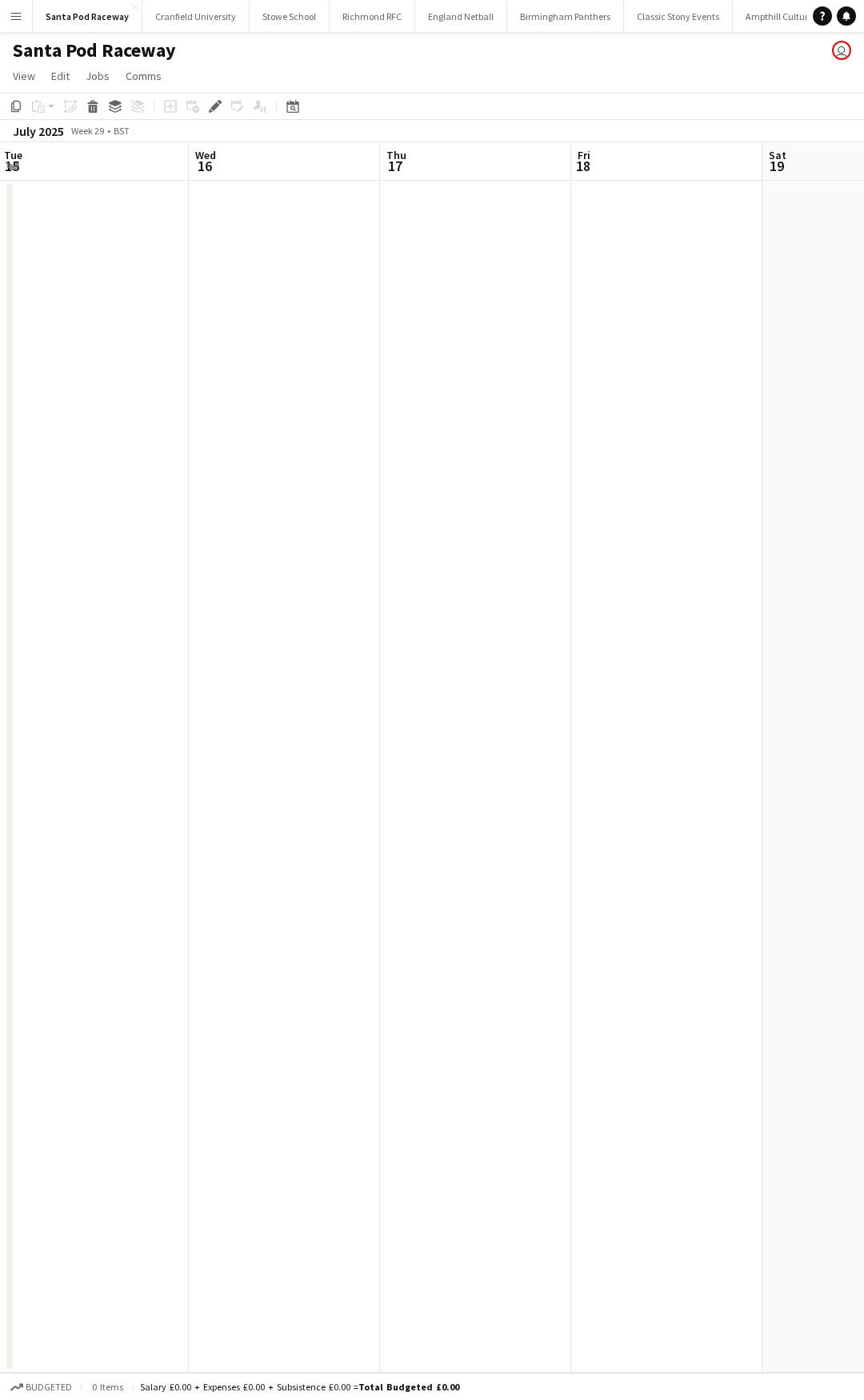 click on "Menu" at bounding box center (16, 16) 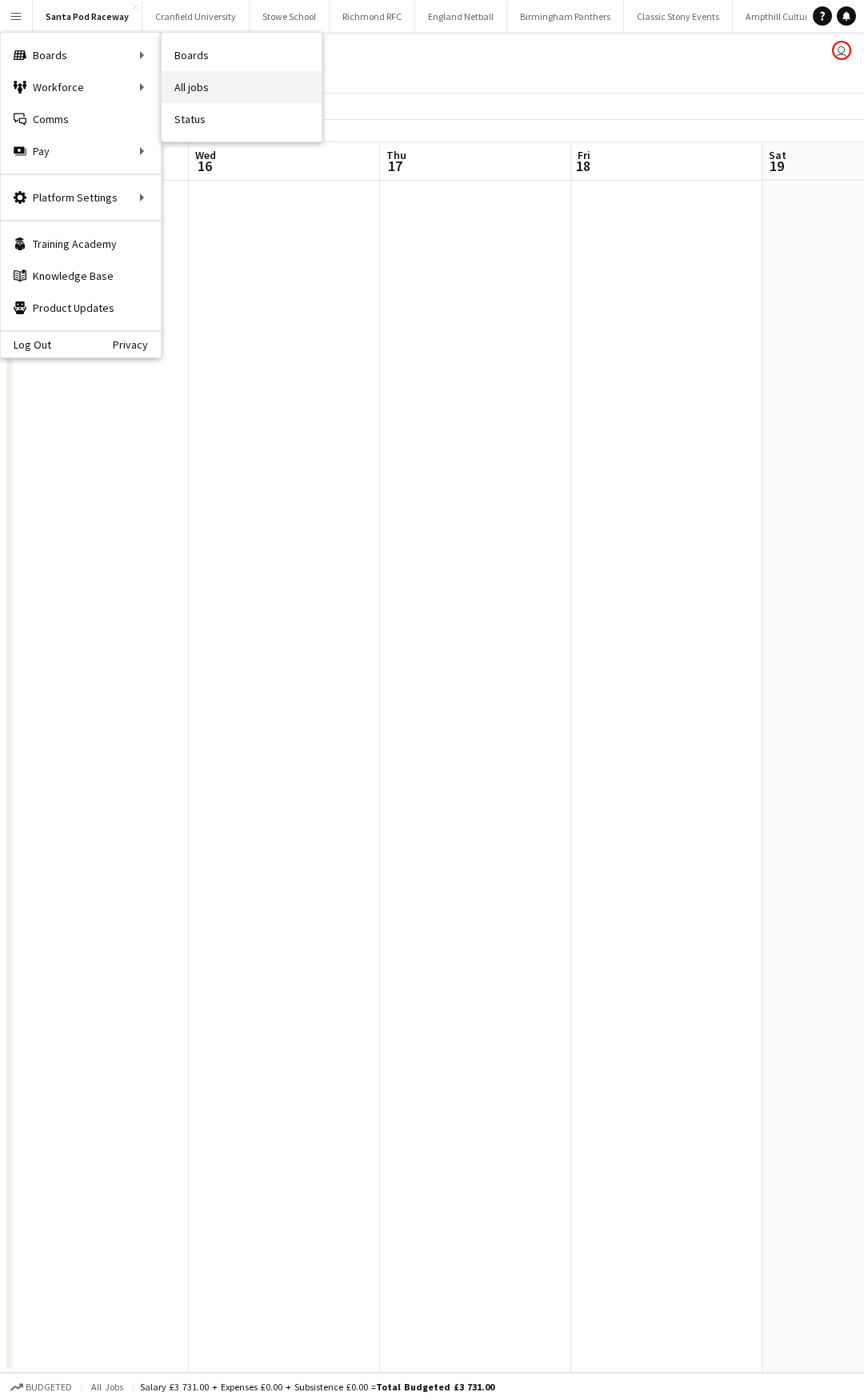 click on "All jobs" at bounding box center (242, 87) 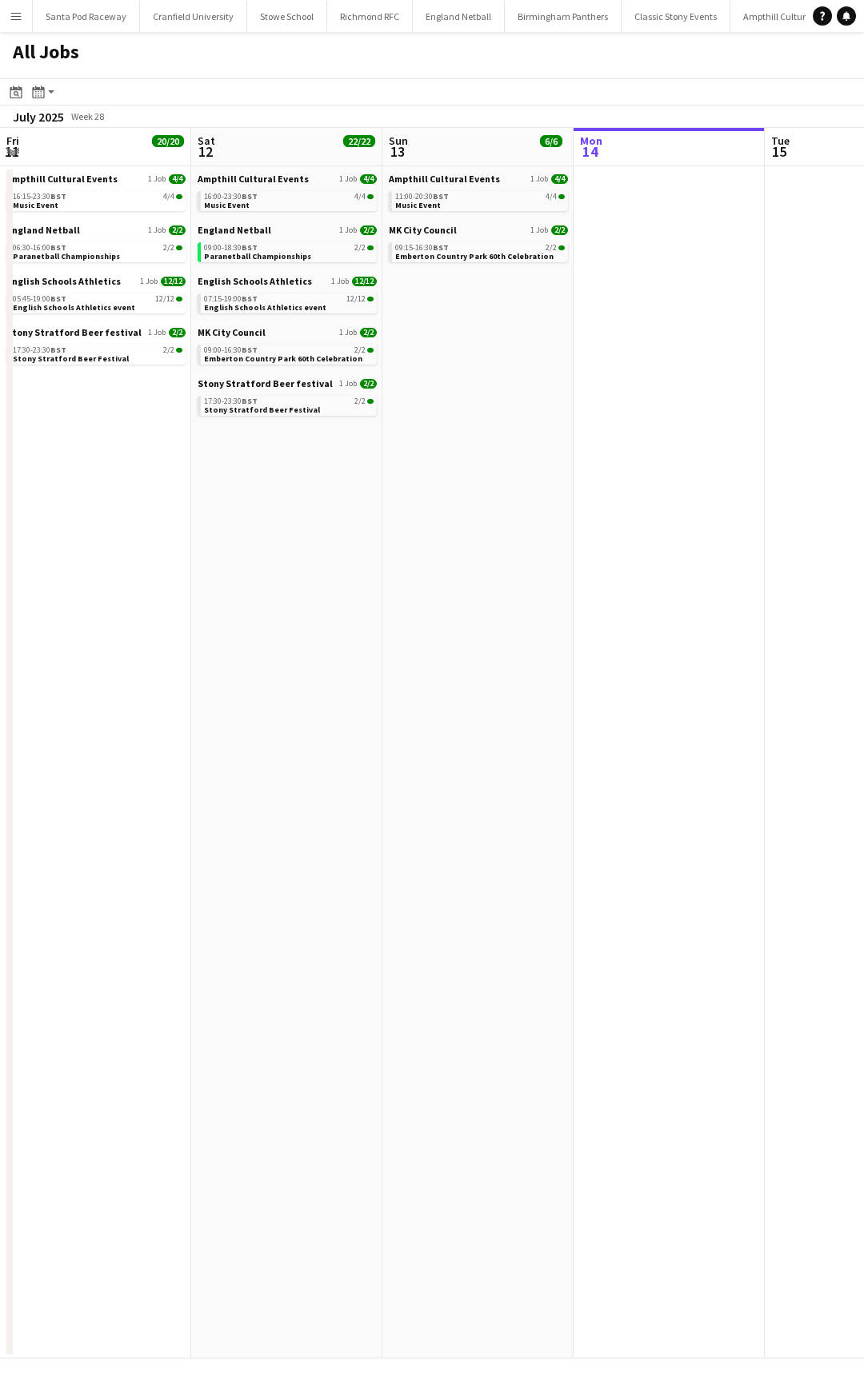 scroll, scrollTop: 0, scrollLeft: 382, axis: horizontal 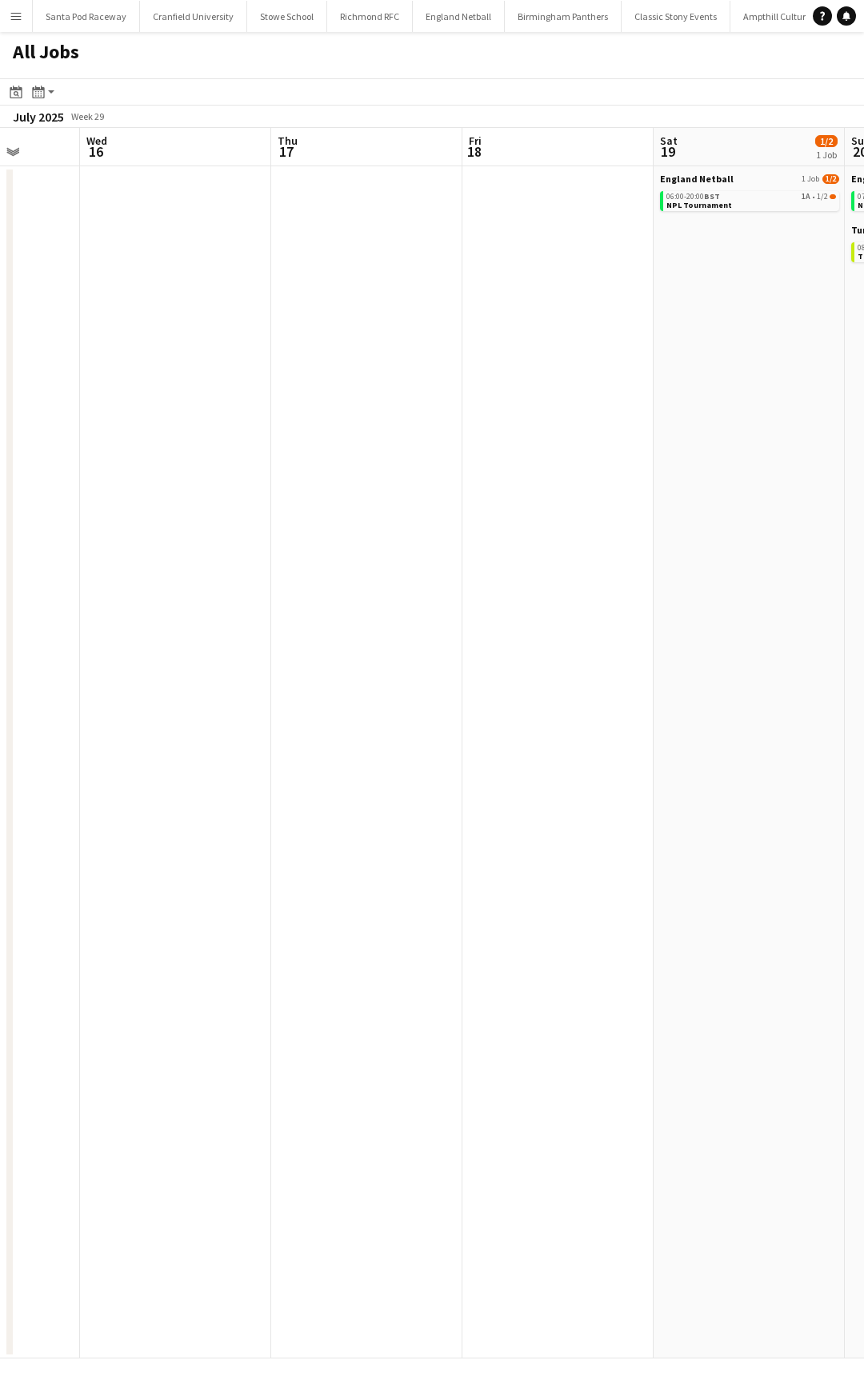 drag, startPoint x: 518, startPoint y: 389, endPoint x: -125, endPoint y: 451, distance: 645.9822 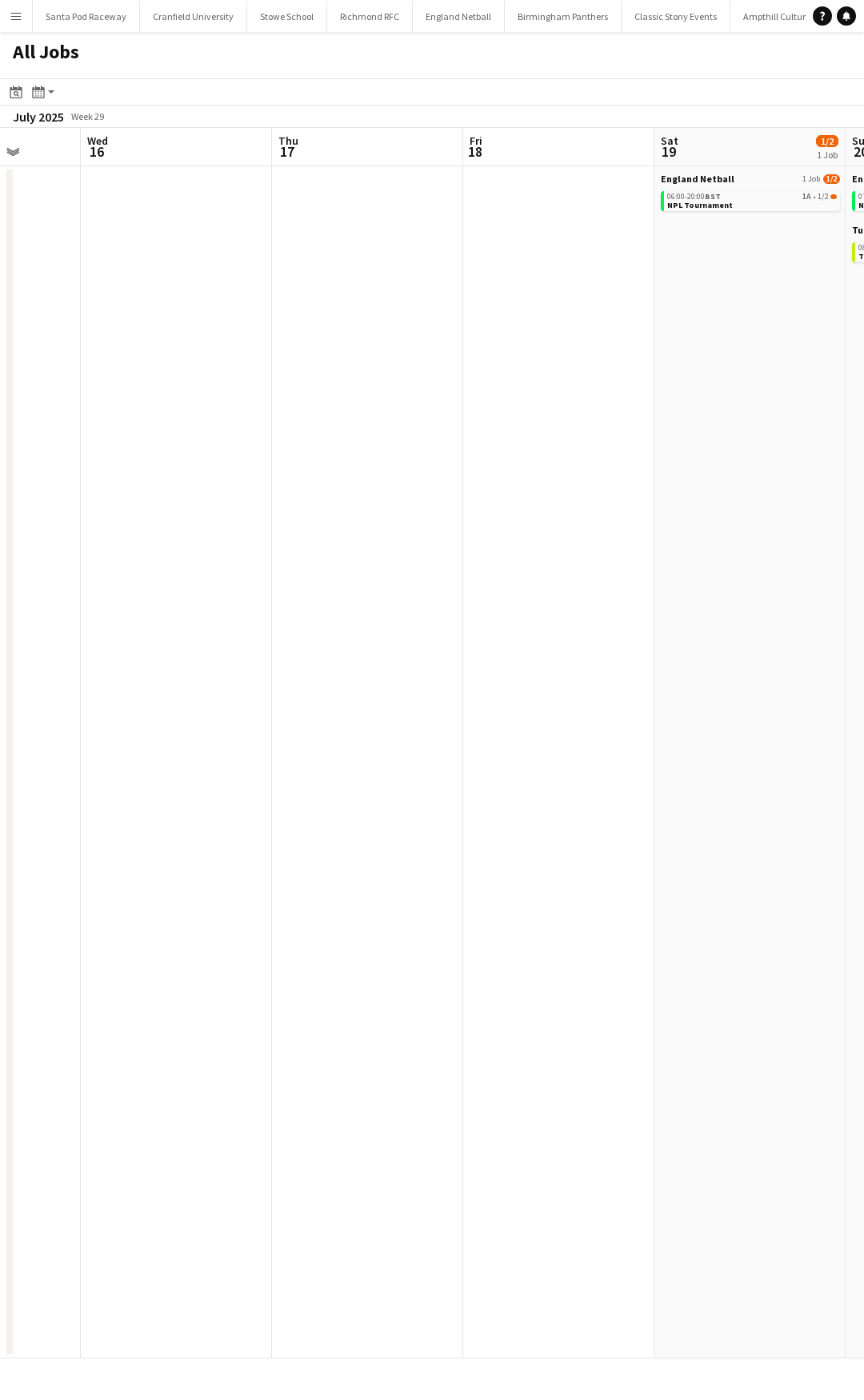scroll, scrollTop: 0, scrollLeft: 686, axis: horizontal 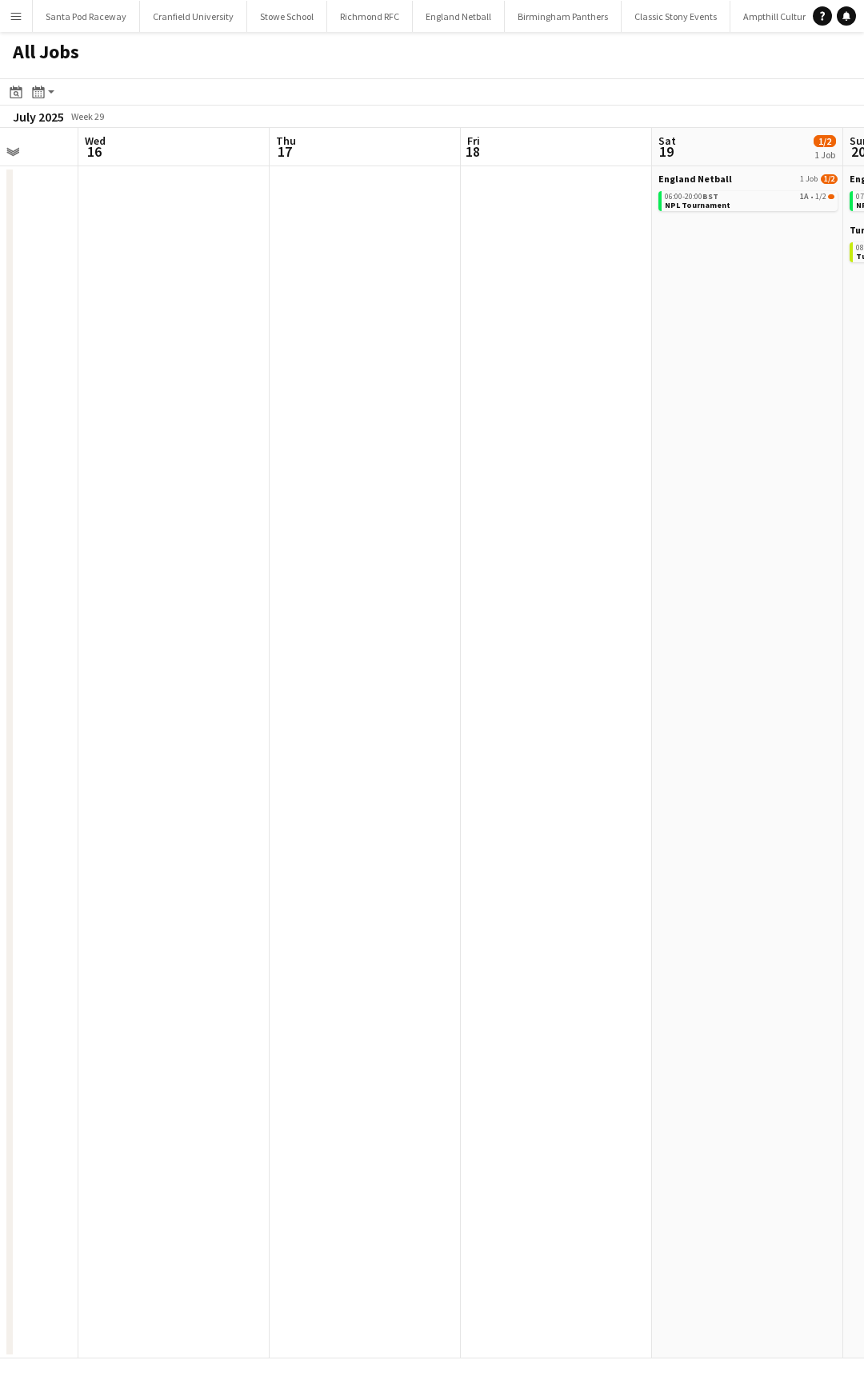 click at bounding box center [556, 762] 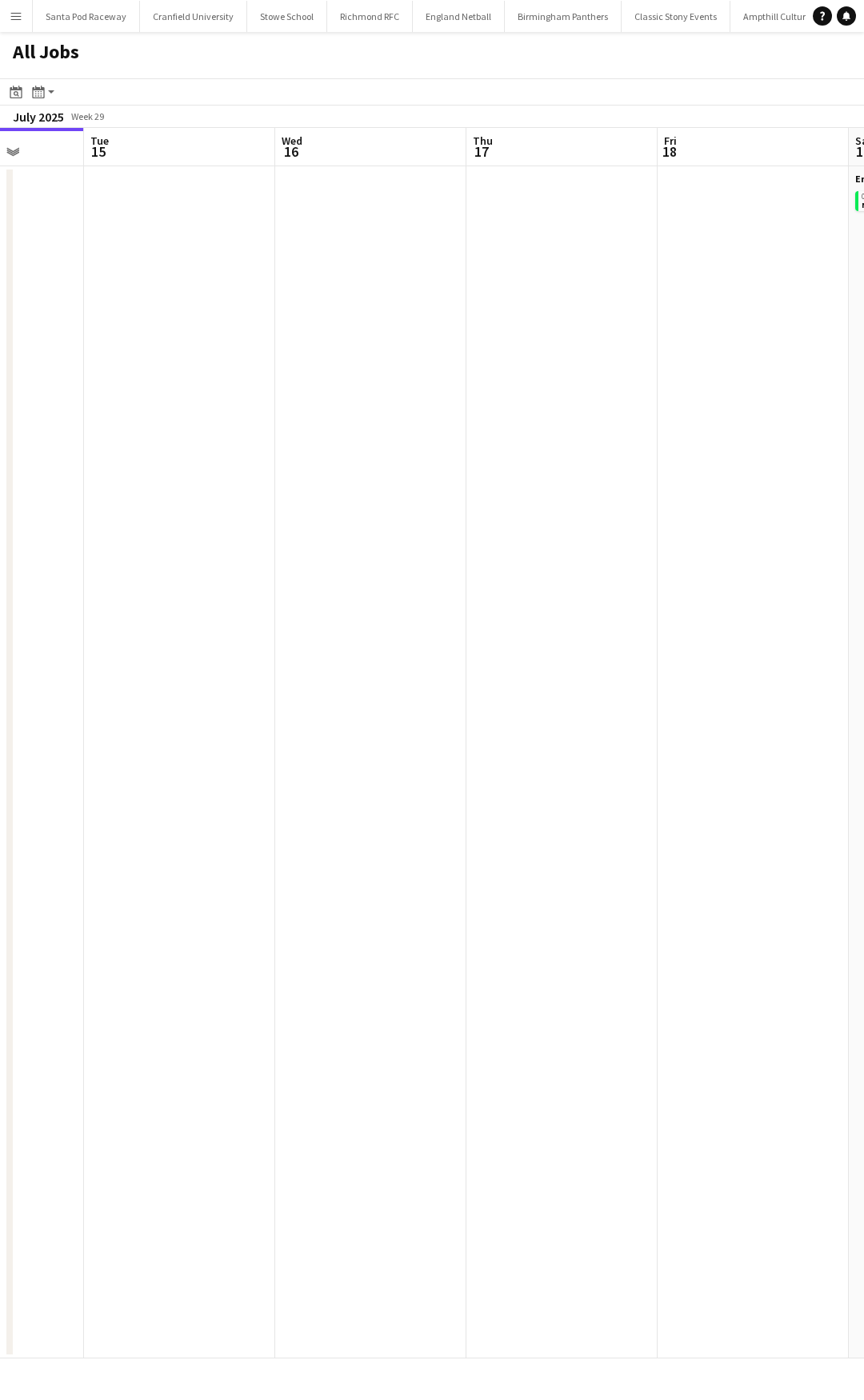 drag, startPoint x: 754, startPoint y: 289, endPoint x: 570, endPoint y: 312, distance: 185.43193 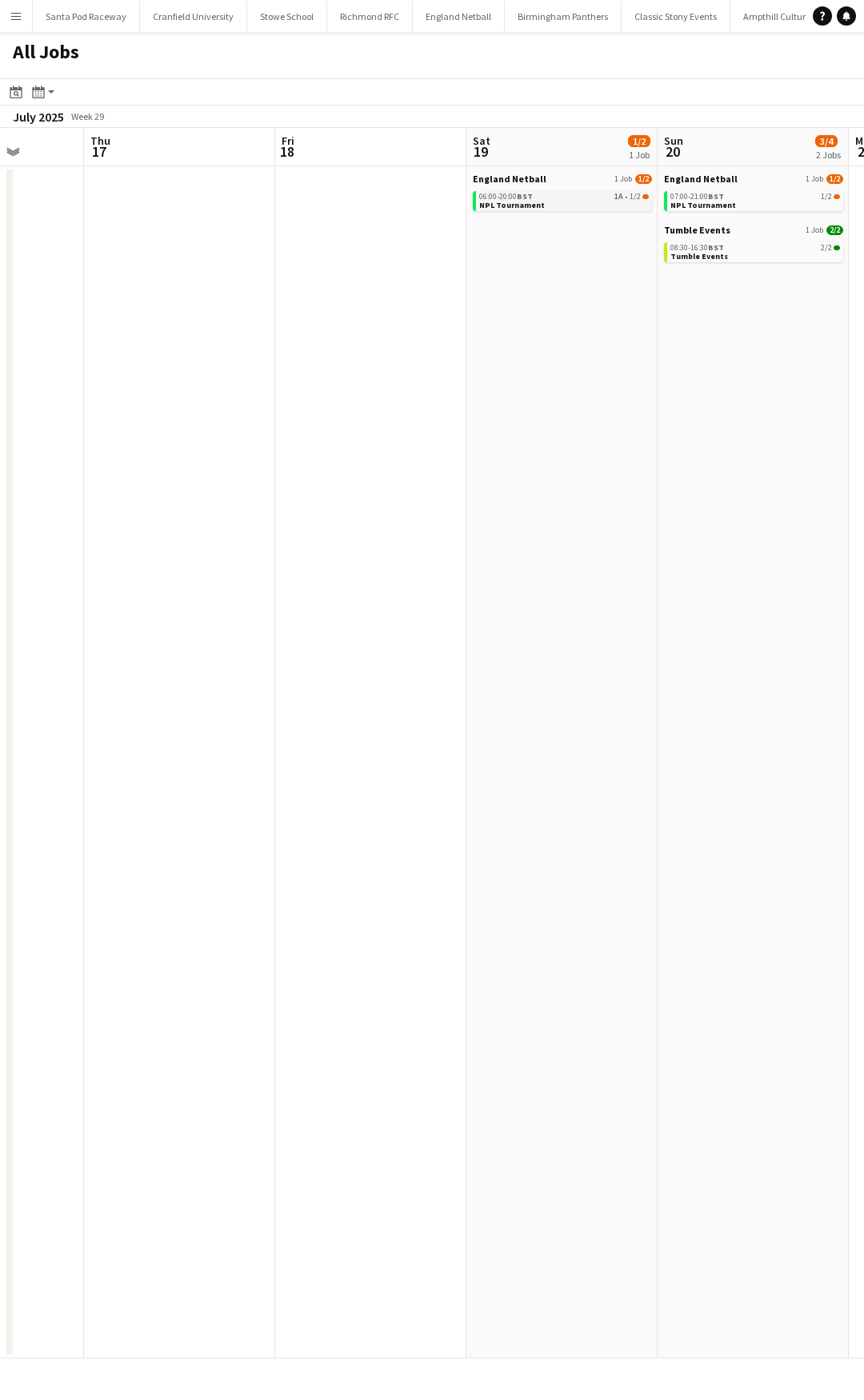 click on "06:00-20:00    BST   1A   •   1/2" at bounding box center [564, 197] 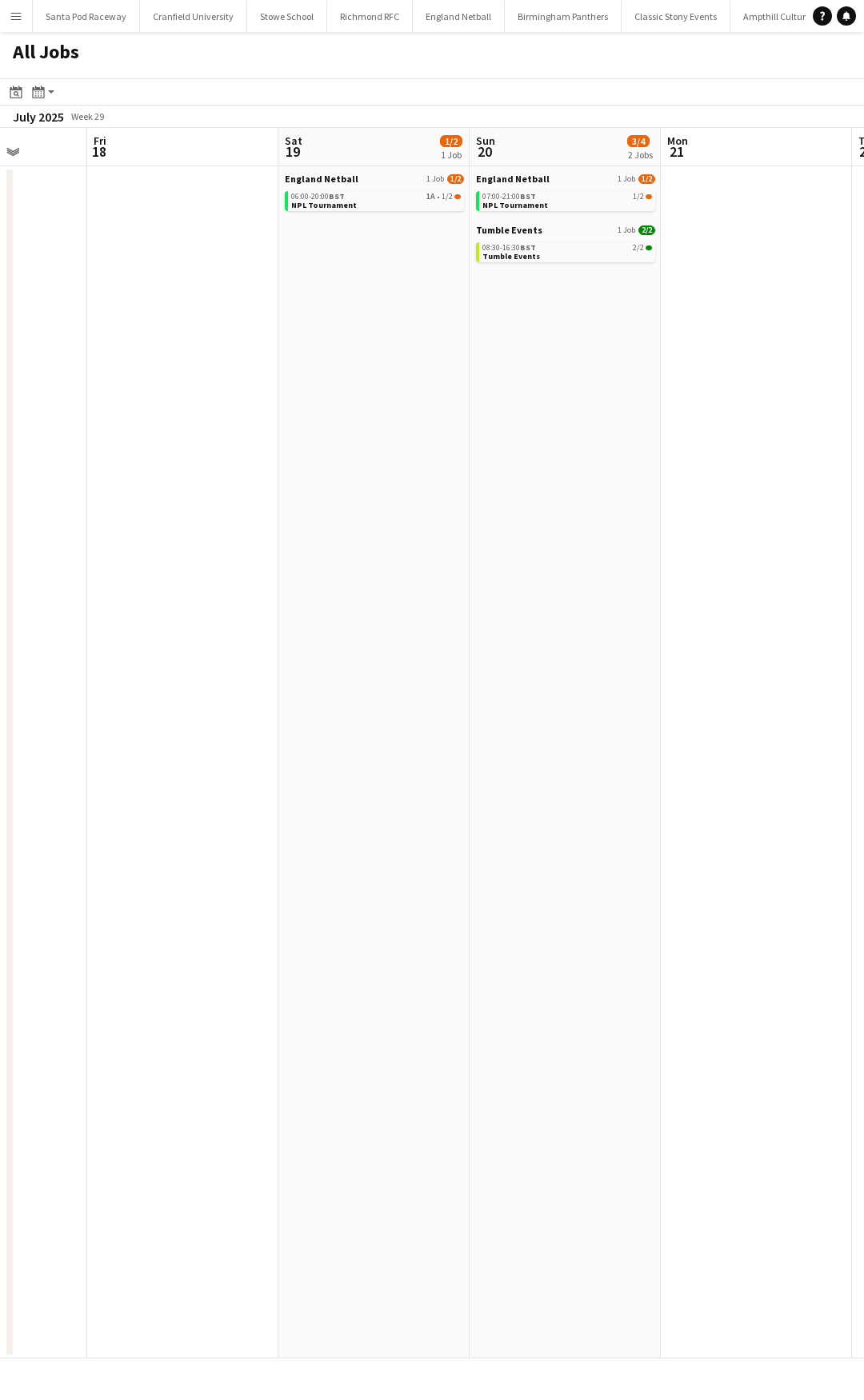 scroll, scrollTop: 0, scrollLeft: 678, axis: horizontal 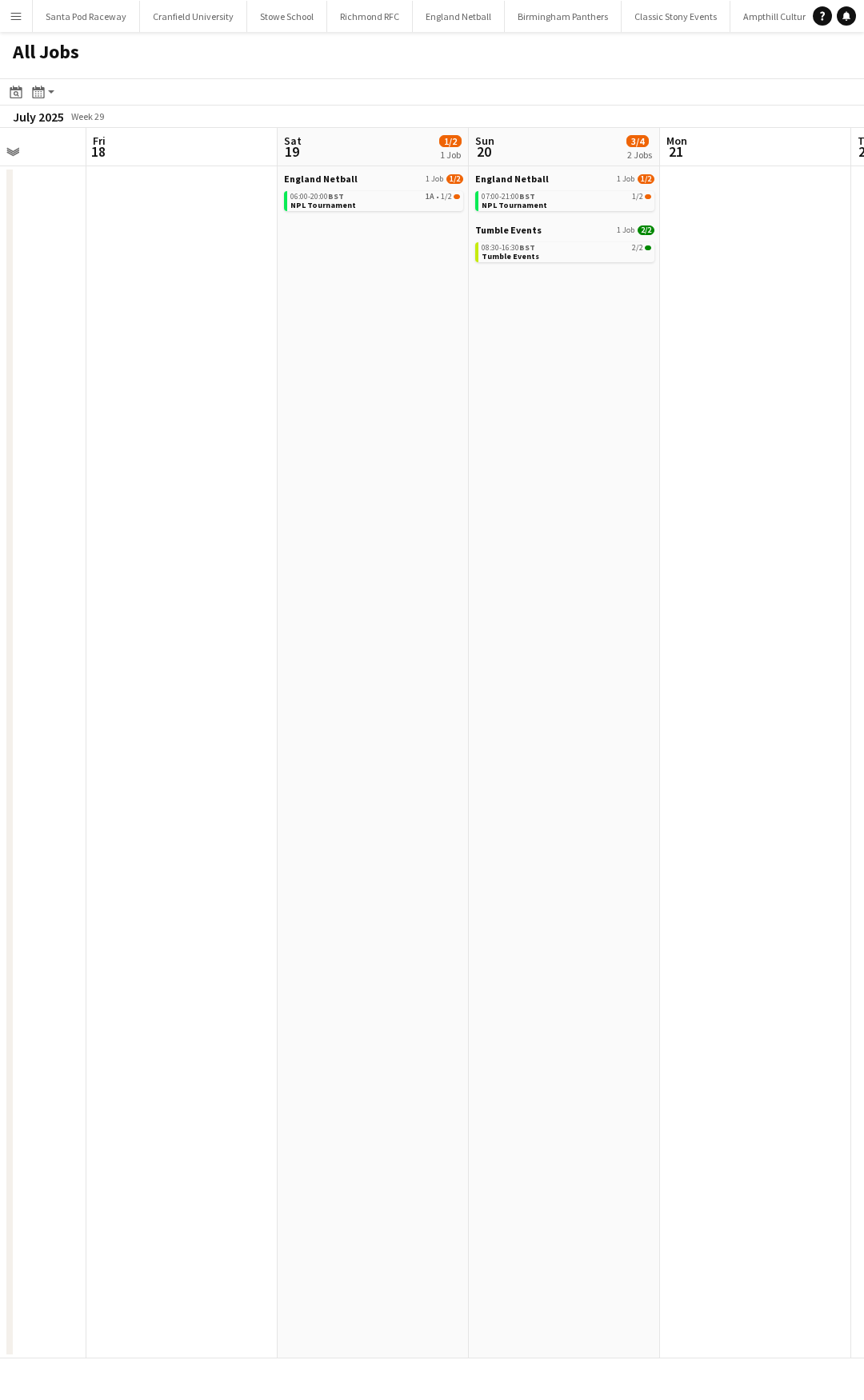 drag, startPoint x: 591, startPoint y: 356, endPoint x: 402, endPoint y: 358, distance: 189.01058 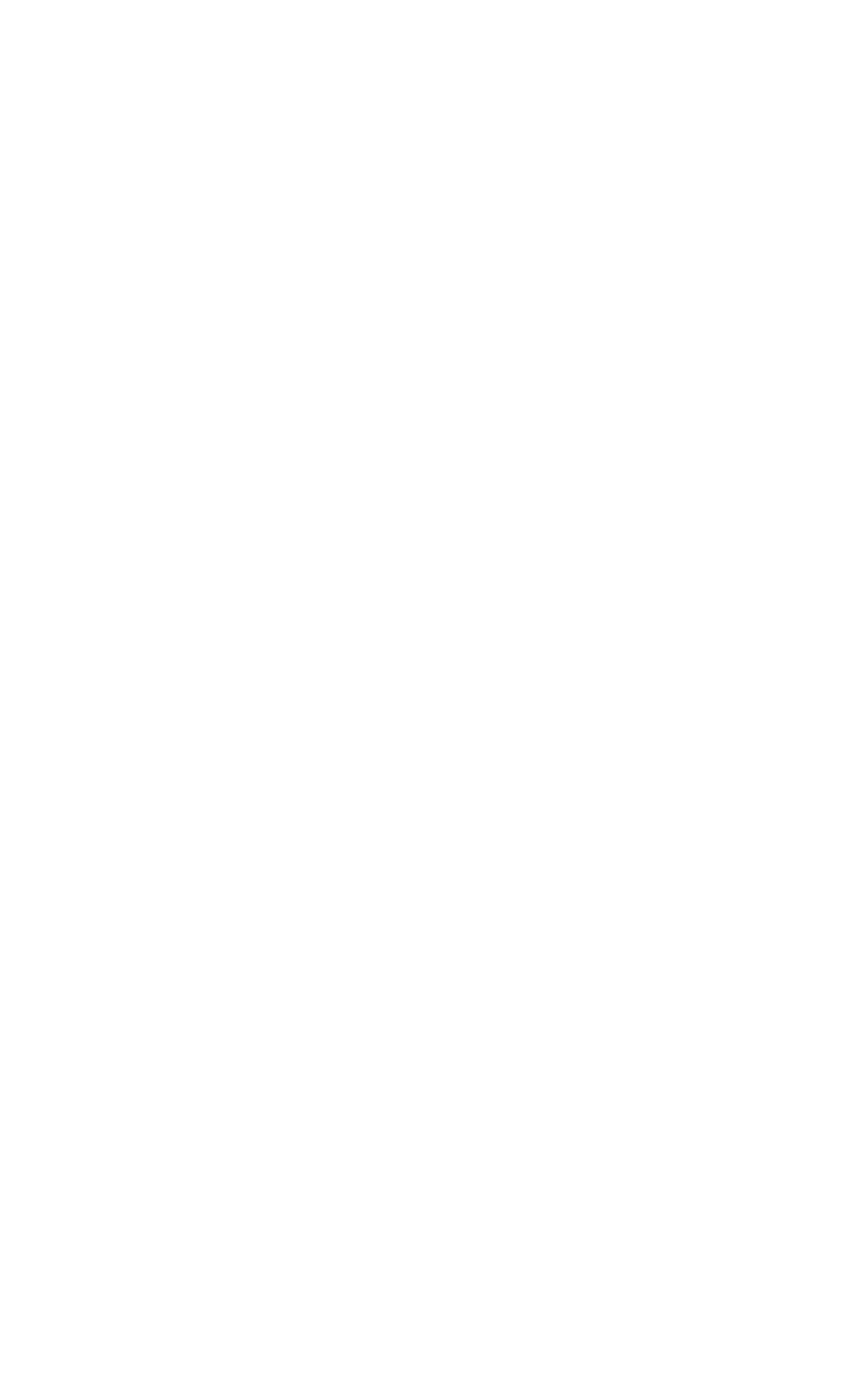 scroll, scrollTop: 0, scrollLeft: 0, axis: both 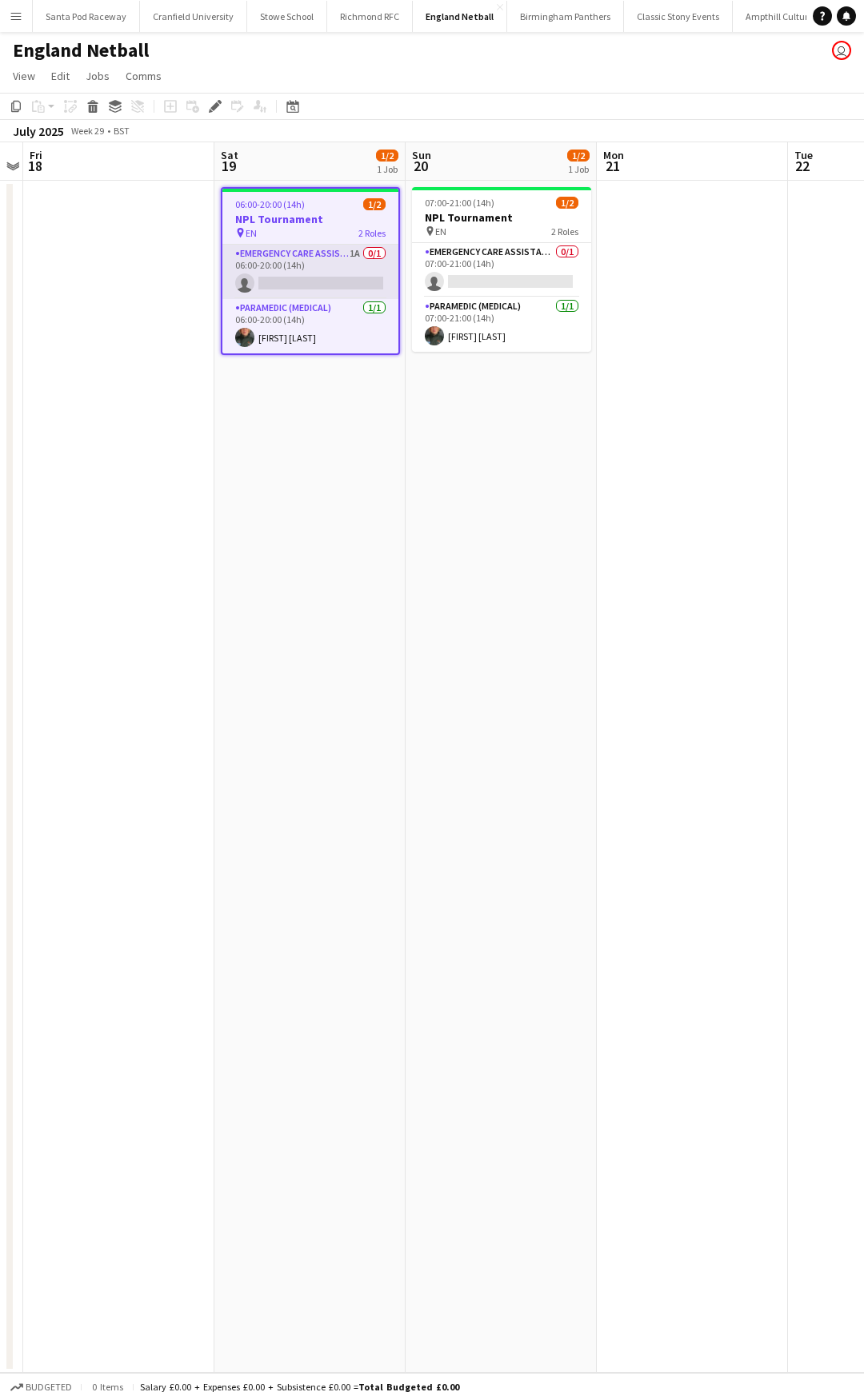click on "Emergency Care Assistant (Medical)   1A   0/1   06:00-20:00 (14h)
single-neutral-actions" at bounding box center (310, 272) 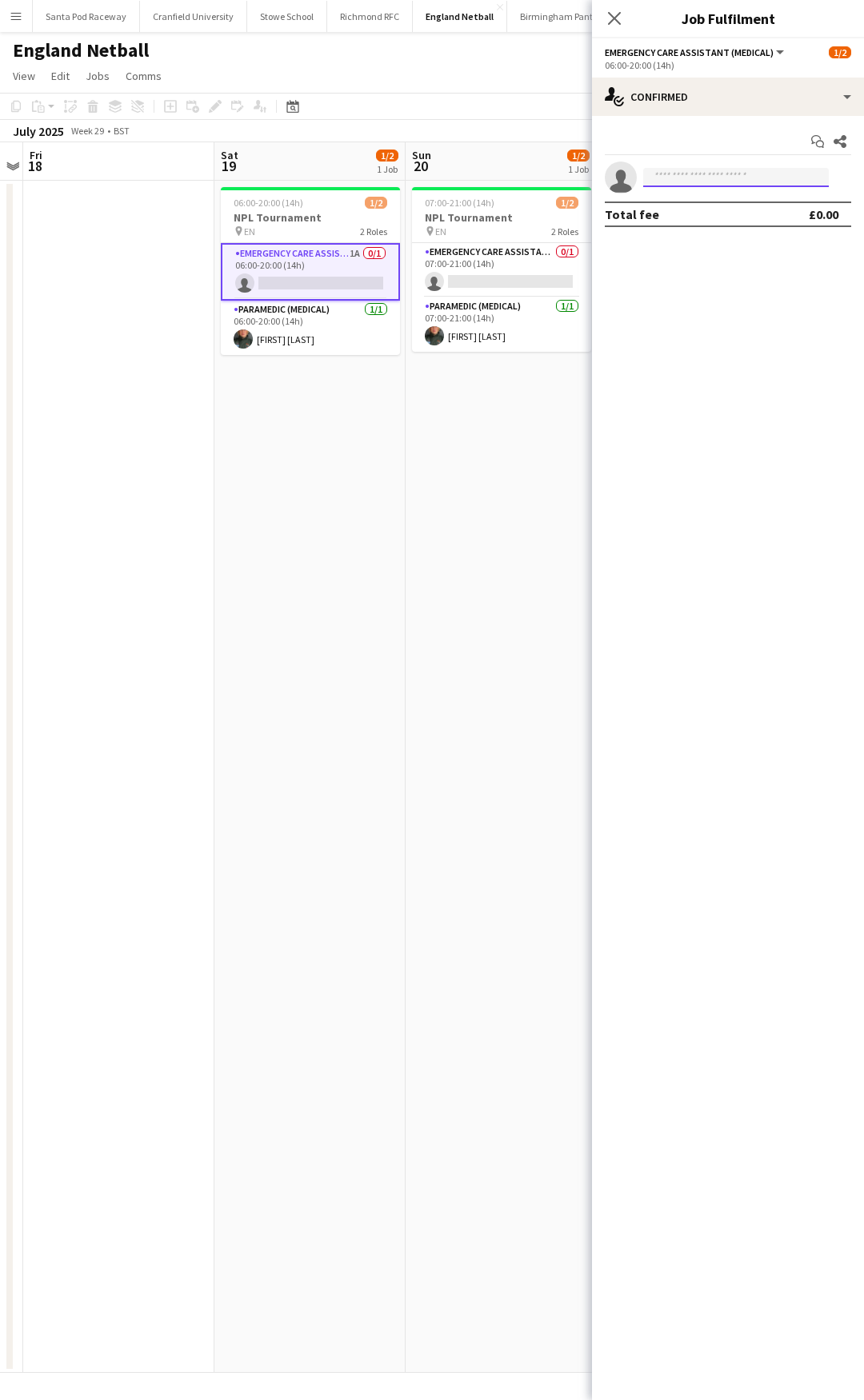 click on "Menu
Boards
Boards   Boards   All jobs   Status
Workforce
Workforce   My Workforce   Recruiting
Comms
Comms
Pay
Pay   Approvals   Payments   Reports   Invoices
Platform Settings
Platform Settings   App settings   Your settings   Profiles
Training Academy
Training Academy
Knowledge Base
Knowledge Base
Product Updates
Product Updates   Log Out   Privacy   Santa Pod Raceway
Close
Cranfield University
Close
Stowe School
Close
Richmond RFC
Close
England Netball
Close
Birmingham Panthers
Close
Classic Stony Events
Close
Ampthill Cultural Events" at bounding box center [432, 700] 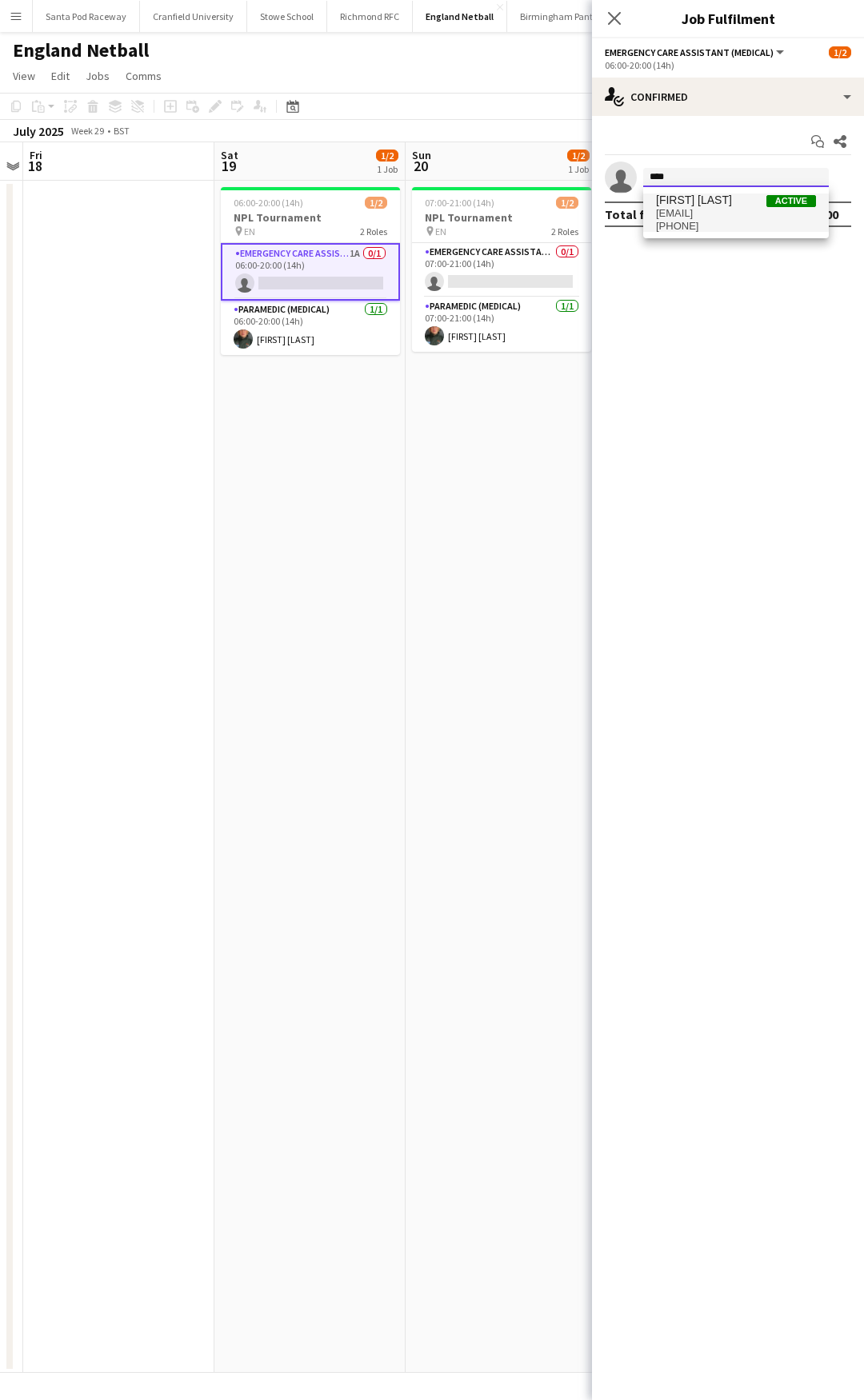 type on "****" 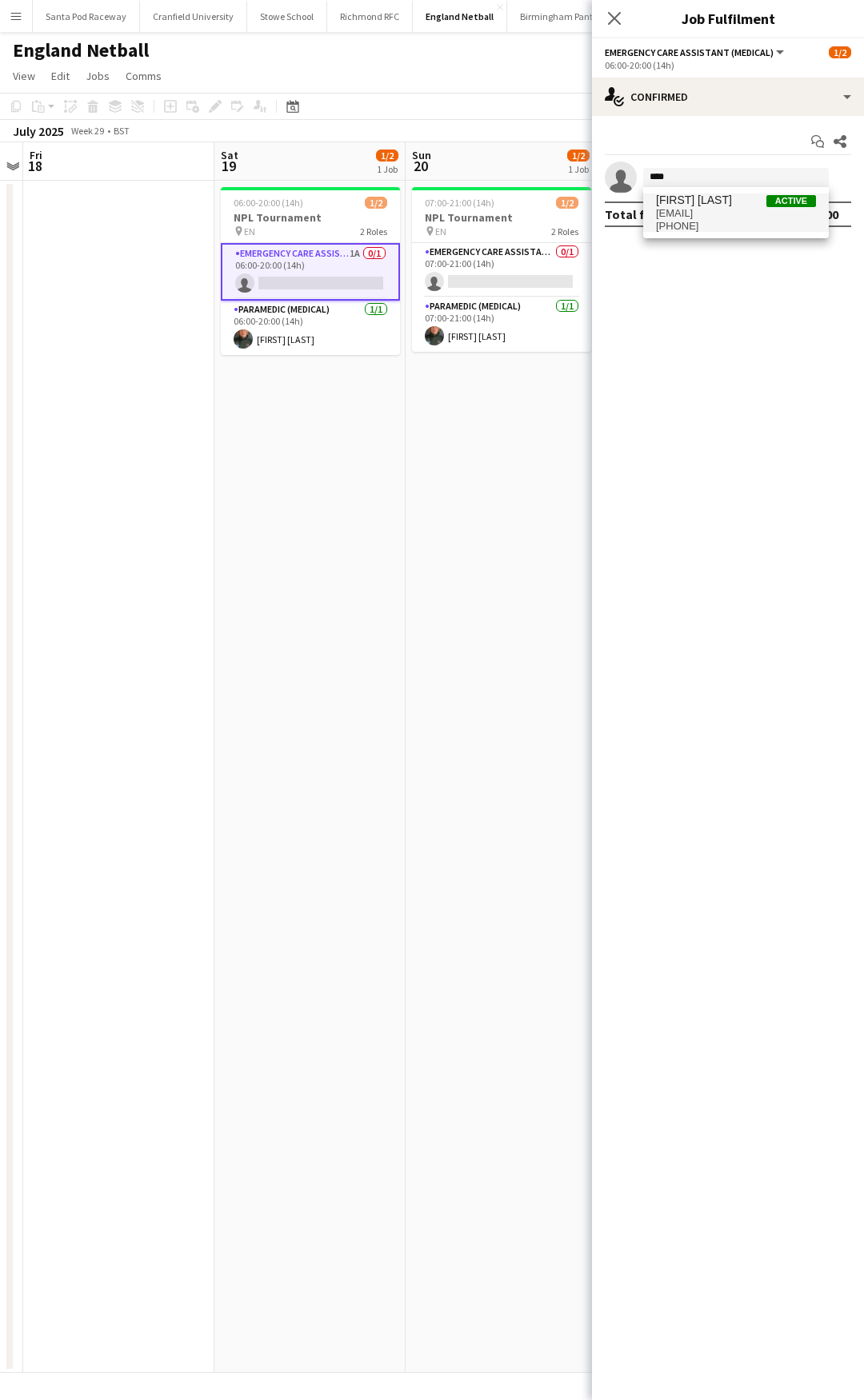 click on "julie.cottis@aams-amb.co.uk" at bounding box center (736, 213) 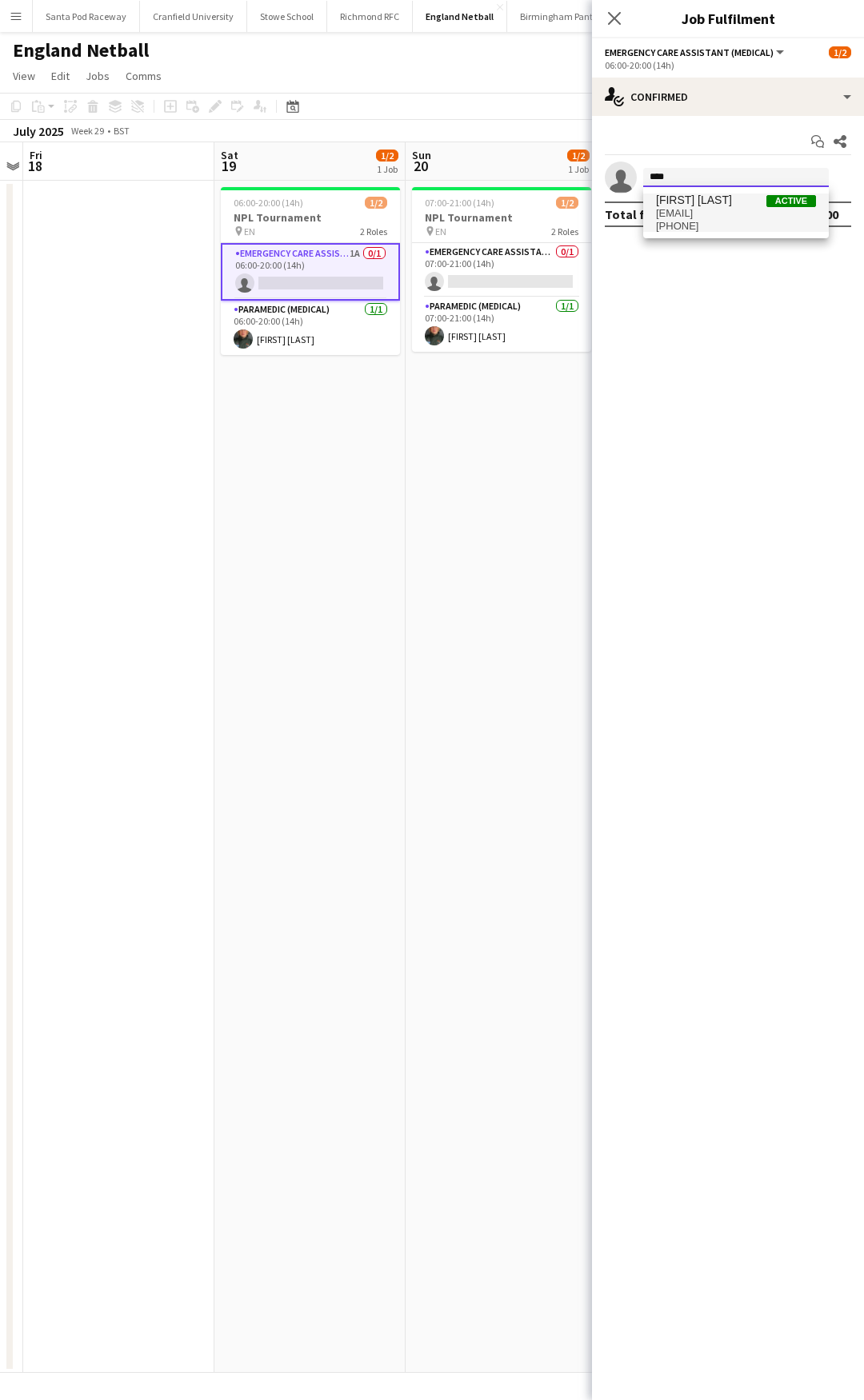 type 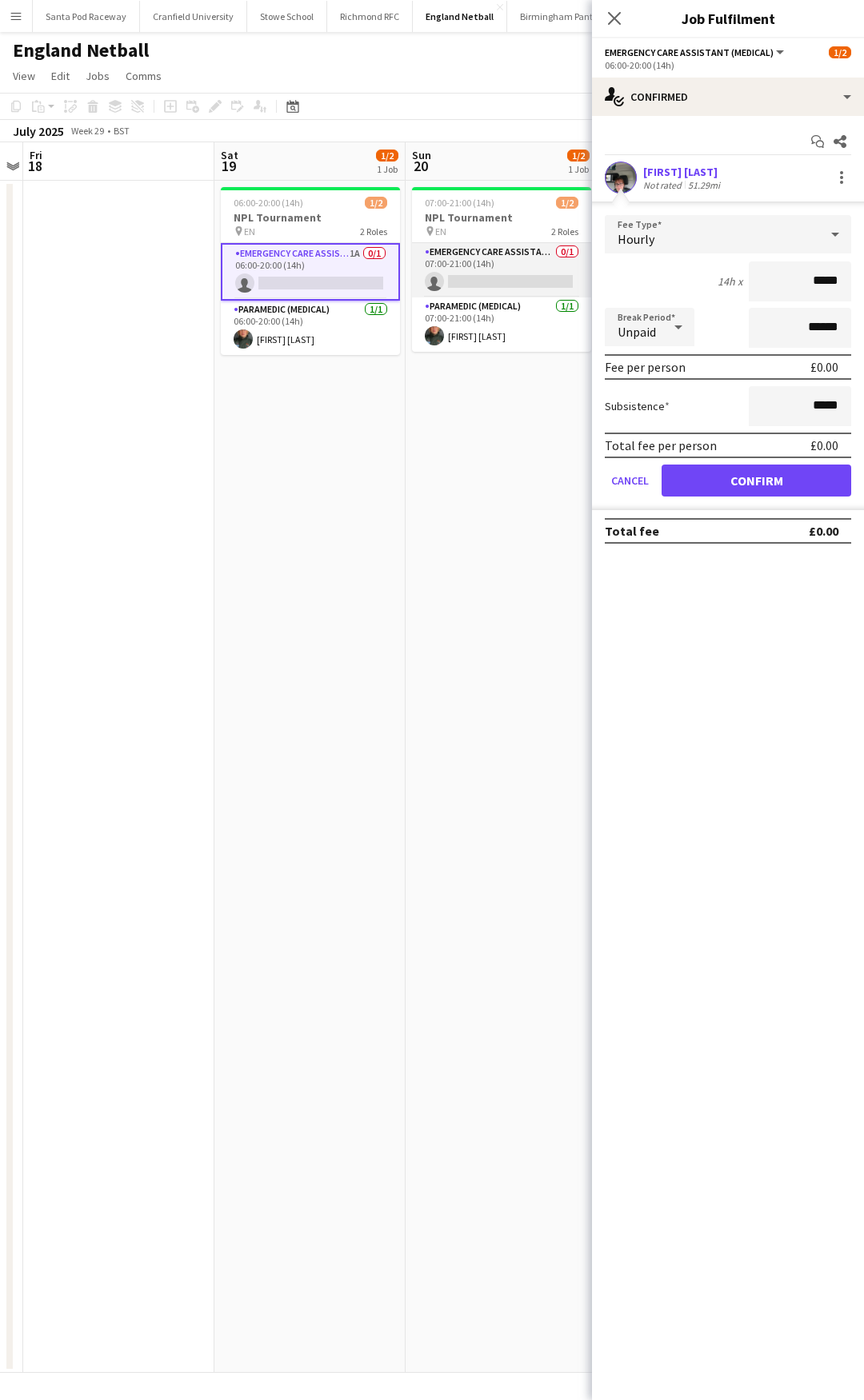 click on "Emergency Care Assistant (Medical)   0/1   07:00-21:00 (14h)
single-neutral-actions" at bounding box center [502, 270] 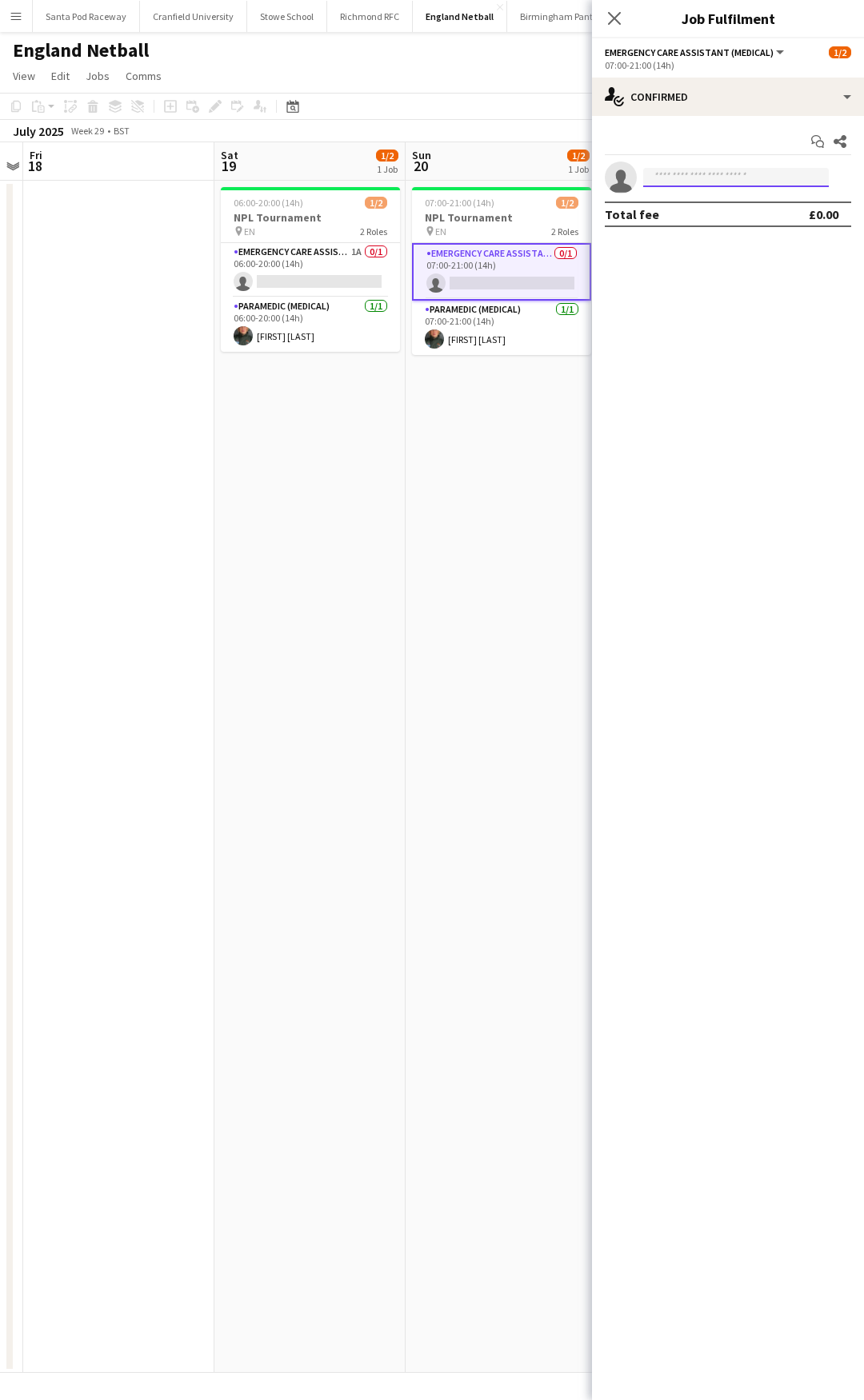 click at bounding box center (736, 177) 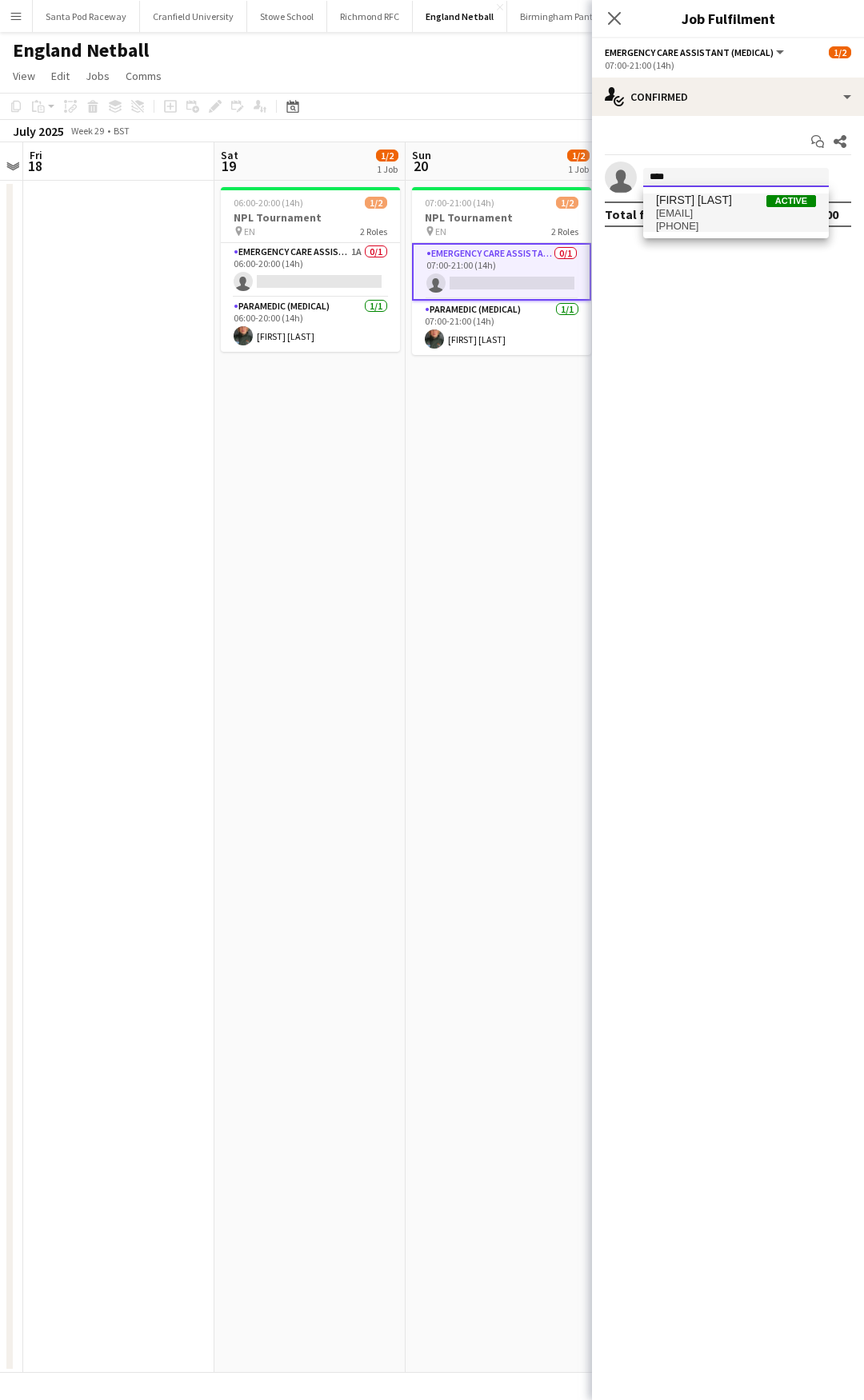 type on "****" 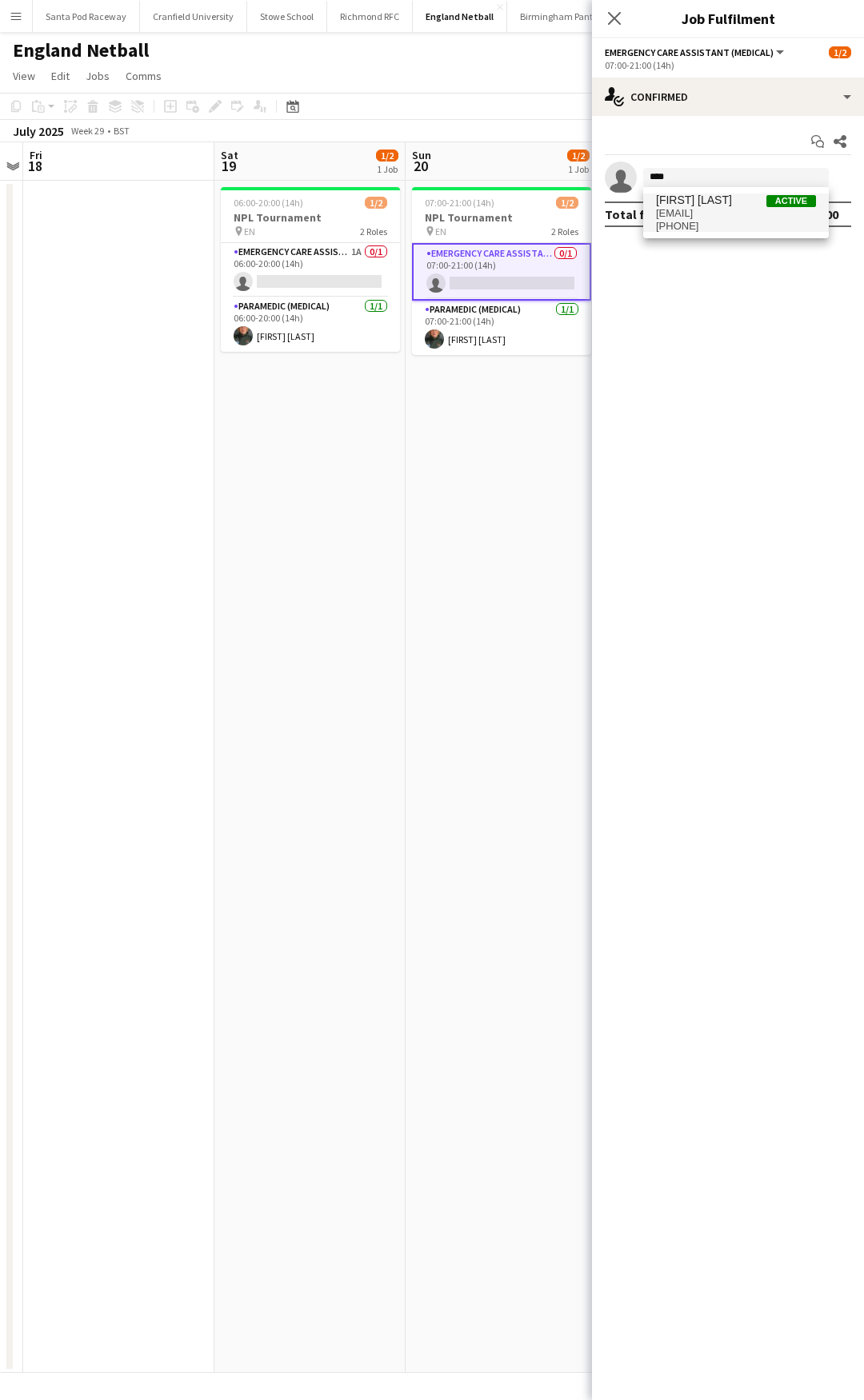 click on "+447545185390" at bounding box center [736, 226] 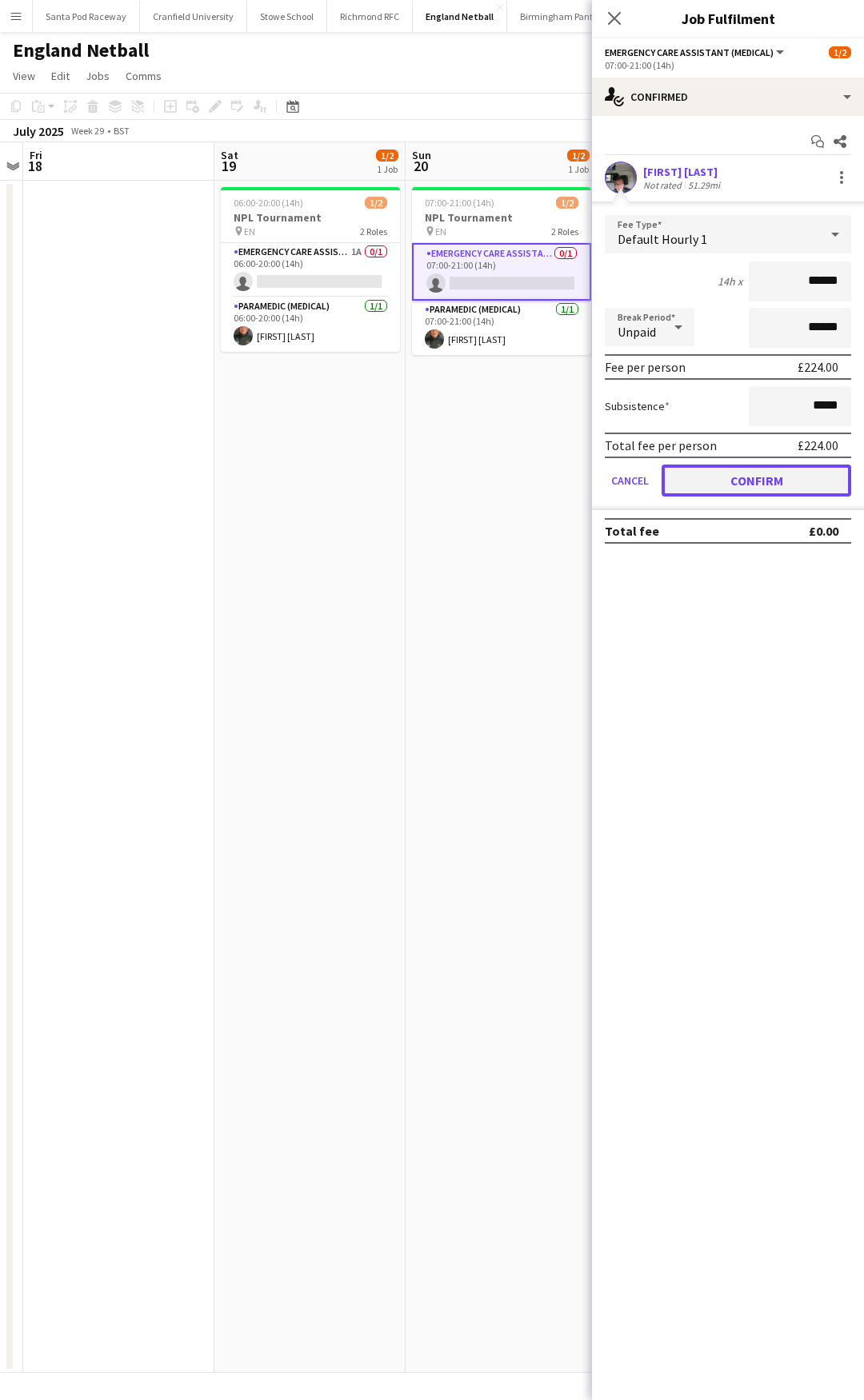 click on "Confirm" at bounding box center (756, 481) 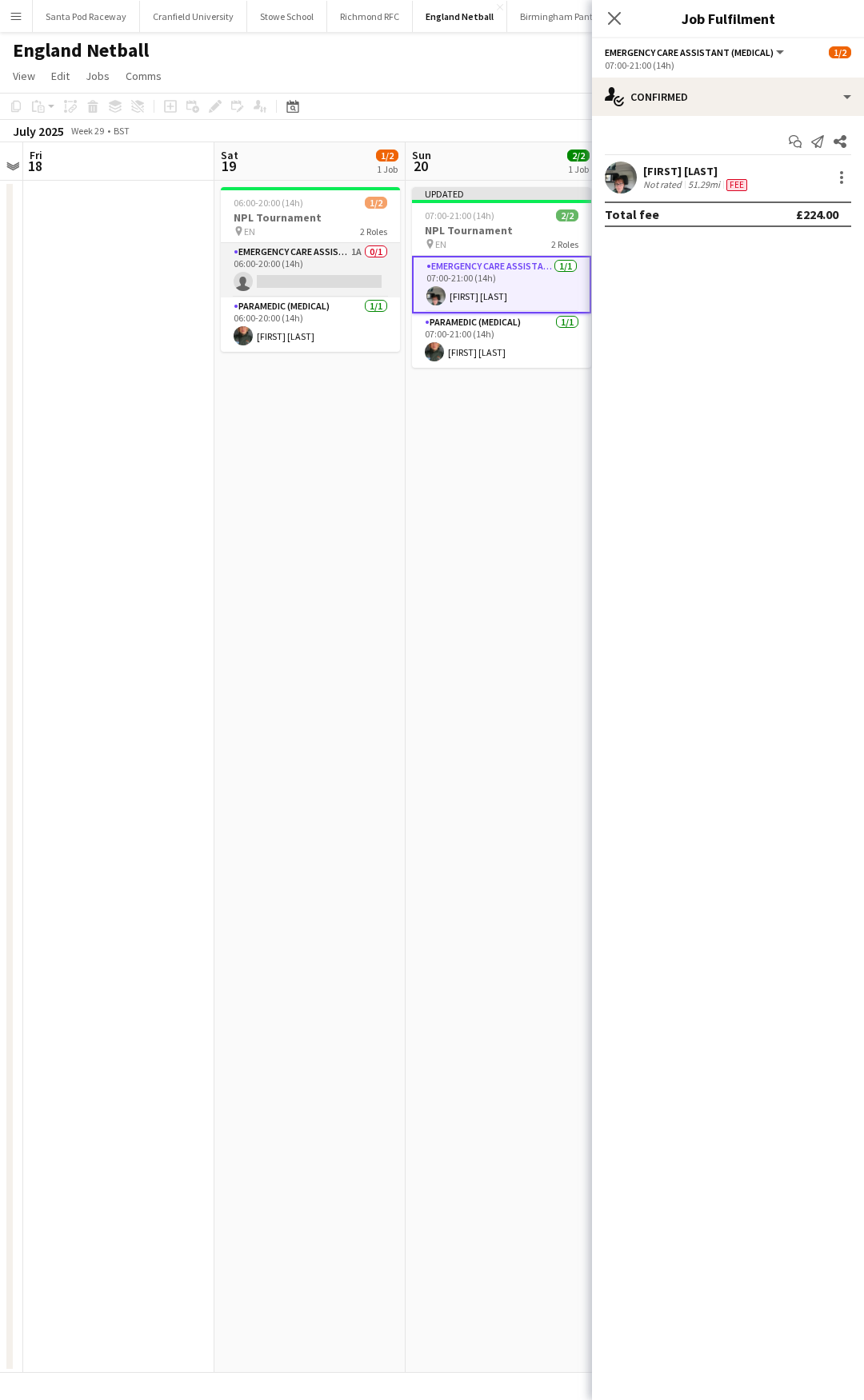 click on "Emergency Care Assistant (Medical)   1A   0/1   06:00-20:00 (14h)
single-neutral-actions" at bounding box center [310, 270] 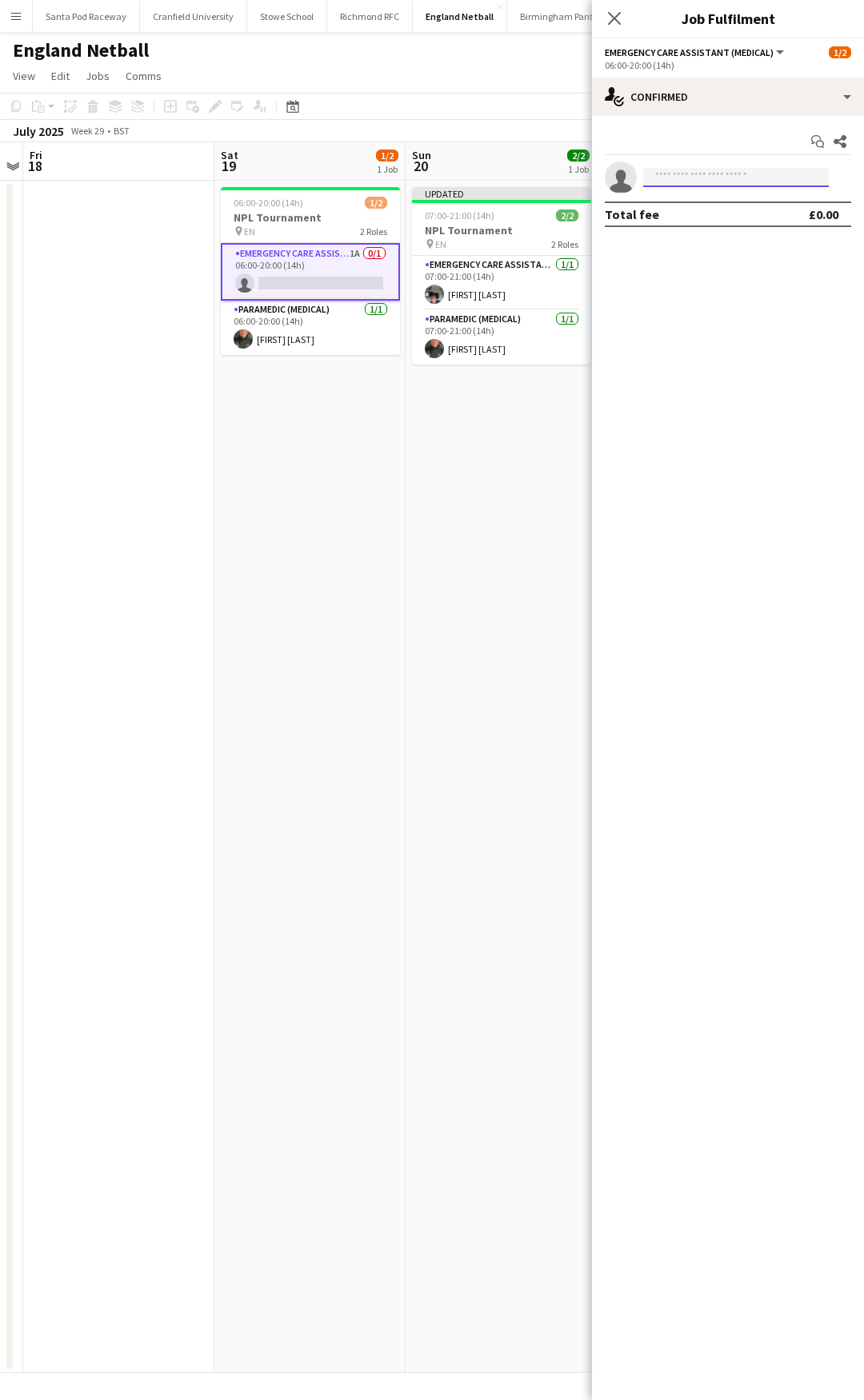 click at bounding box center (736, 177) 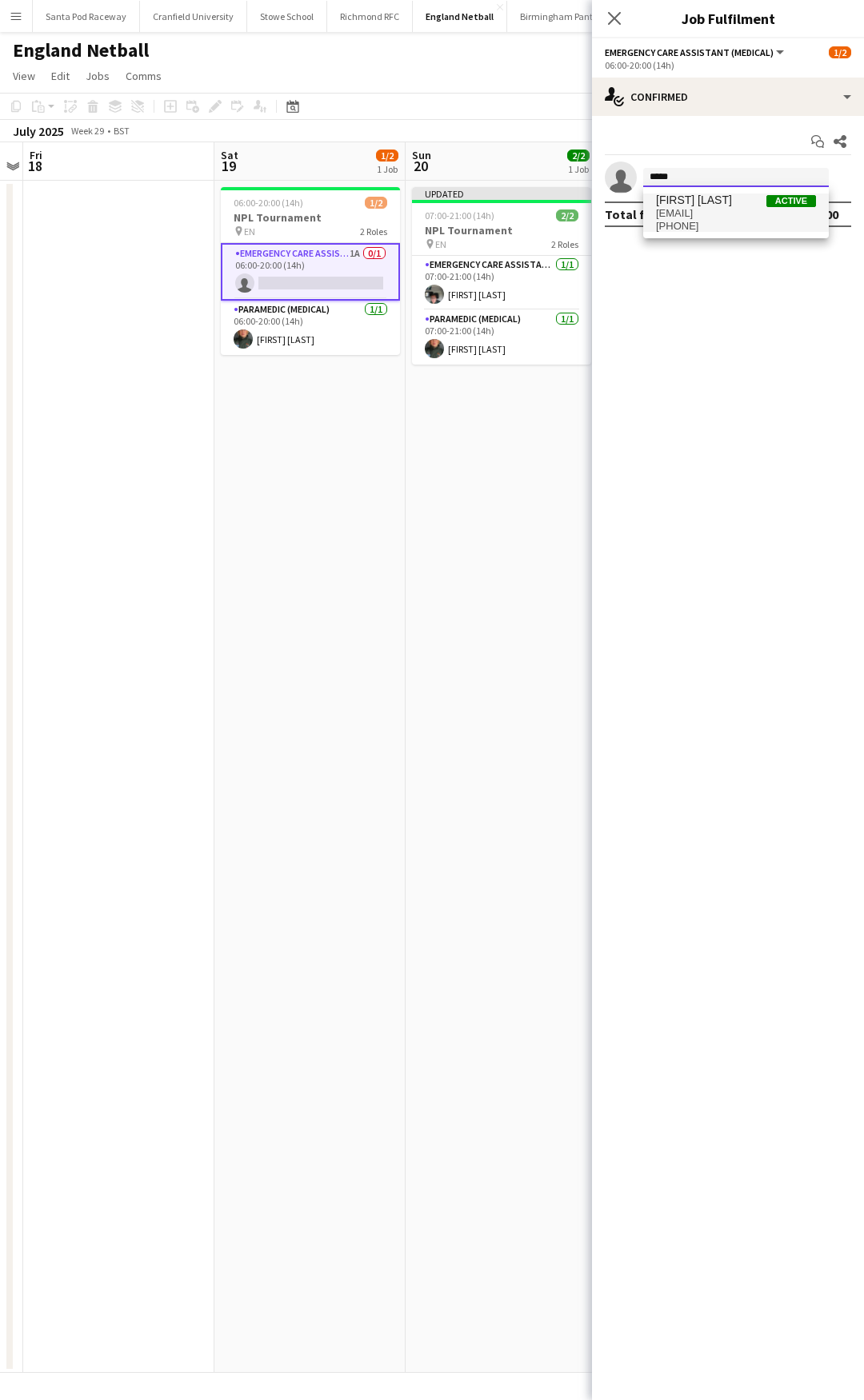 type on "*****" 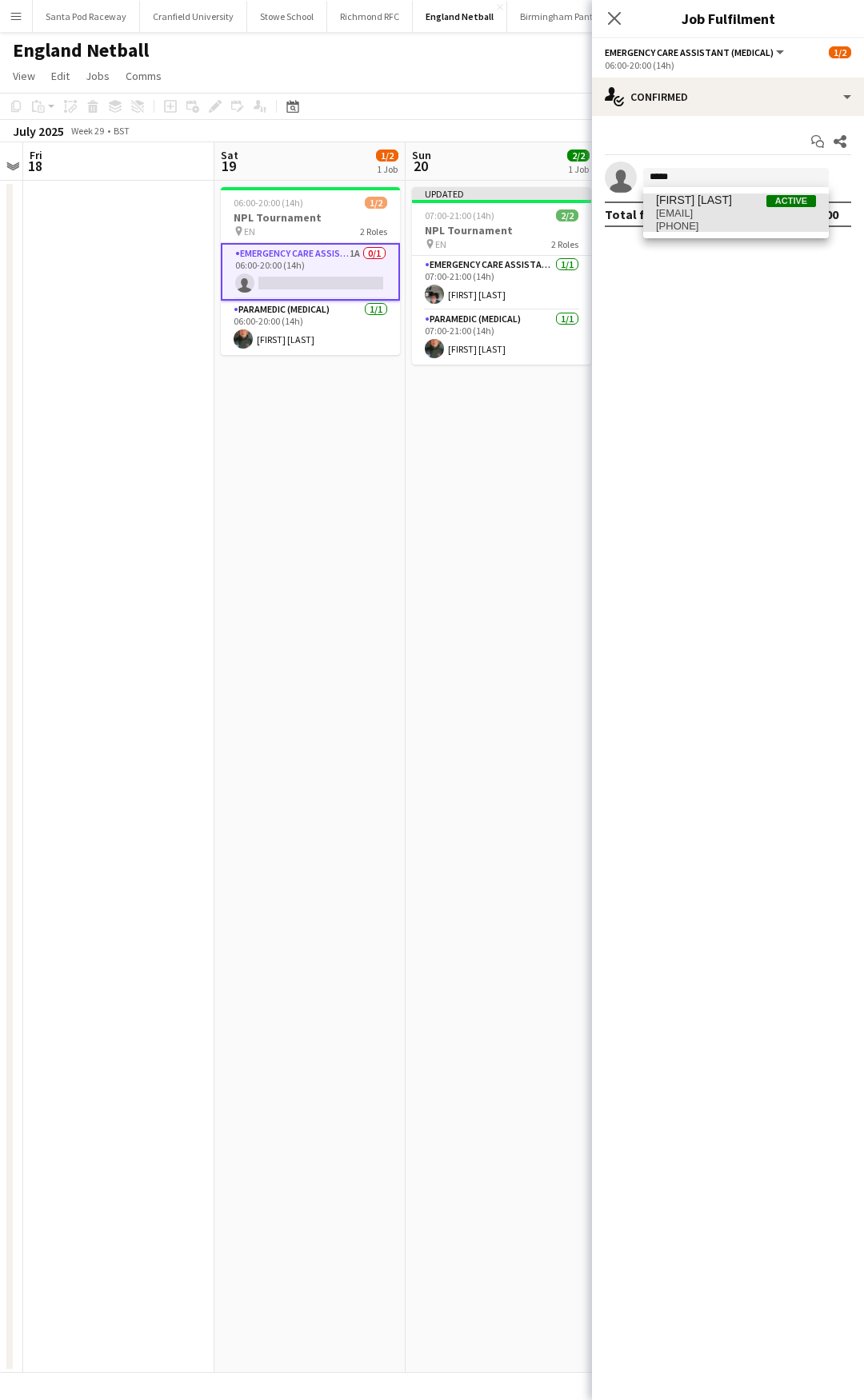 click on "julie.cottis@aams-amb.co.uk" at bounding box center (736, 213) 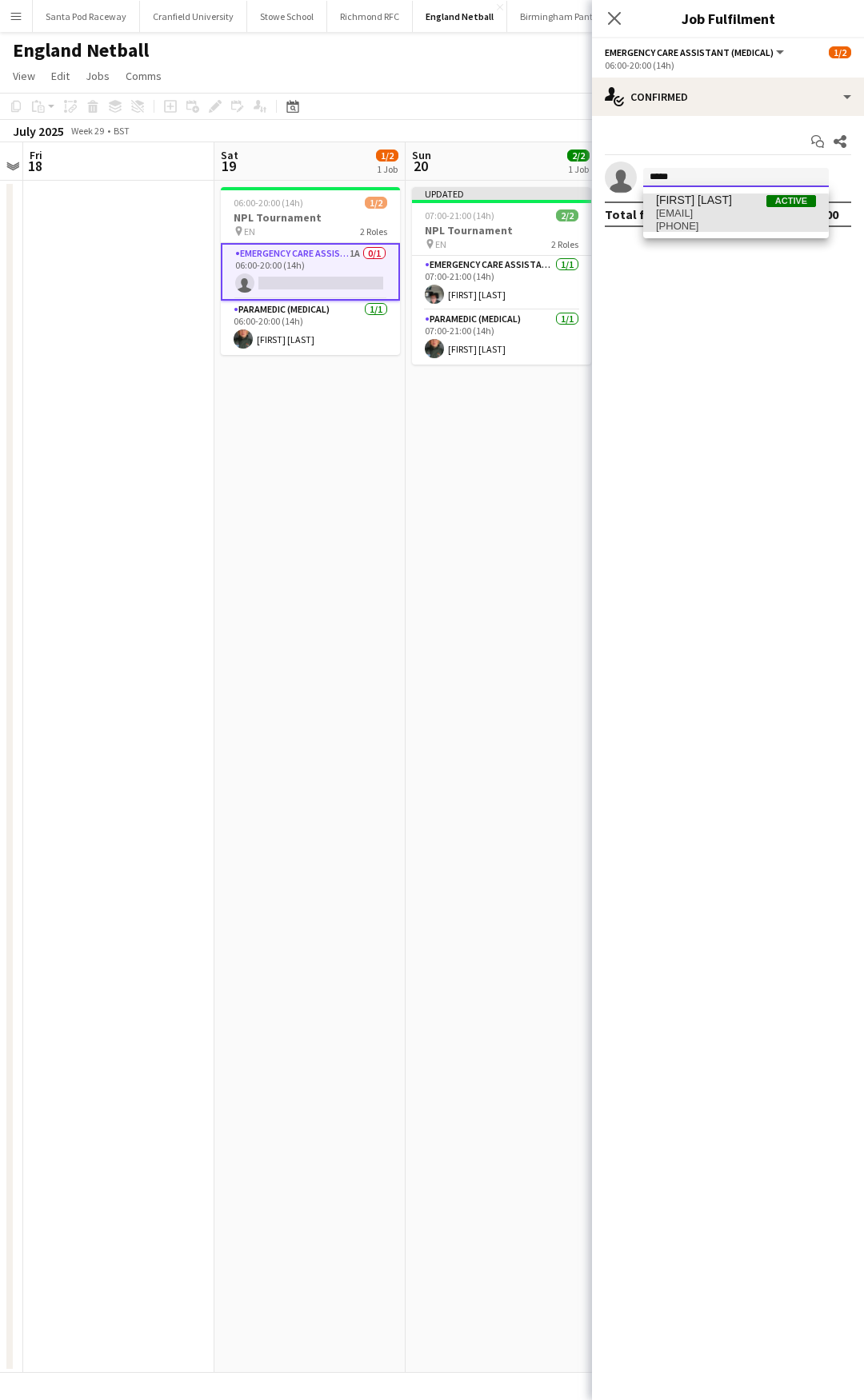 type 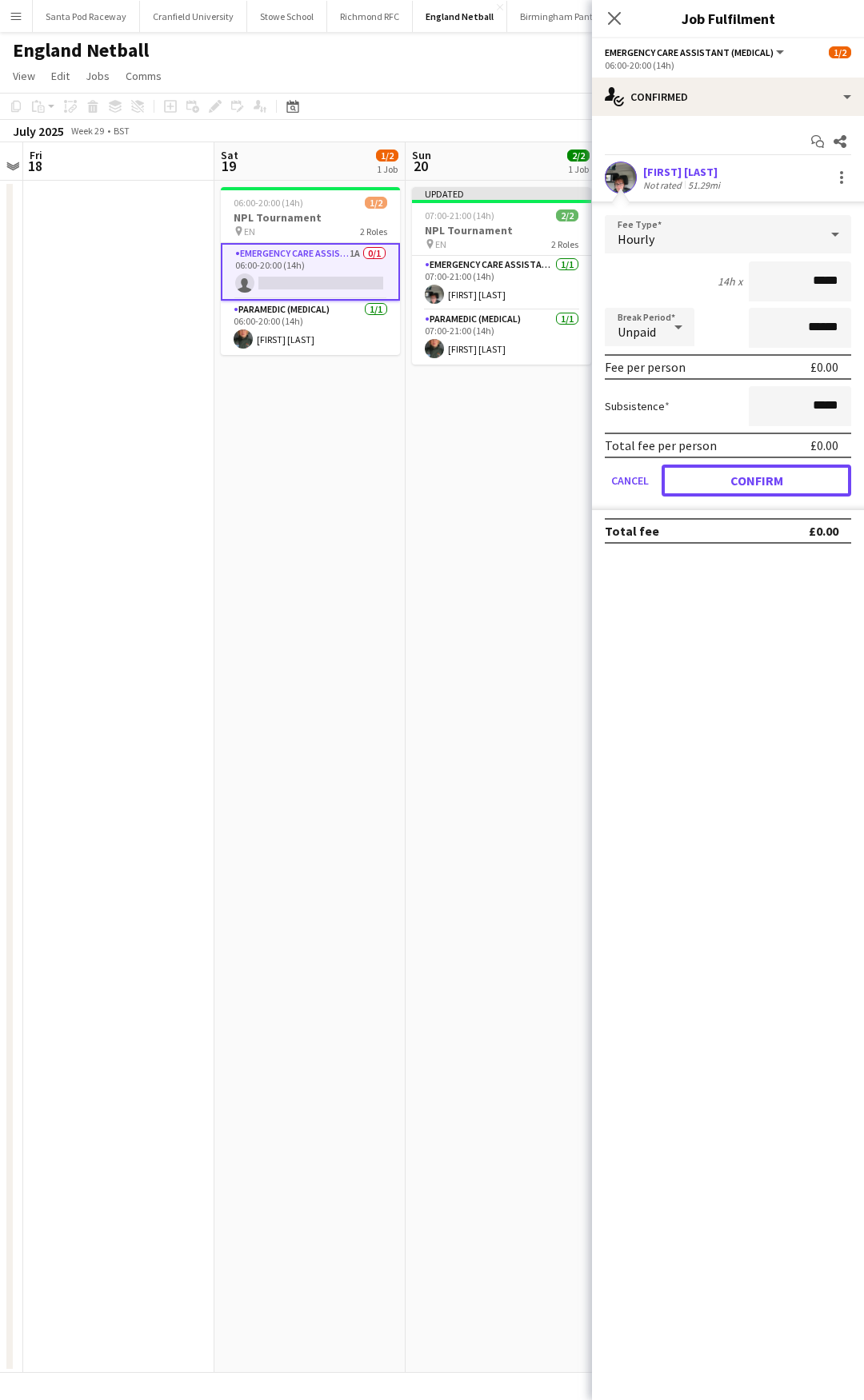 click on "Confirm" at bounding box center [756, 481] 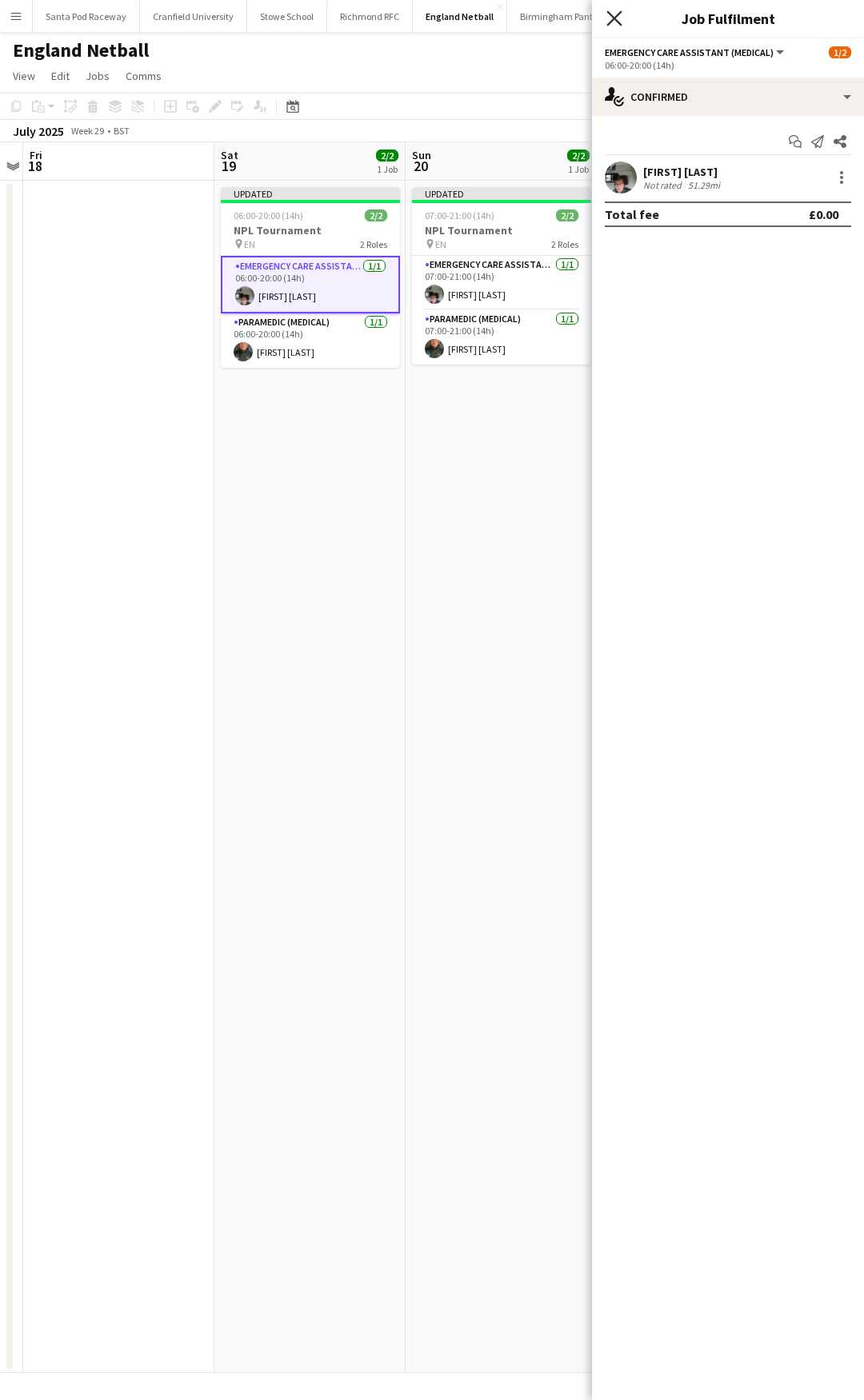 click 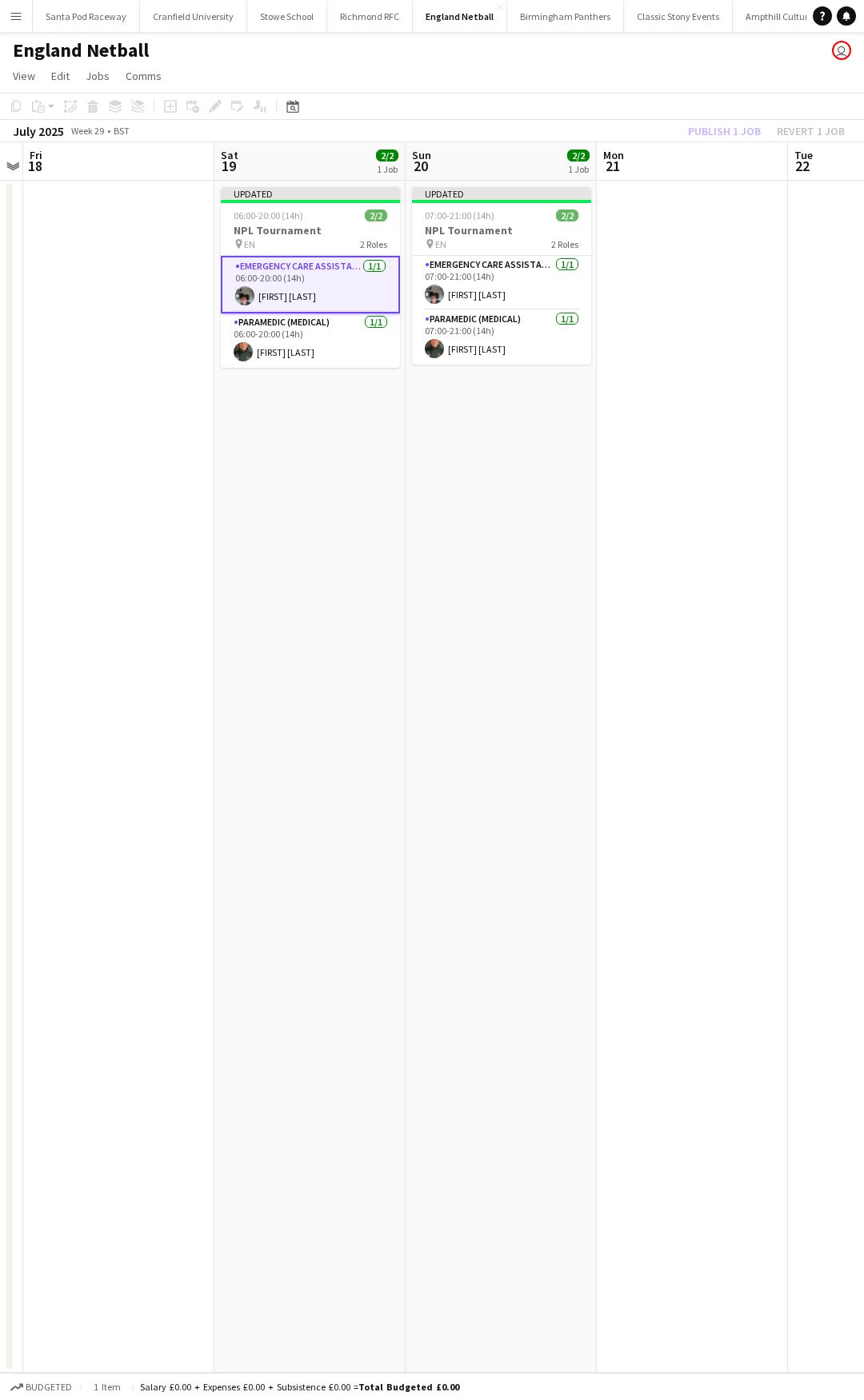 click on "Updated   07:00-21:00 (14h)    2/2   NPL Tournament
pin
EN   2 Roles   Emergency Care Assistant (Medical)   1/1   07:00-21:00 (14h)
Julie Cottis  Paramedic (Medical)   1/1   07:00-21:00 (14h)
Joanne Swift" at bounding box center (501, 776) 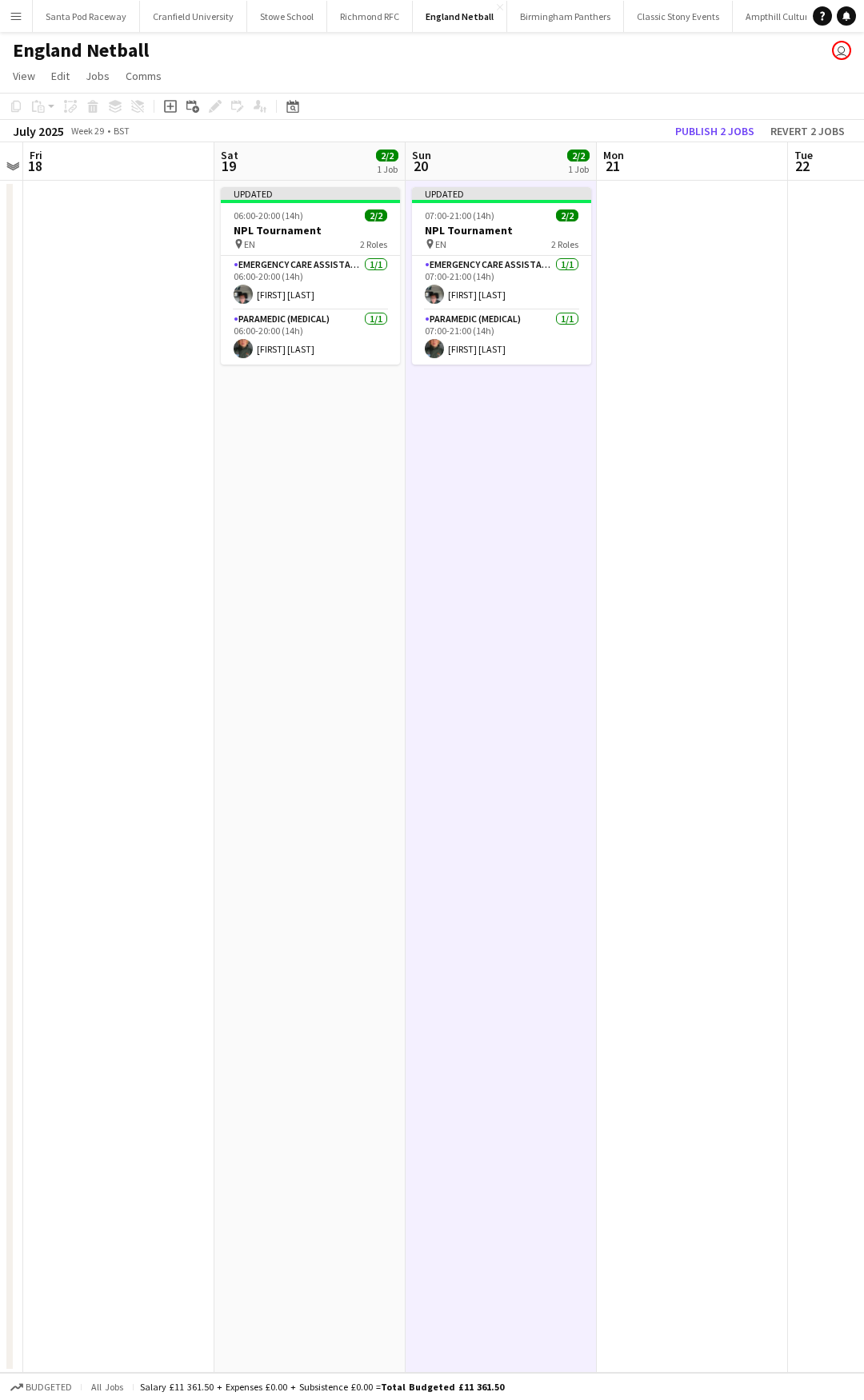scroll, scrollTop: 0, scrollLeft: 550, axis: horizontal 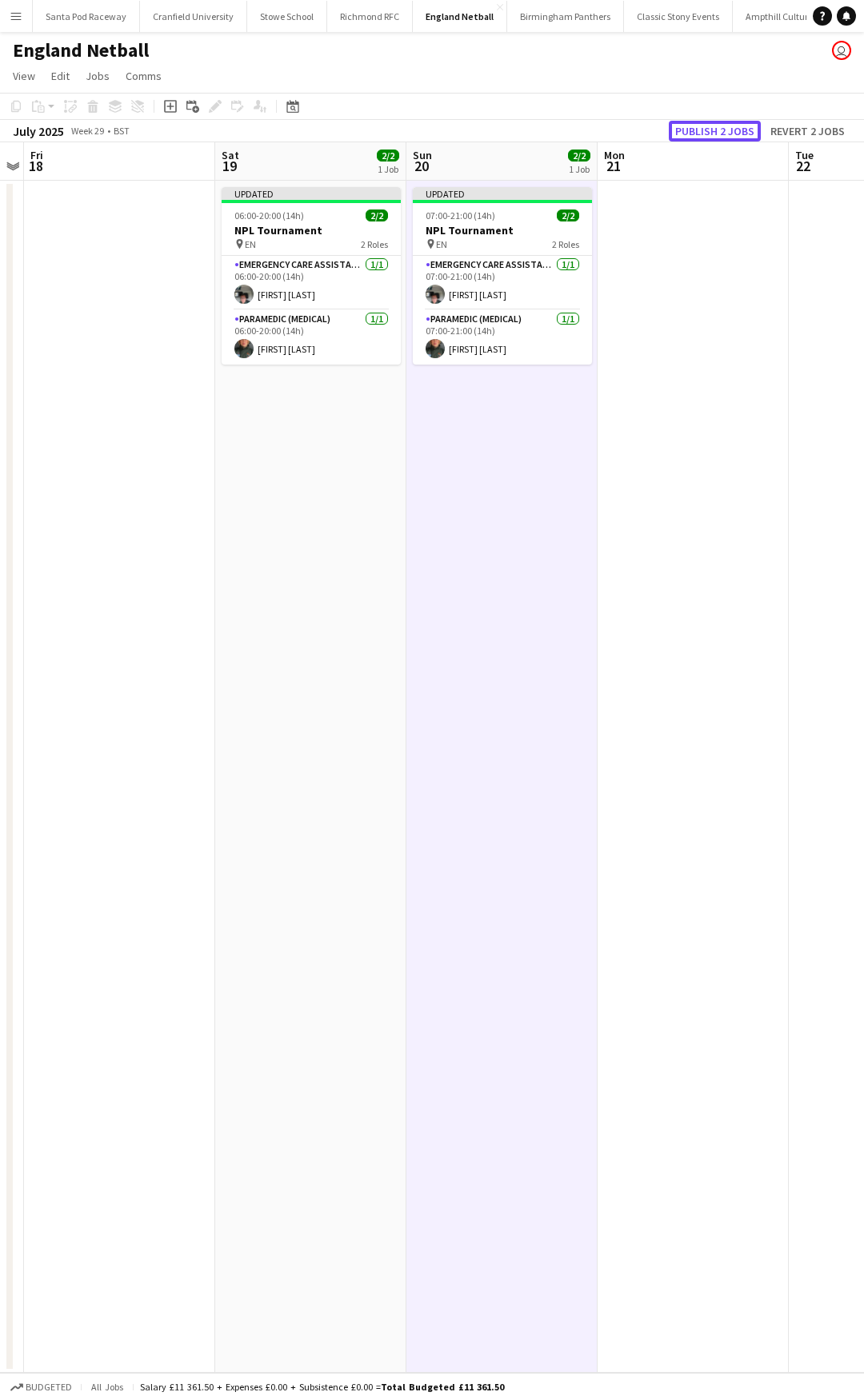 click on "Publish 2 jobs" 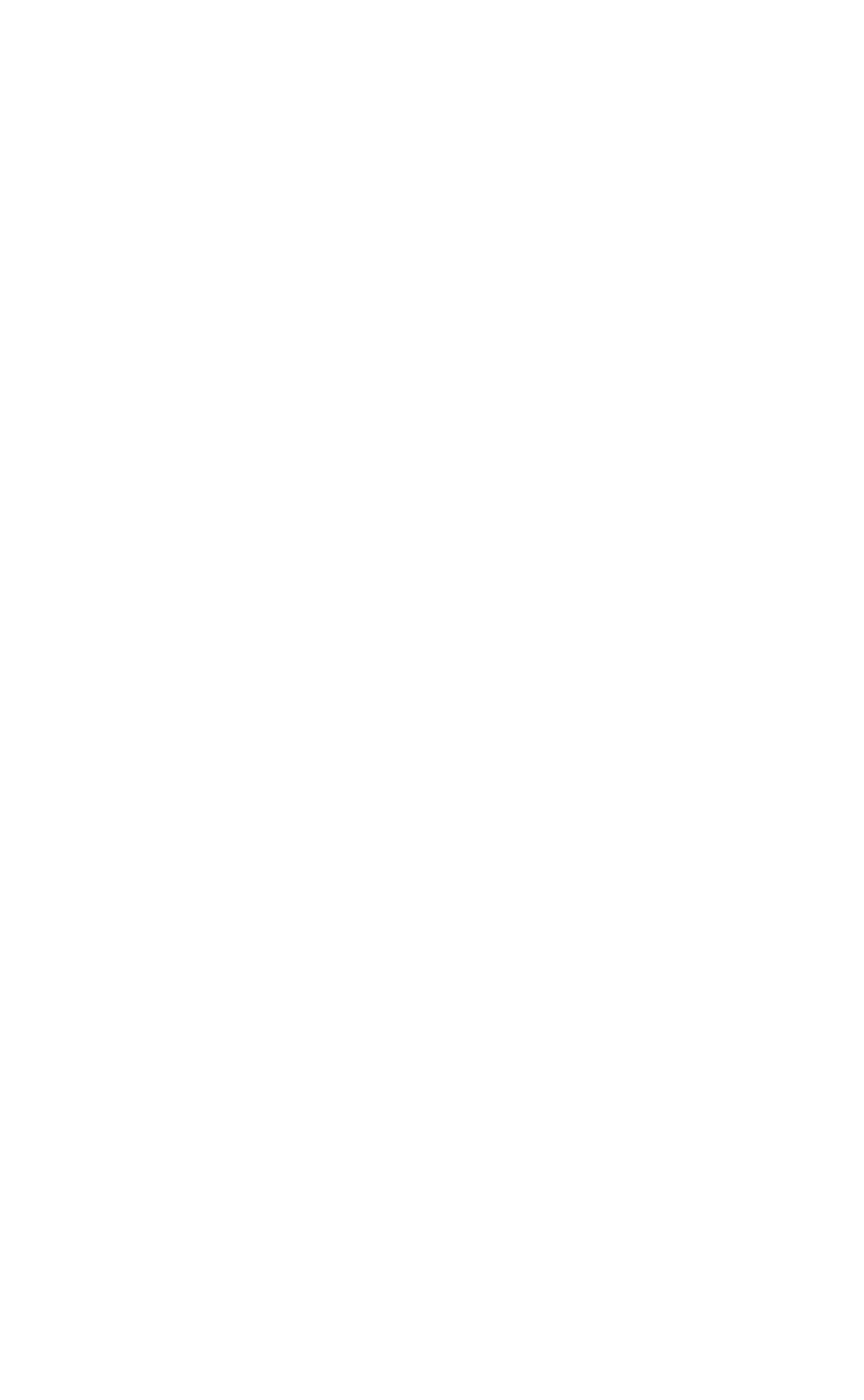 scroll, scrollTop: 0, scrollLeft: 0, axis: both 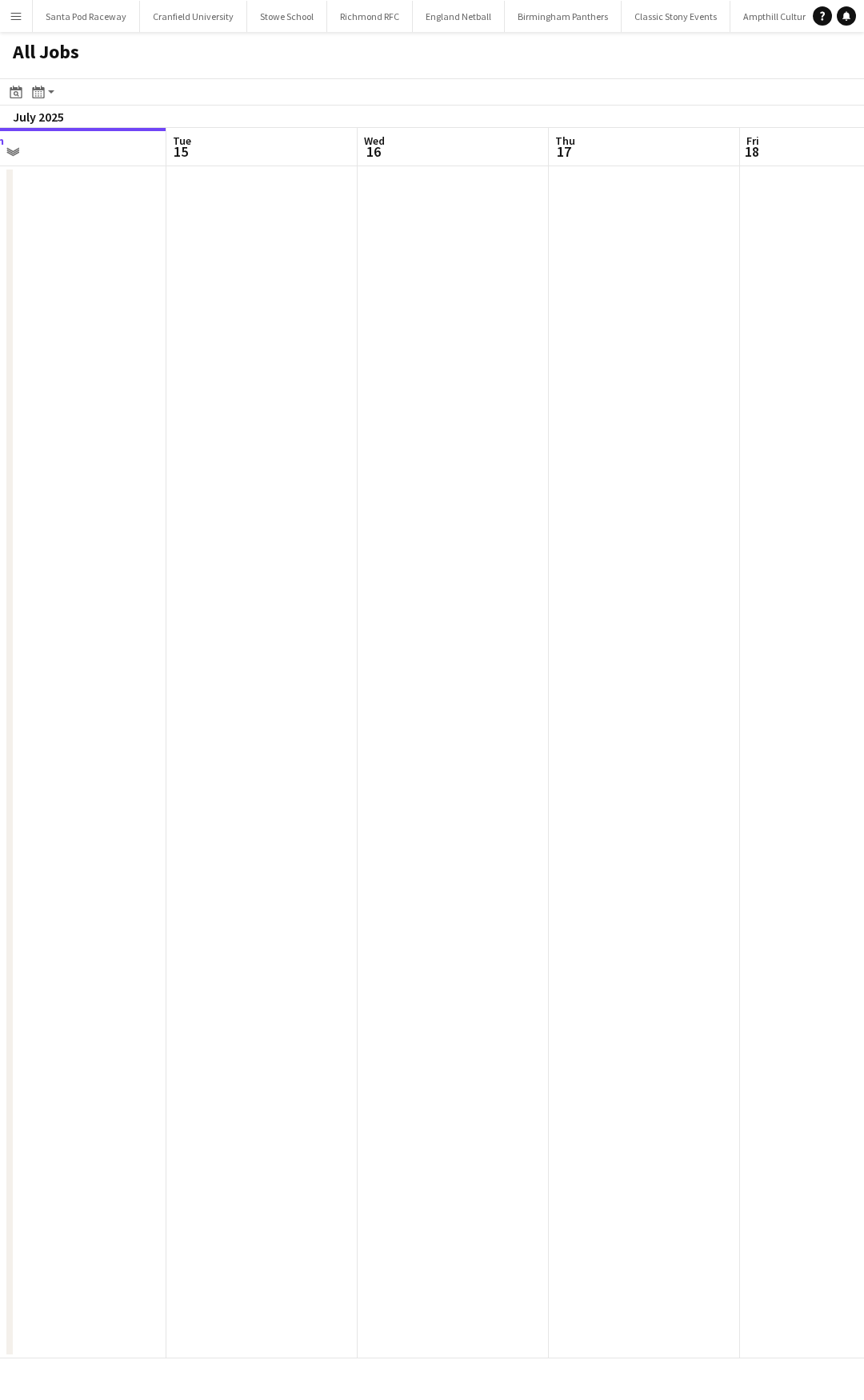 drag, startPoint x: 558, startPoint y: 436, endPoint x: 162, endPoint y: 438, distance: 396.0051 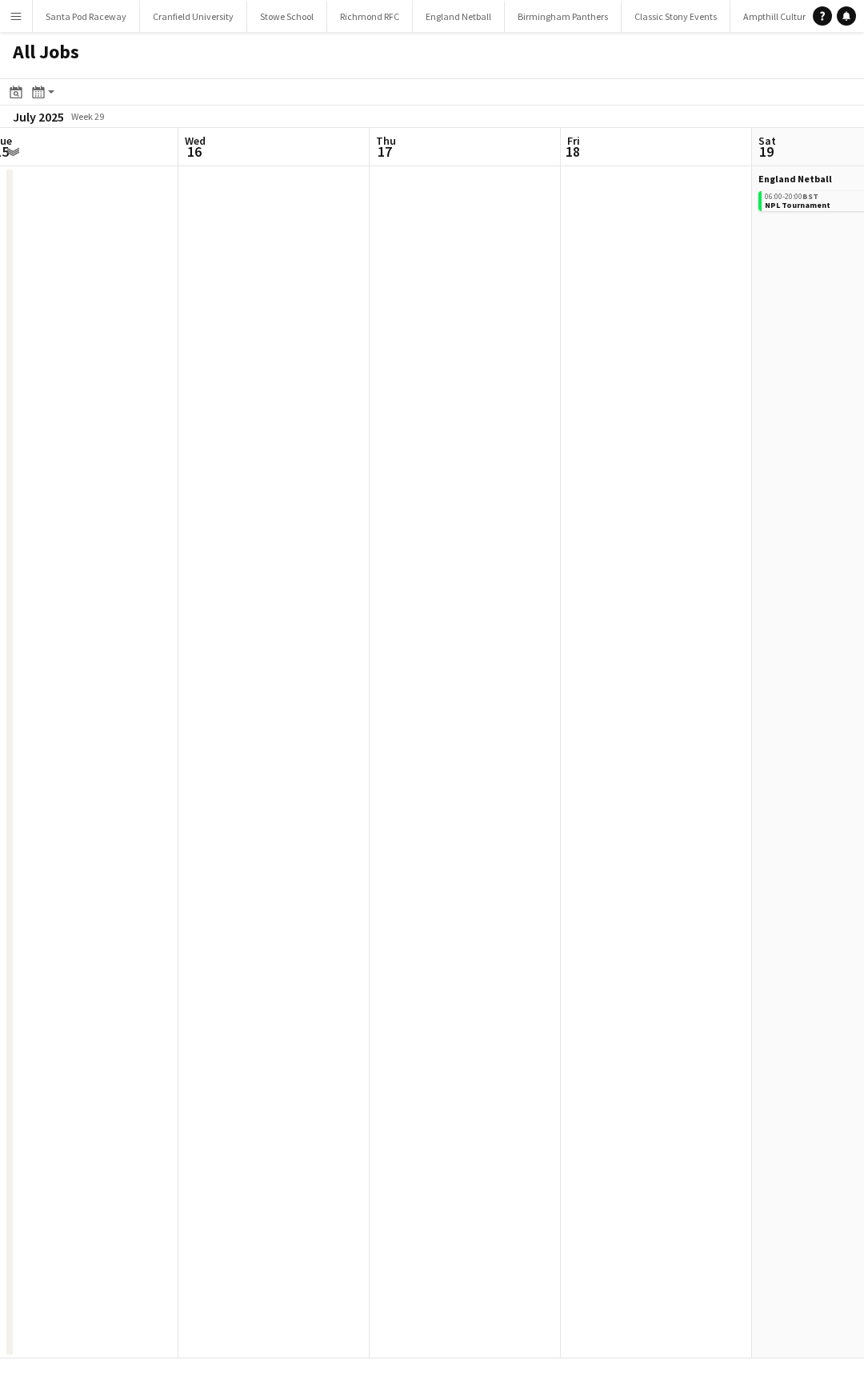 drag, startPoint x: 214, startPoint y: 465, endPoint x: 25, endPoint y: 456, distance: 189.21416 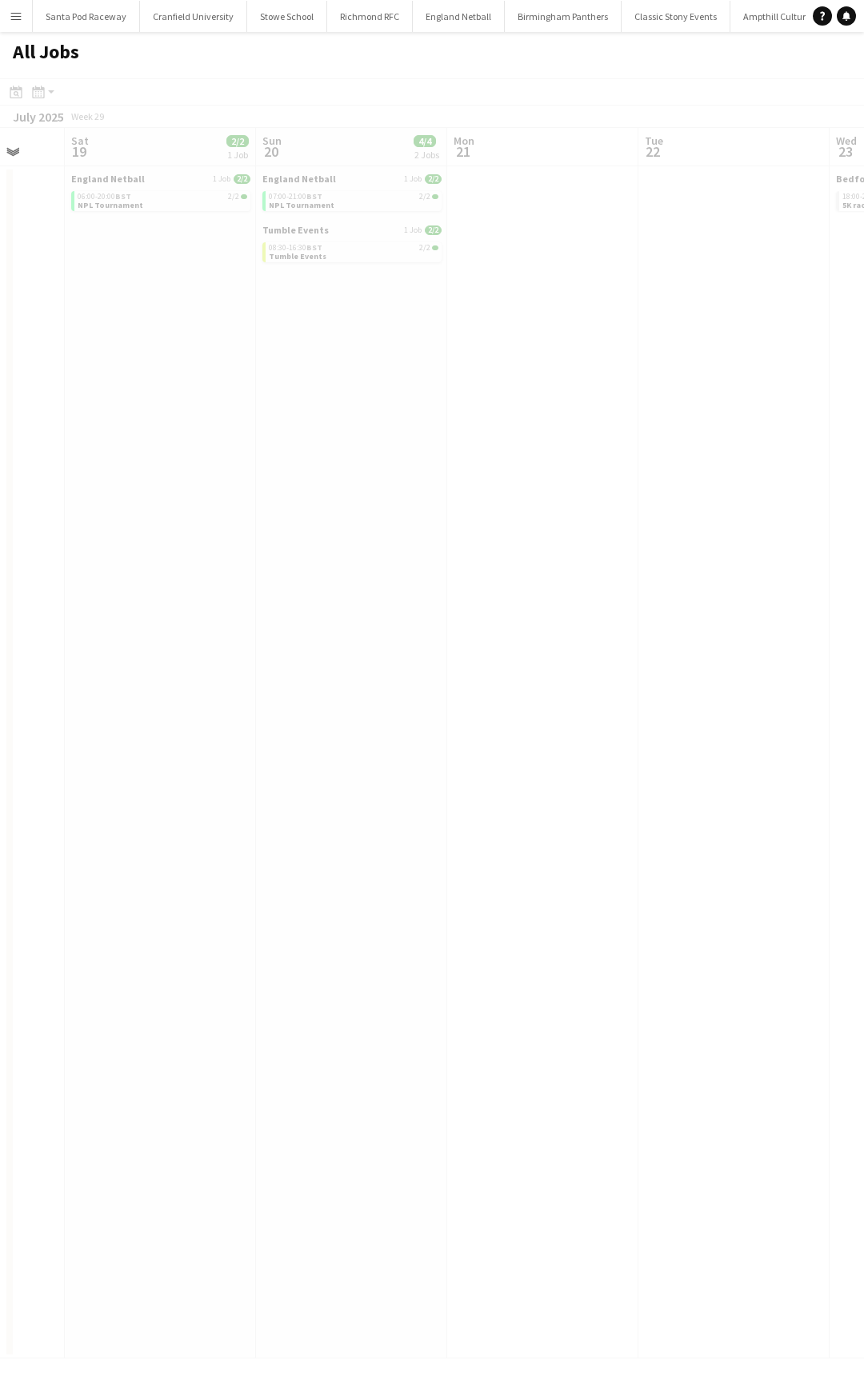drag, startPoint x: 576, startPoint y: 457, endPoint x: 58, endPoint y: 441, distance: 518.247 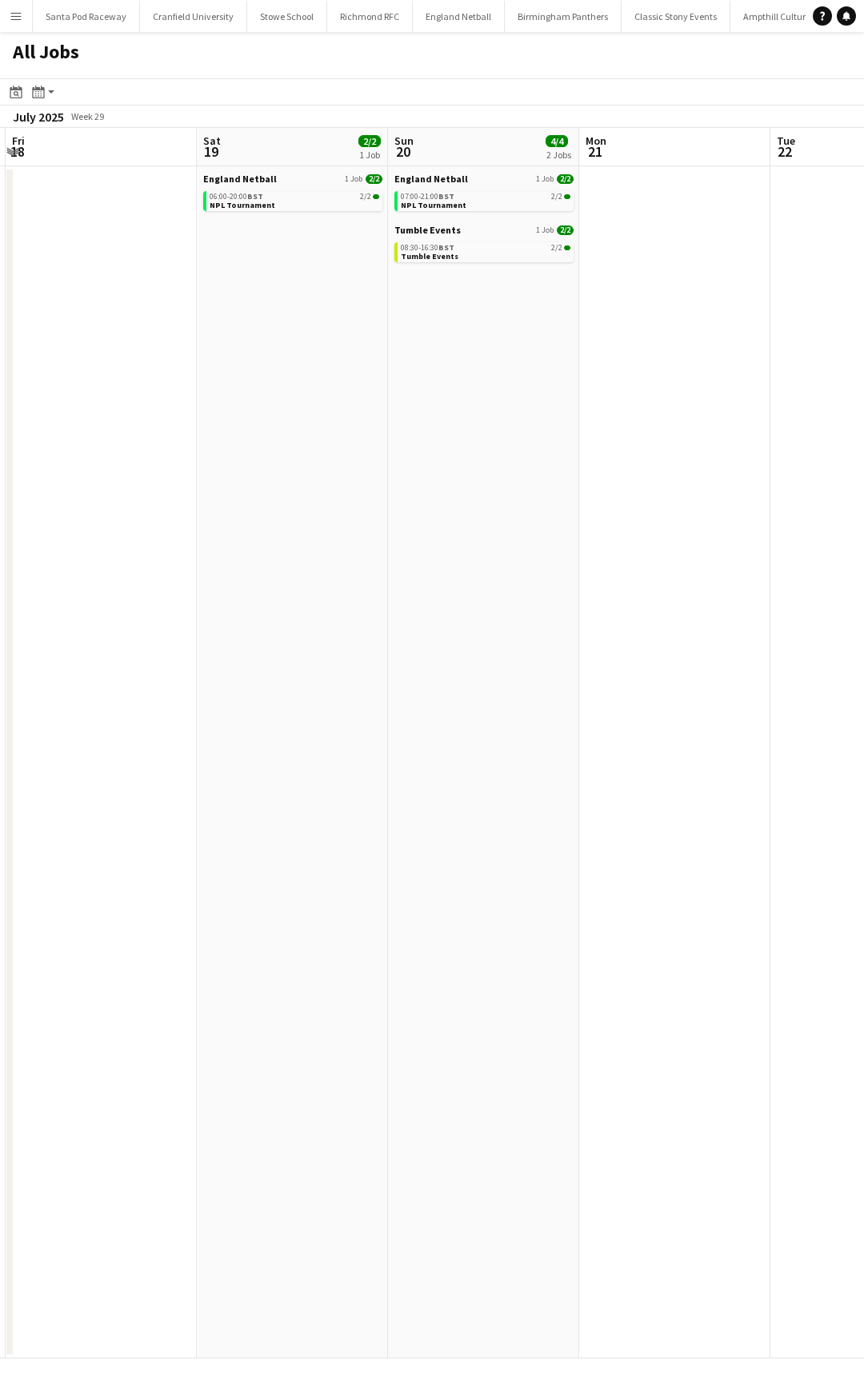 click on "Tue   15   Wed   16   Thu   17   Fri   18   Sat   19   2/2   1 Job   Sun   20   4/4   2 Jobs   Mon   21   Tue   22   Wed   23   2/2   1 Job   Thu   24   England Netball   1 Job   2/2   06:00-20:00    BST   2/2   NPL Tournament   England Netball   1 Job   2/2   07:00-21:00    BST   2/2   NPL Tournament   Tumble Events   1 Job   2/2   08:30-16:30    BST   2/2   Tumble Events   Bedford Harriers   1 Job   2/2   18:00-21:30    BST   2/2   5K race" at bounding box center [432, 743] 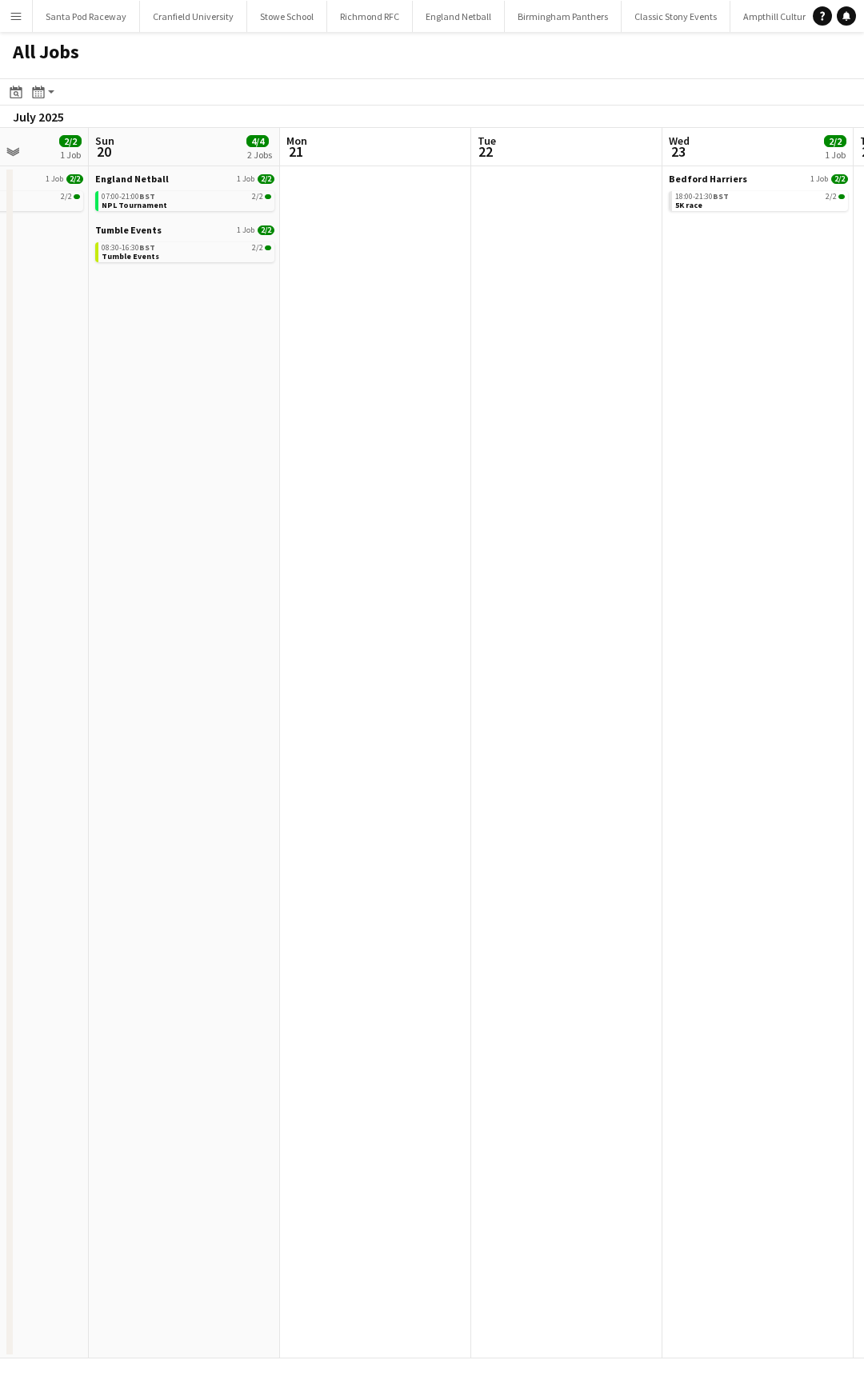 drag, startPoint x: 124, startPoint y: 433, endPoint x: 114, endPoint y: 426, distance: 12.206556 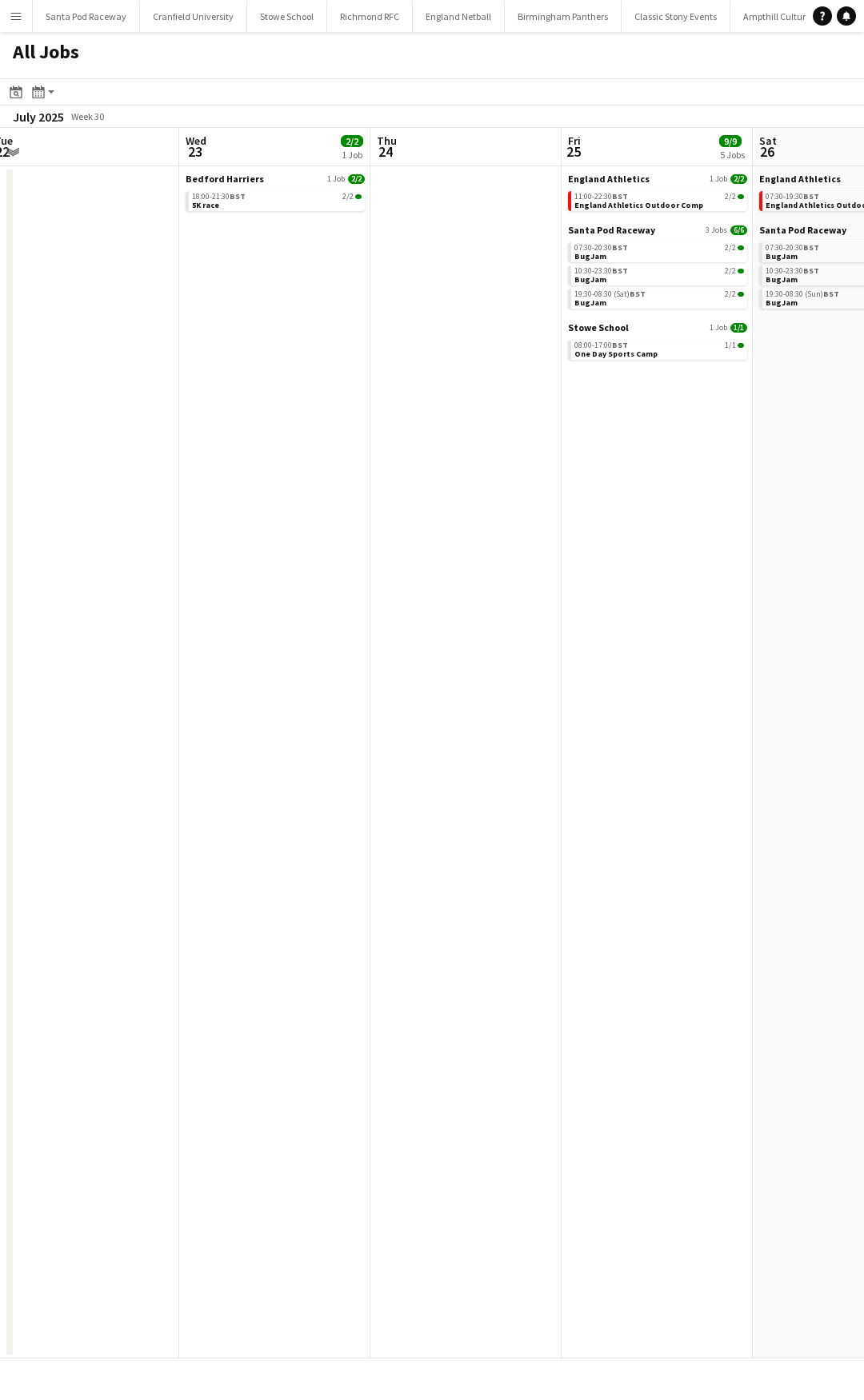 drag, startPoint x: 290, startPoint y: 429, endPoint x: 66, endPoint y: 430, distance: 224.0022 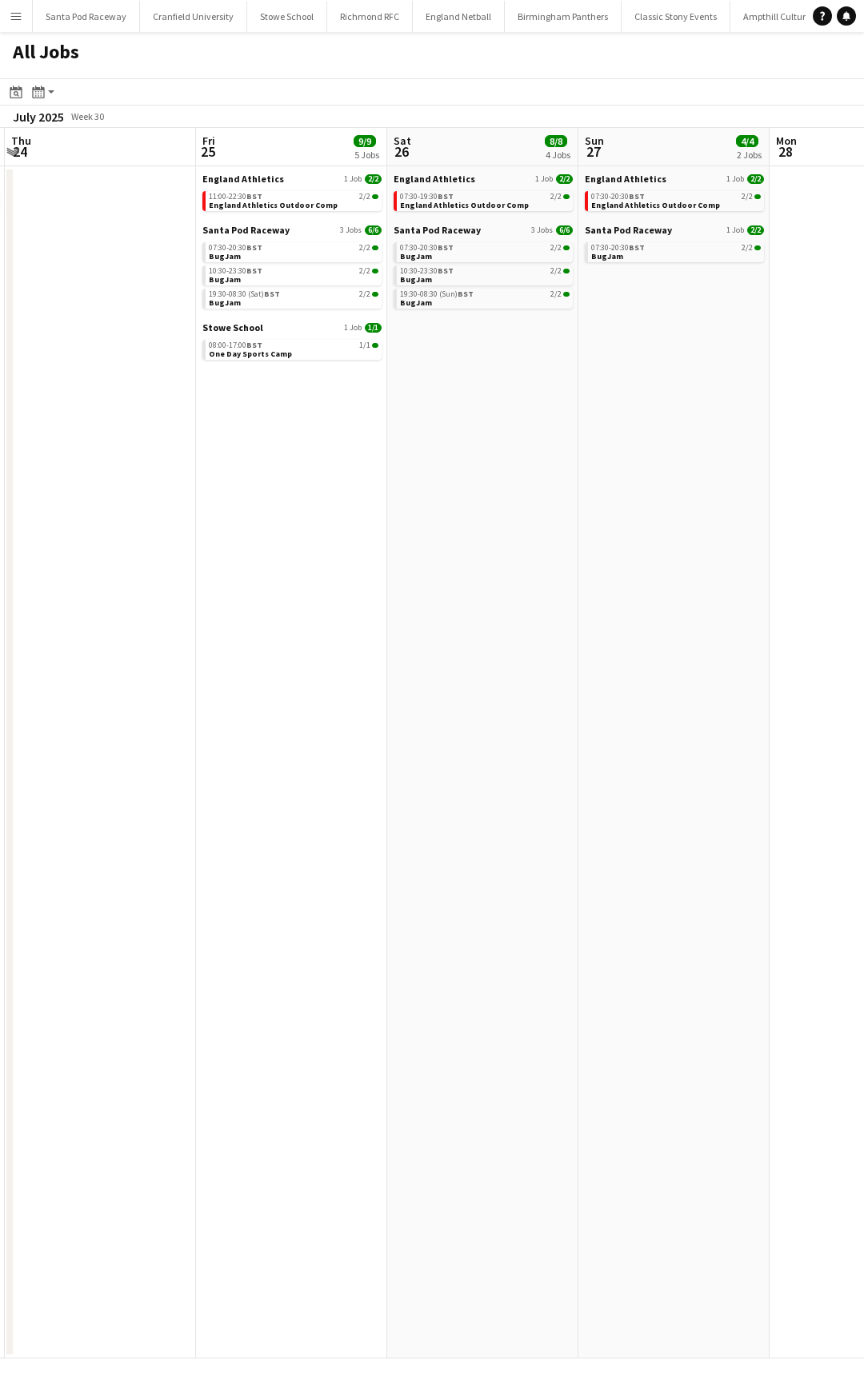 scroll, scrollTop: 0, scrollLeft: 579, axis: horizontal 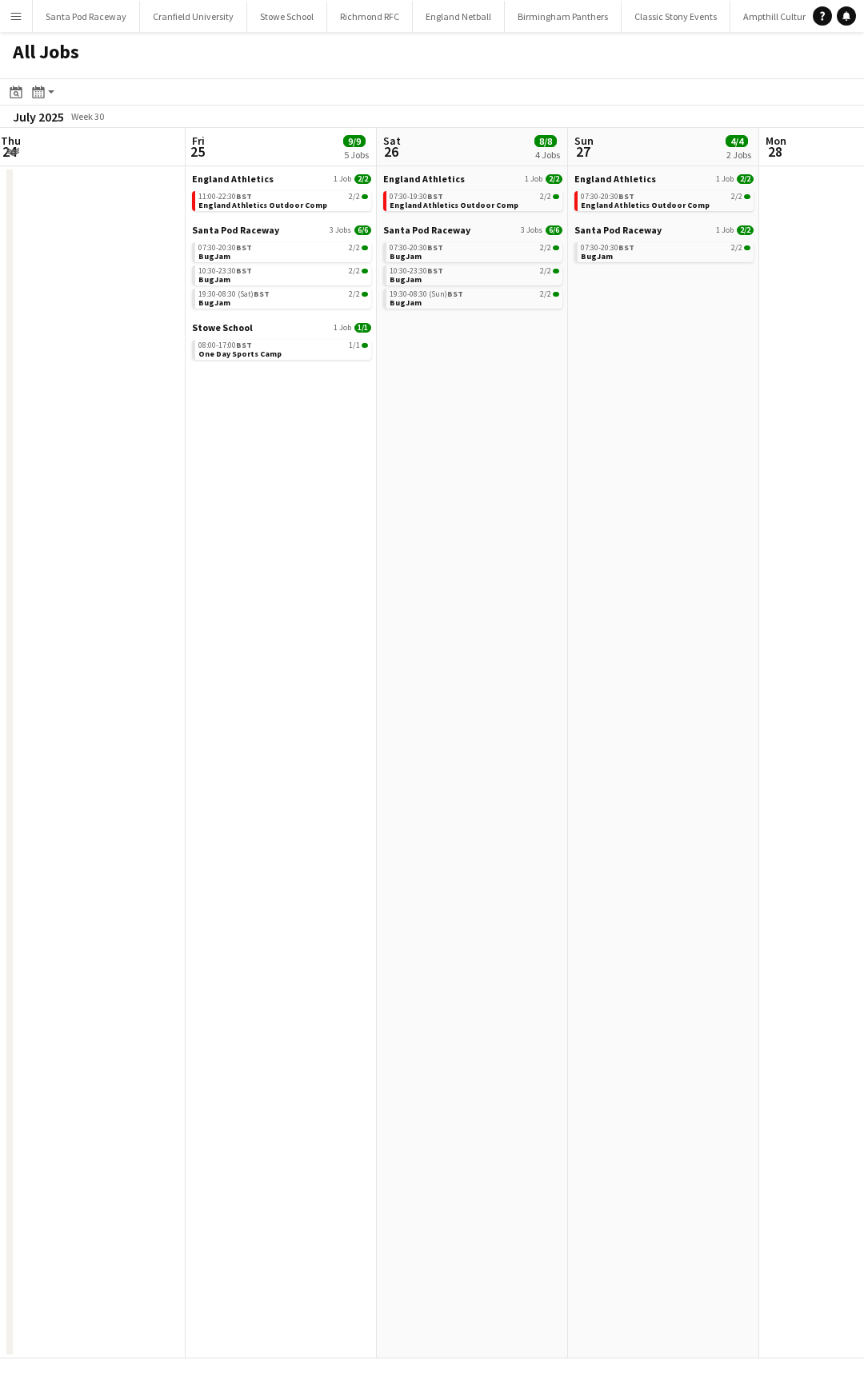 drag, startPoint x: 526, startPoint y: 449, endPoint x: 365, endPoint y: 449, distance: 161 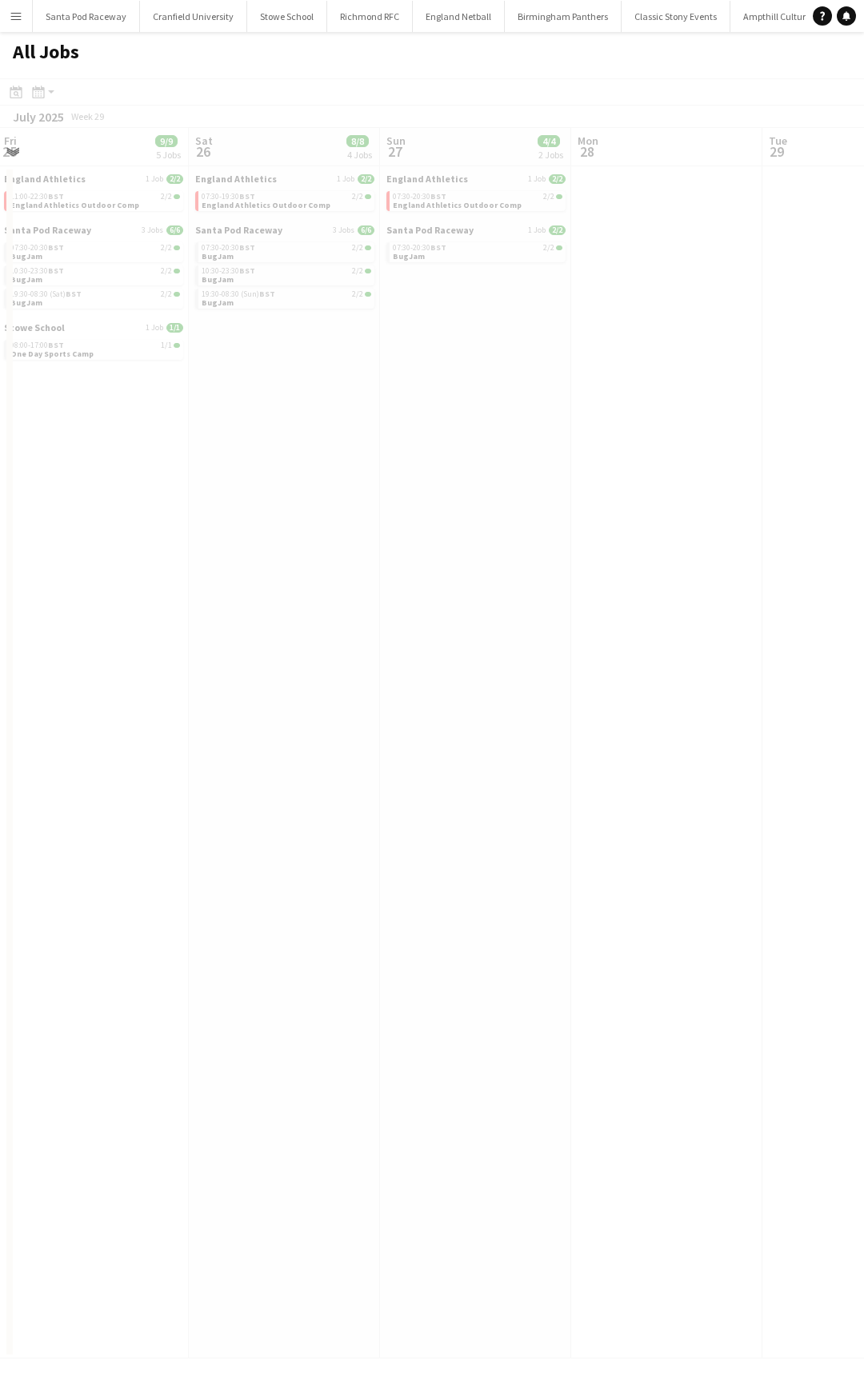 drag, startPoint x: 241, startPoint y: 453, endPoint x: -119, endPoint y: 481, distance: 361.0872 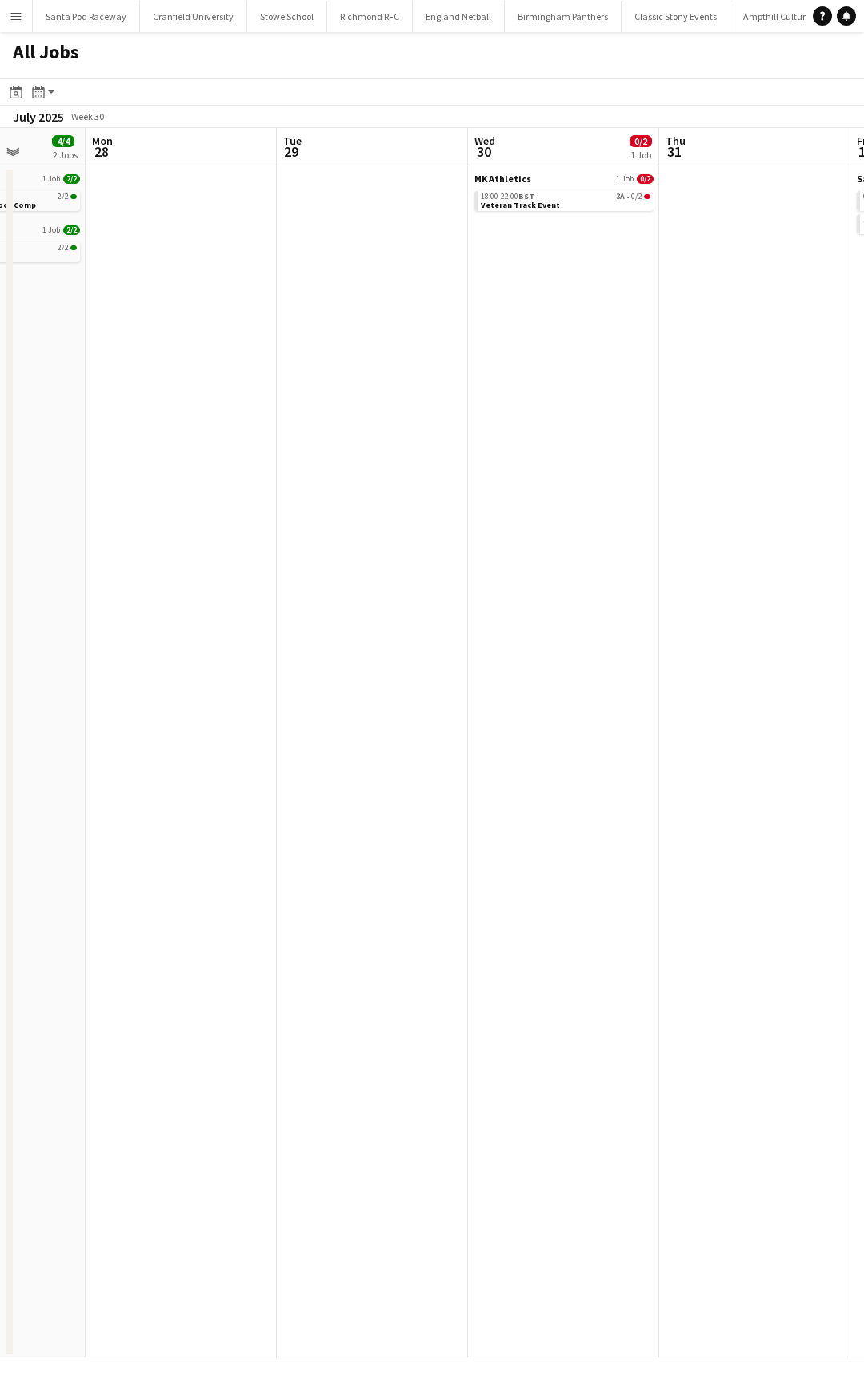 drag, startPoint x: 195, startPoint y: 516, endPoint x: -218, endPoint y: 498, distance: 413.3921 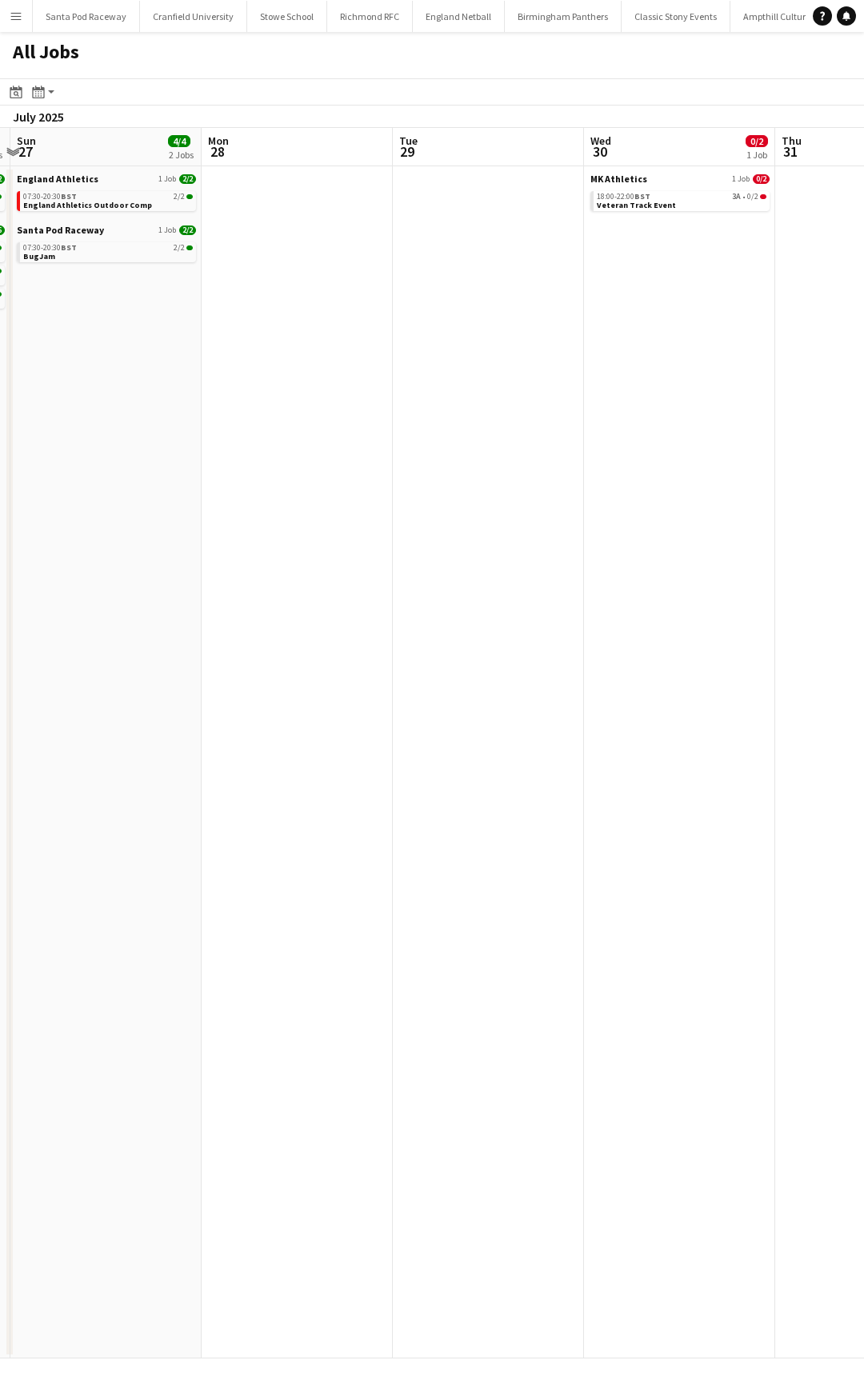 scroll, scrollTop: 0, scrollLeft: 510, axis: horizontal 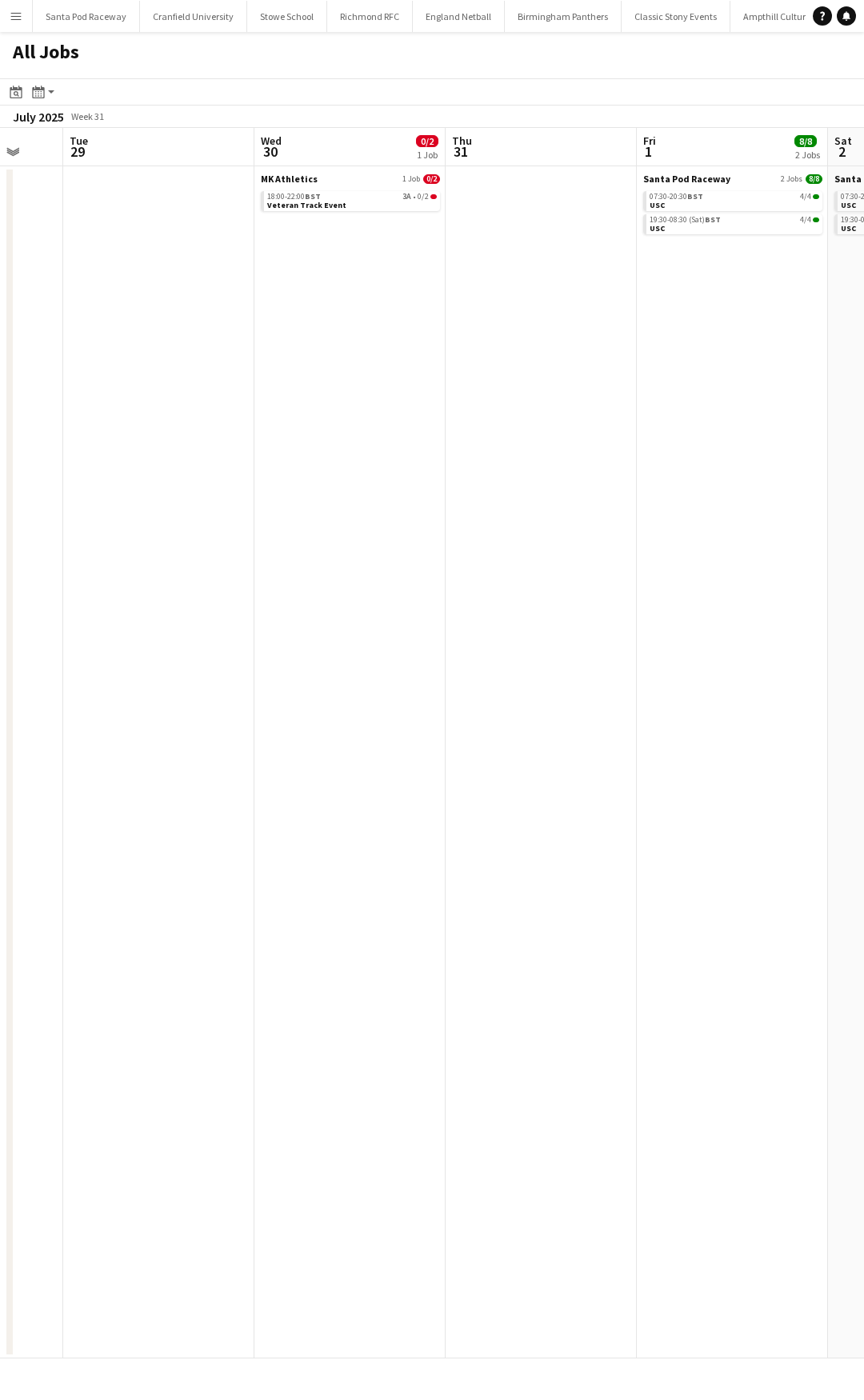 drag, startPoint x: 71, startPoint y: 487, endPoint x: -311, endPoint y: 487, distance: 382 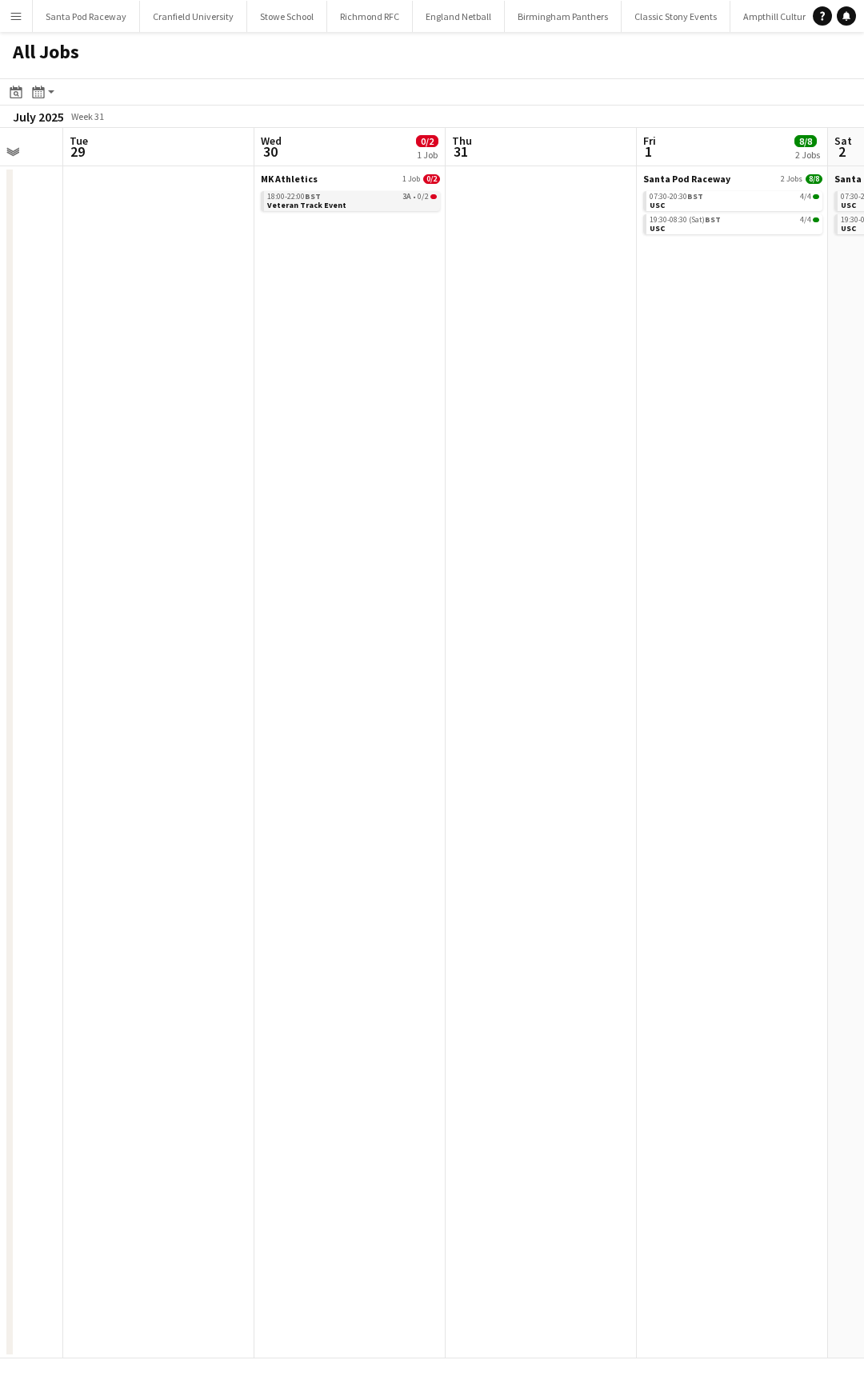 click on "18:00-22:00    BST   3A   •   0/2   Veteran Track Event" at bounding box center [352, 200] 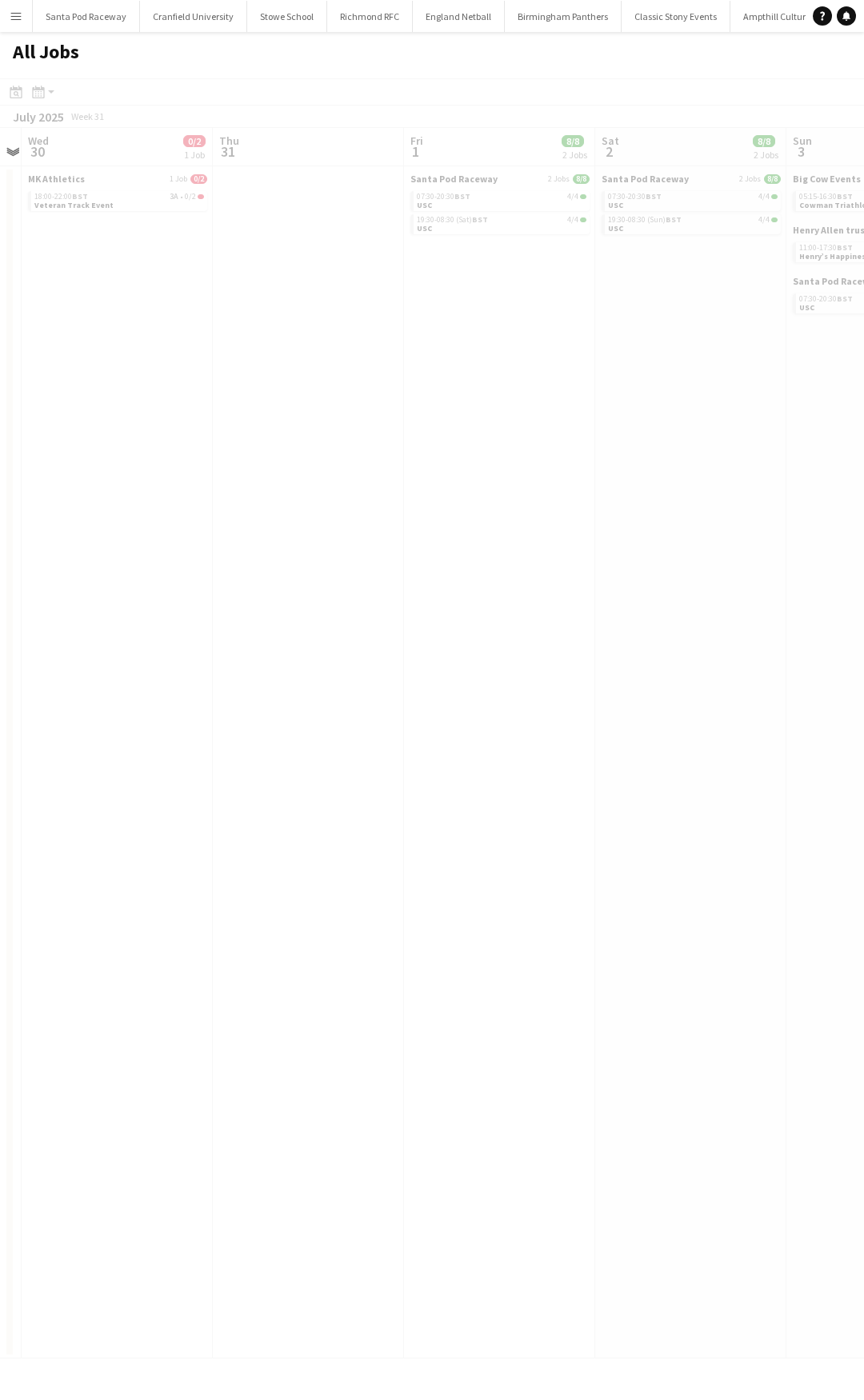 drag, startPoint x: 274, startPoint y: 313, endPoint x: 226, endPoint y: 307, distance: 48.37355 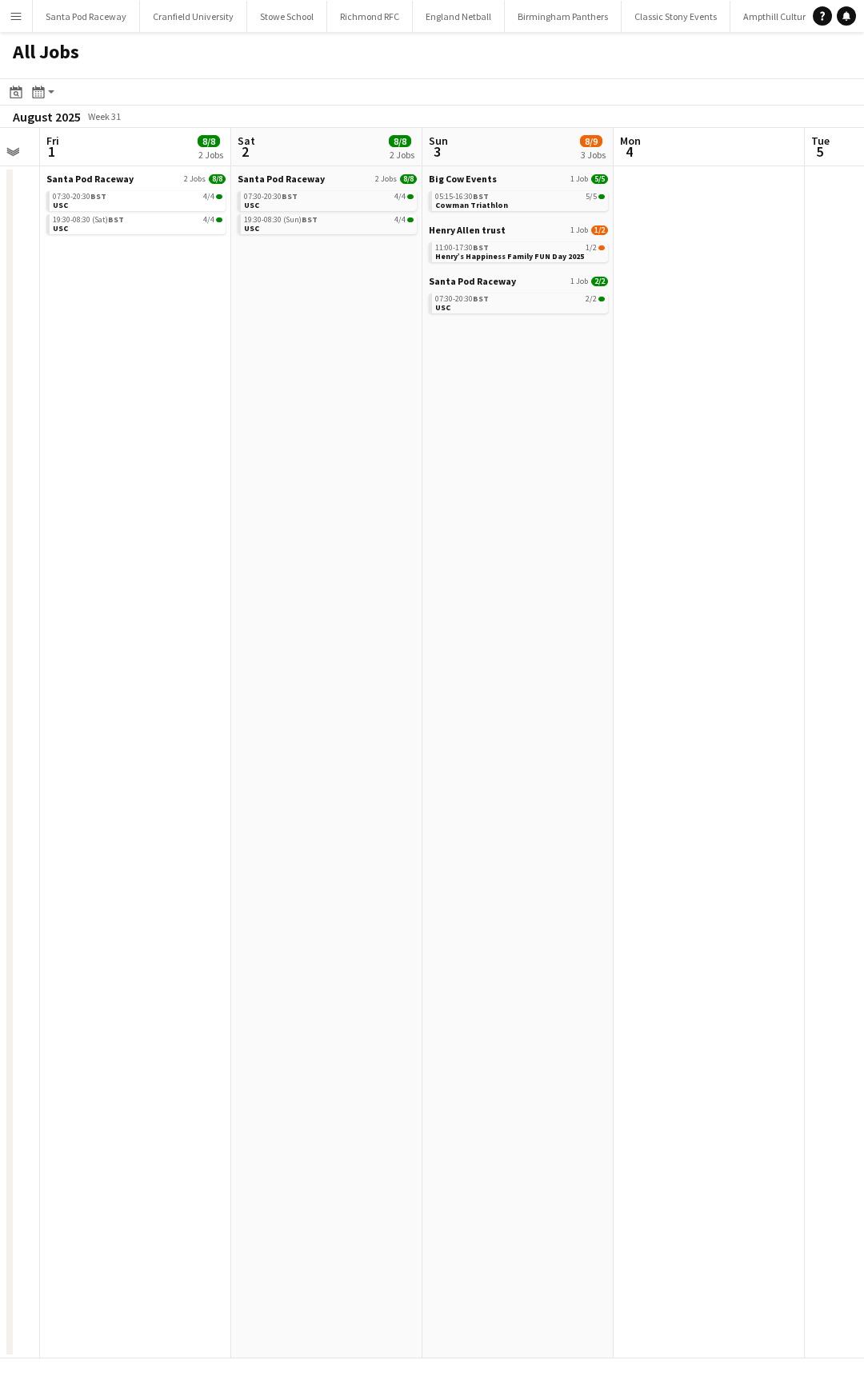 drag, startPoint x: 252, startPoint y: 341, endPoint x: 404, endPoint y: 338, distance: 152.0296 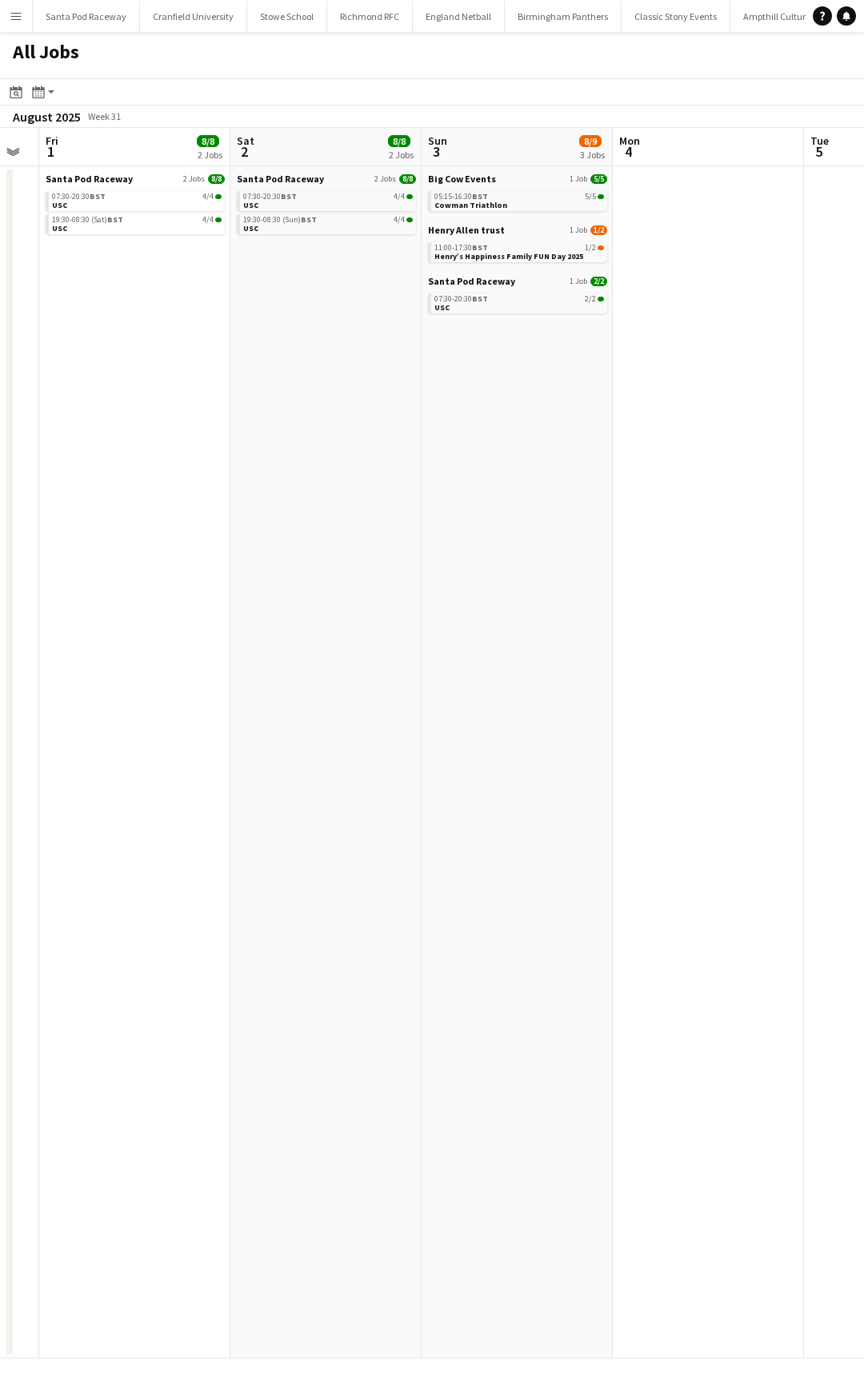 click on "Tue   29   Wed   30   0/2   1 Job   Thu   31   Fri   1   8/8   2 Jobs   Sat   2   8/8   2 Jobs   Sun   3   8/9   3 Jobs   Mon   4   Tue   5   Wed   6   2/2   1 Job   Thu   7   2/2   1 Job   MK Athletics   1 Job   0/2   18:00-22:00    BST   3A   •   0/2   Veteran Track Event   Santa Pod Raceway   2 Jobs   8/8   07:30-20:30    BST   4/4   USC   19:30-08:30 (Sat)   BST   4/4   USC   Santa Pod Raceway   2 Jobs   8/8   07:30-20:30    BST   4/4   USC   19:30-08:30 (Sun)   BST   4/4   USC   Big Cow Events   1 Job   5/5   05:15-16:30    BST   5/5   Cowman Triathlon   Henry Allen trust   1 Job   1/2   11:00-17:30    BST   1/2   Henry’s Happiness Family FUN Day 2025   Santa Pod Raceway   1 Job   2/2   07:30-20:30    BST   2/2   USC   London Marathon Events   1 Job   2/2   06:00-22:00    BST   2/2   T100 Build Cover   London Marathon Events   1 Job   2/2   06:00-22:00    BST   2/2   T100 Build Cover" at bounding box center [432, 743] 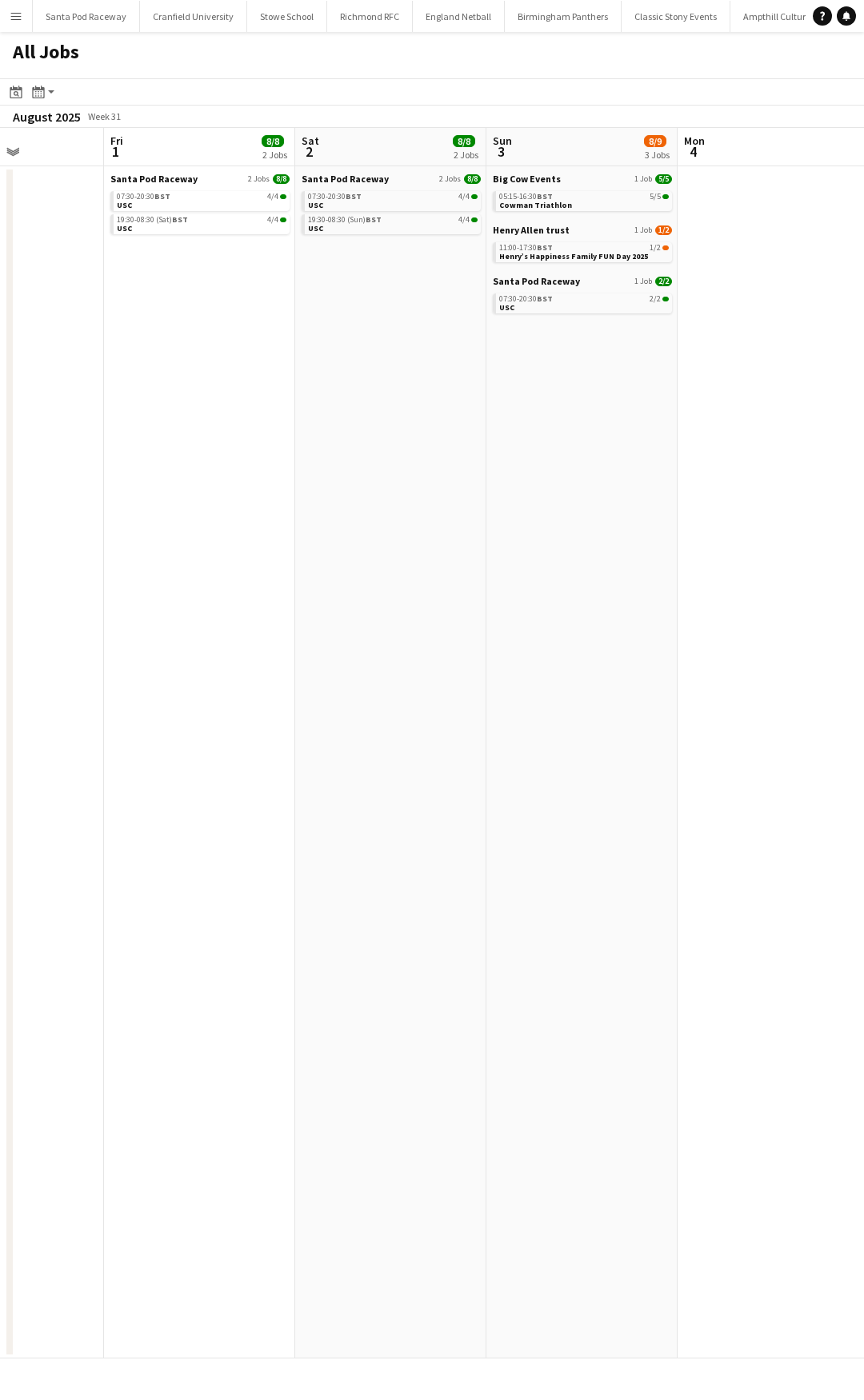 drag, startPoint x: 545, startPoint y: 347, endPoint x: 132, endPoint y: 354, distance: 413.0593 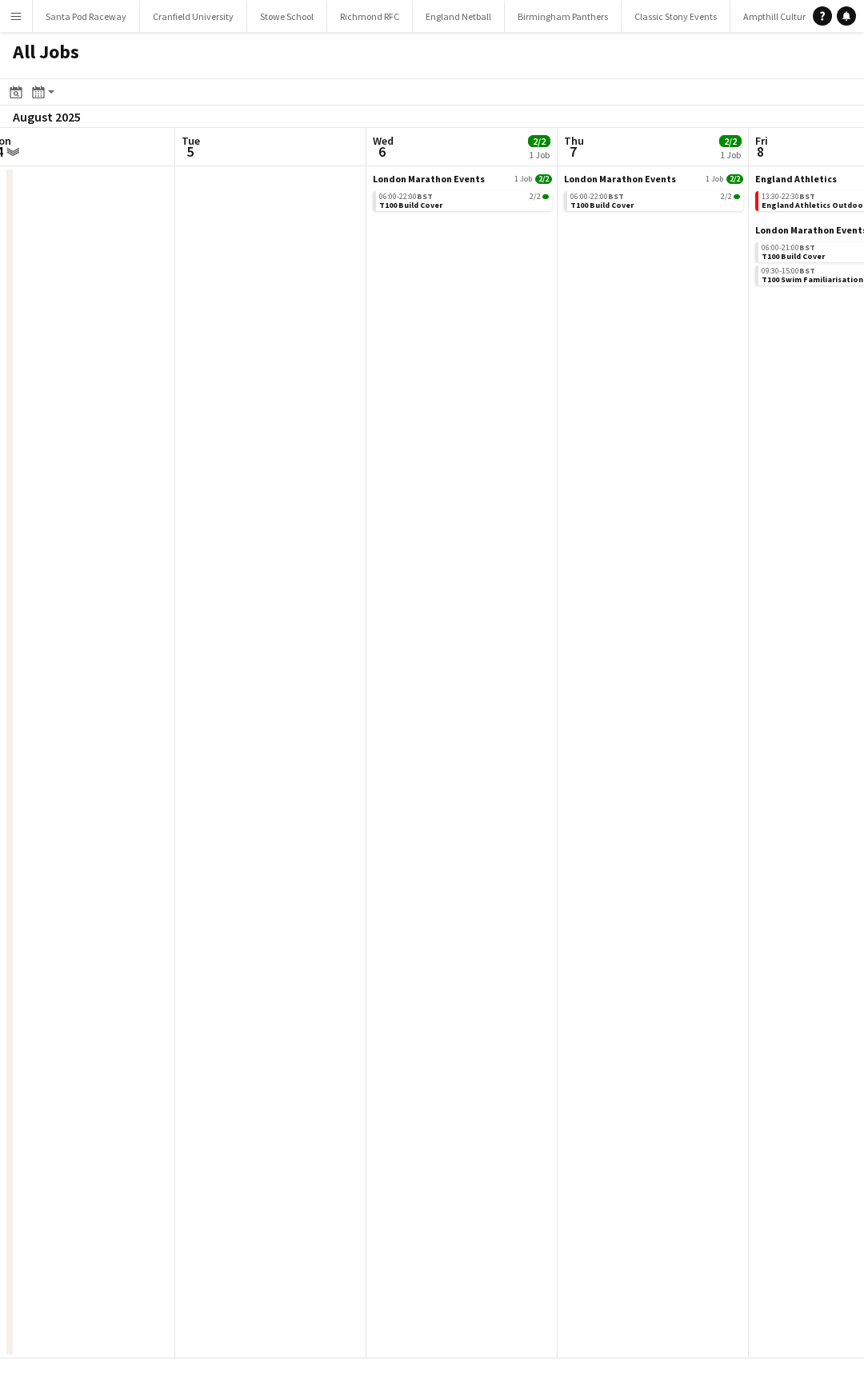 drag, startPoint x: 338, startPoint y: 345, endPoint x: 3, endPoint y: 342, distance: 335.01343 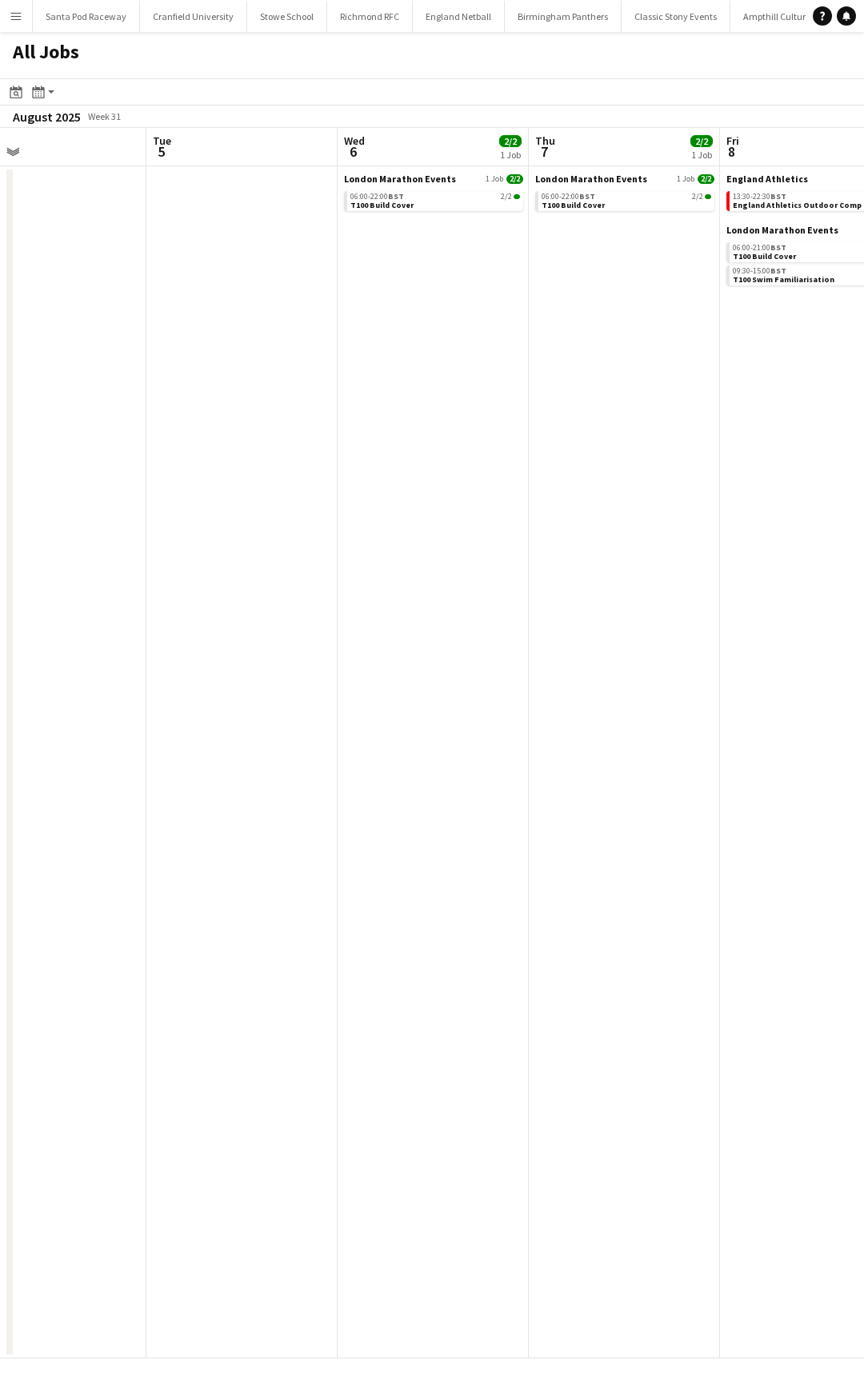 drag, startPoint x: 495, startPoint y: 321, endPoint x: -159, endPoint y: 377, distance: 656.3932 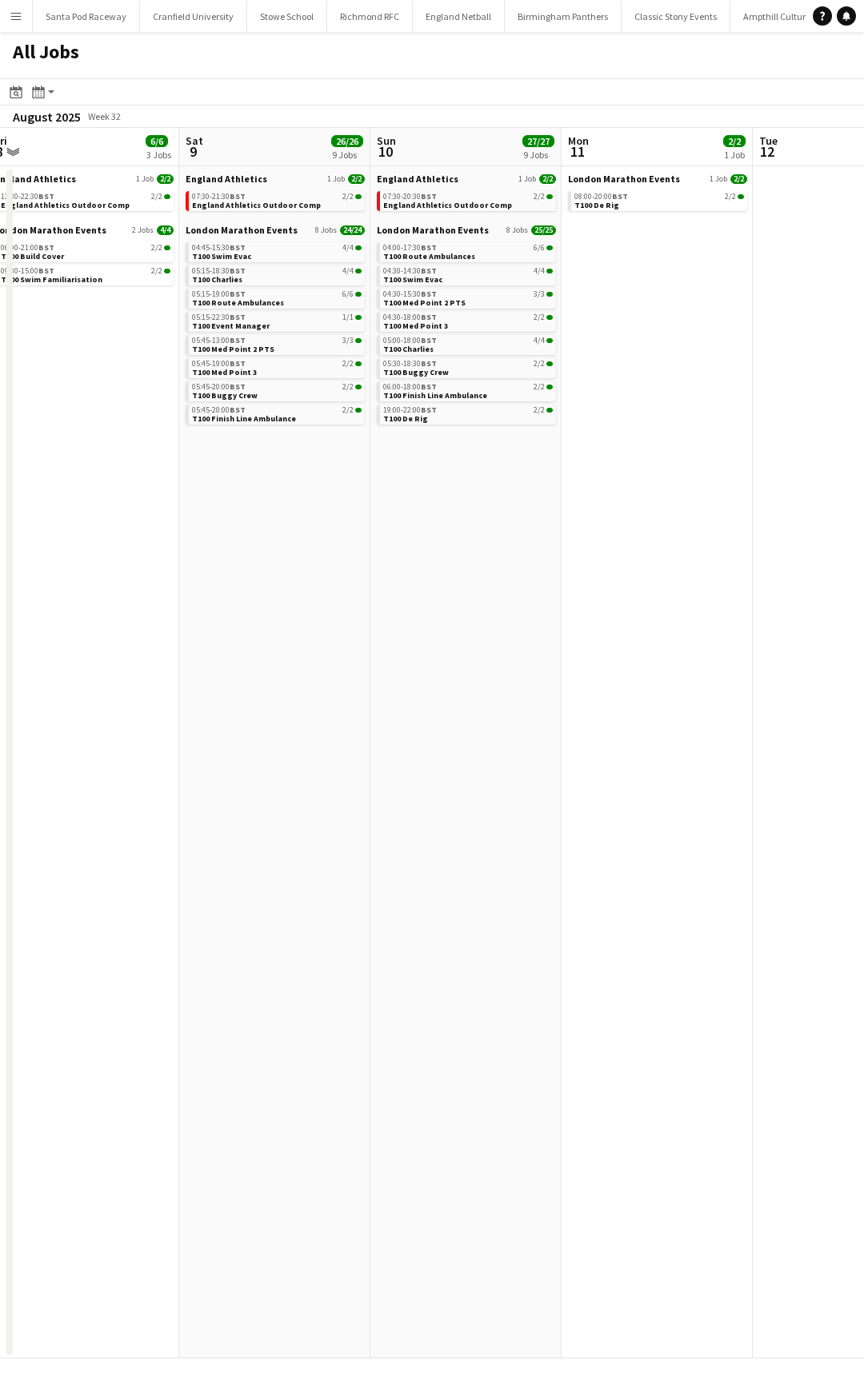 drag, startPoint x: 374, startPoint y: 362, endPoint x: 35, endPoint y: 372, distance: 339.14746 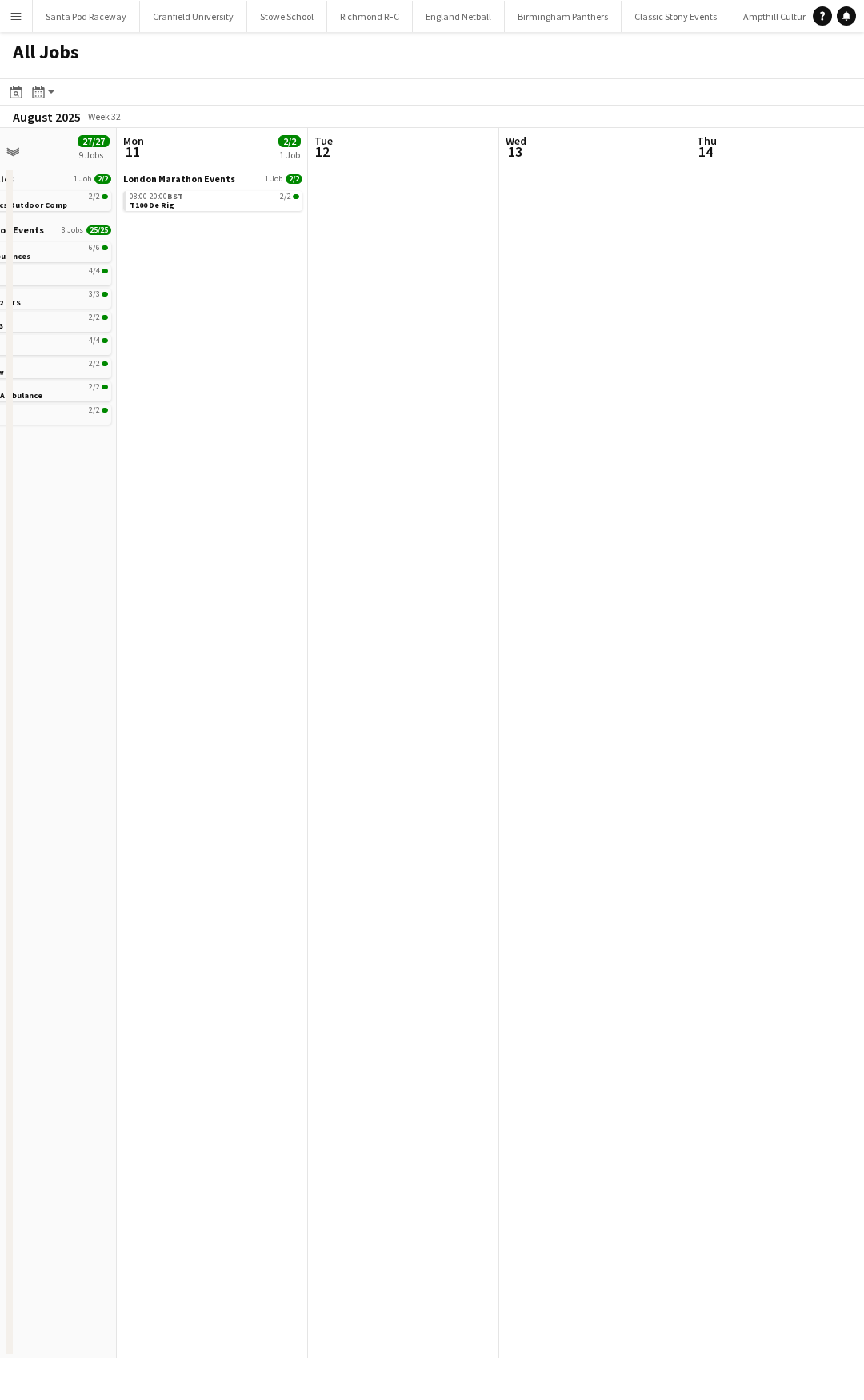drag, startPoint x: 618, startPoint y: 362, endPoint x: 113, endPoint y: 359, distance: 505.00891 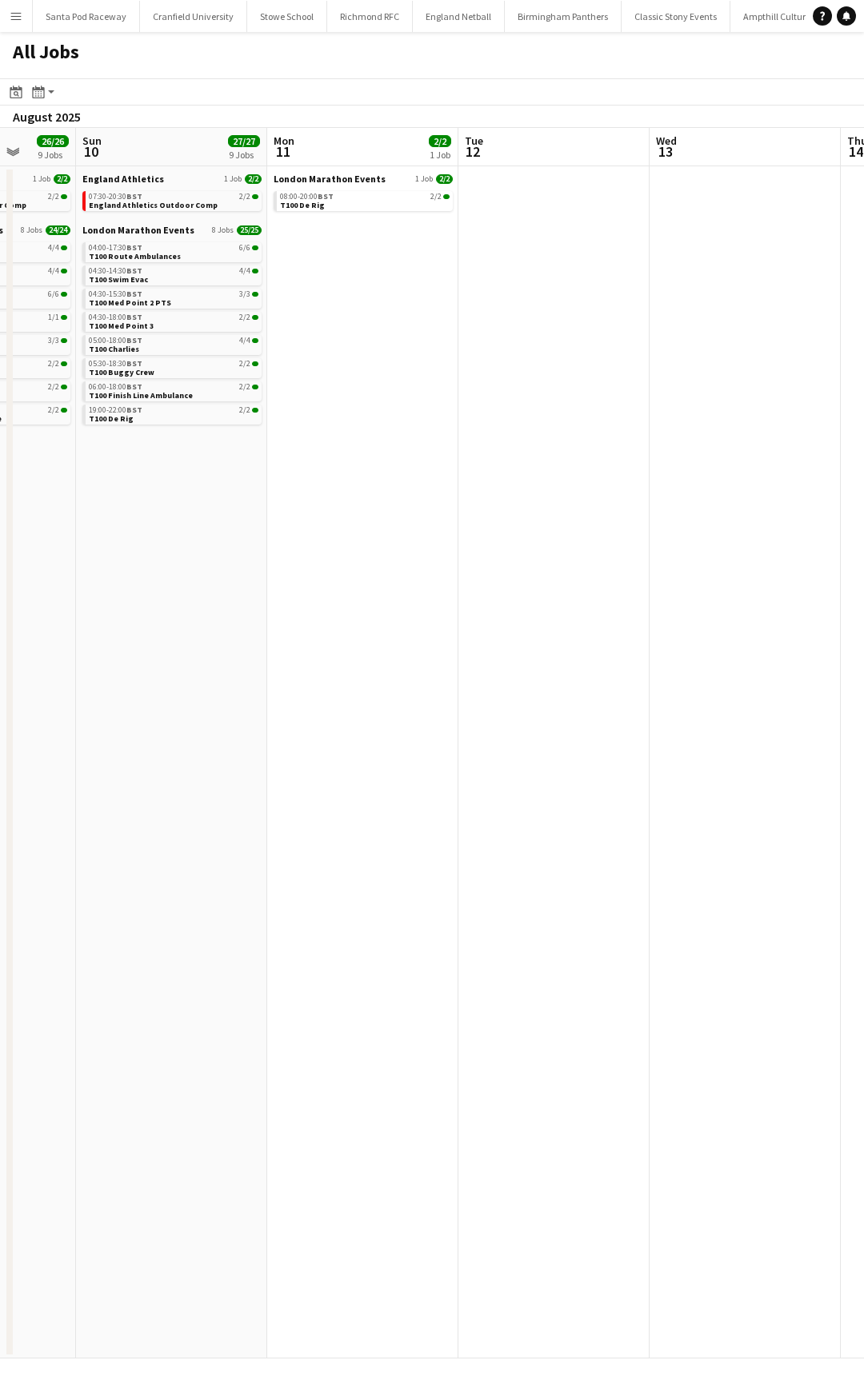 drag, startPoint x: 529, startPoint y: 352, endPoint x: 13, endPoint y: 386, distance: 517.11894 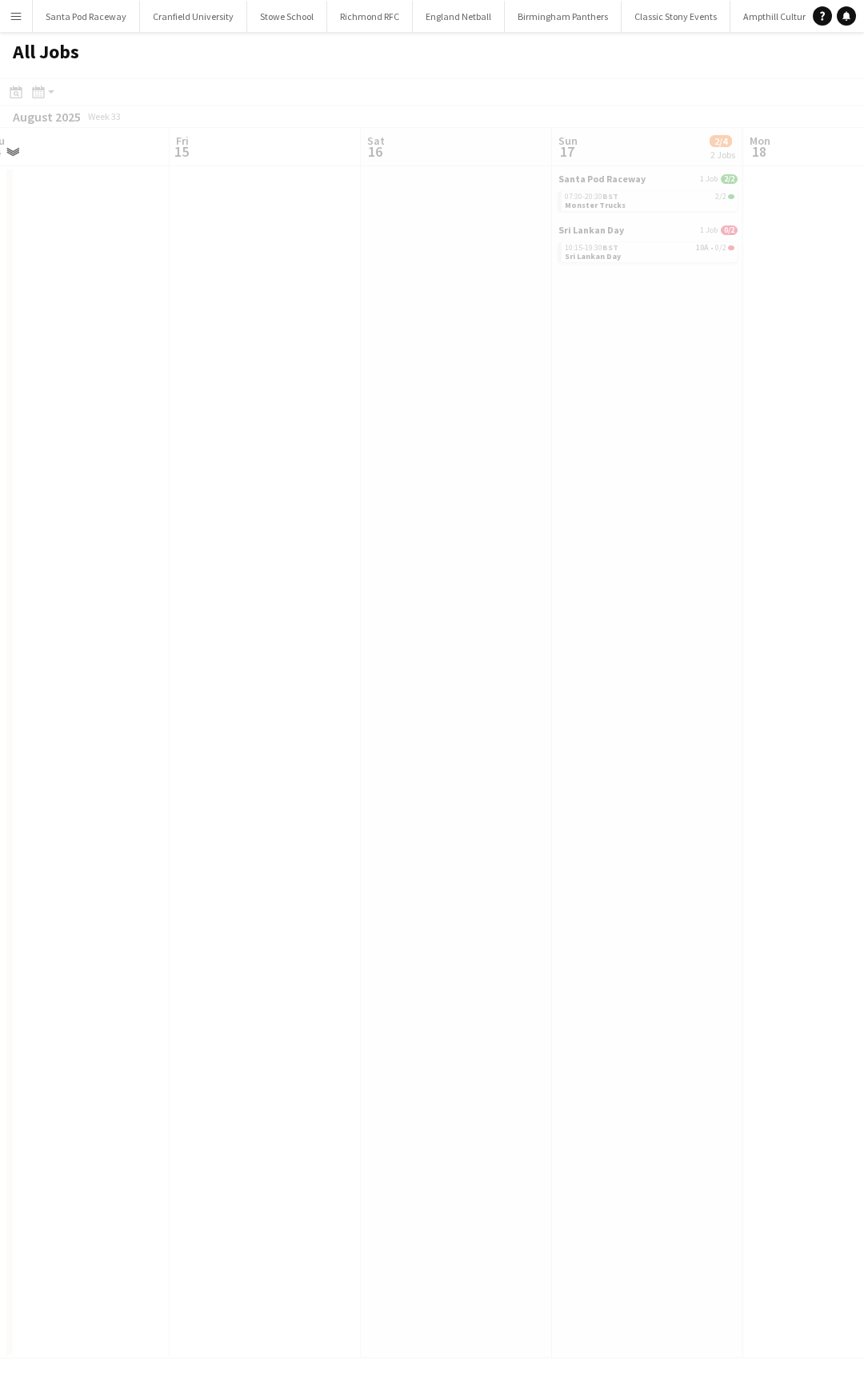 drag, startPoint x: 406, startPoint y: 374, endPoint x: 178, endPoint y: 375, distance: 228.00219 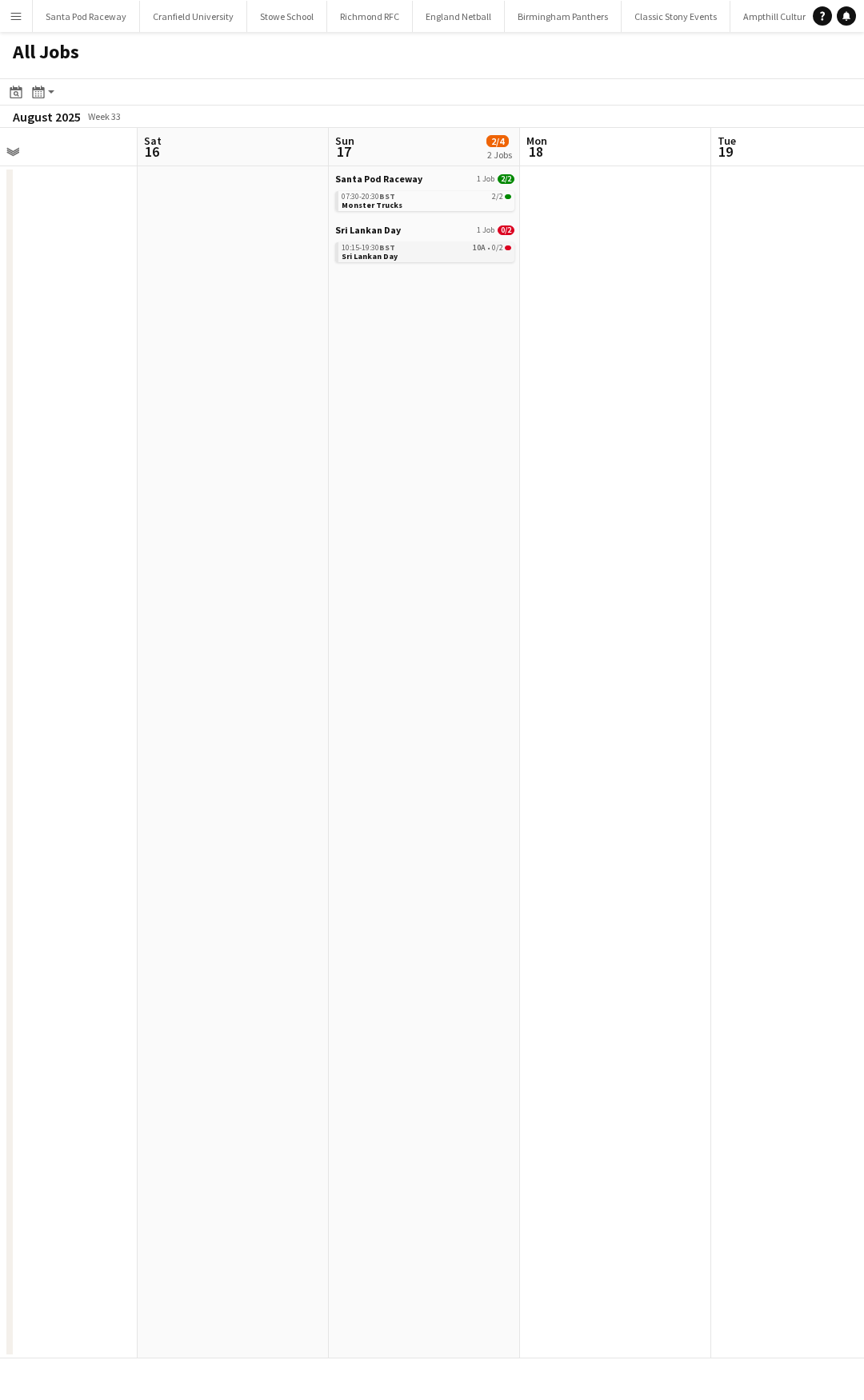 click on "10:15-19:30    BST   10A   •   0/2   Sri Lankan Day" at bounding box center [426, 251] 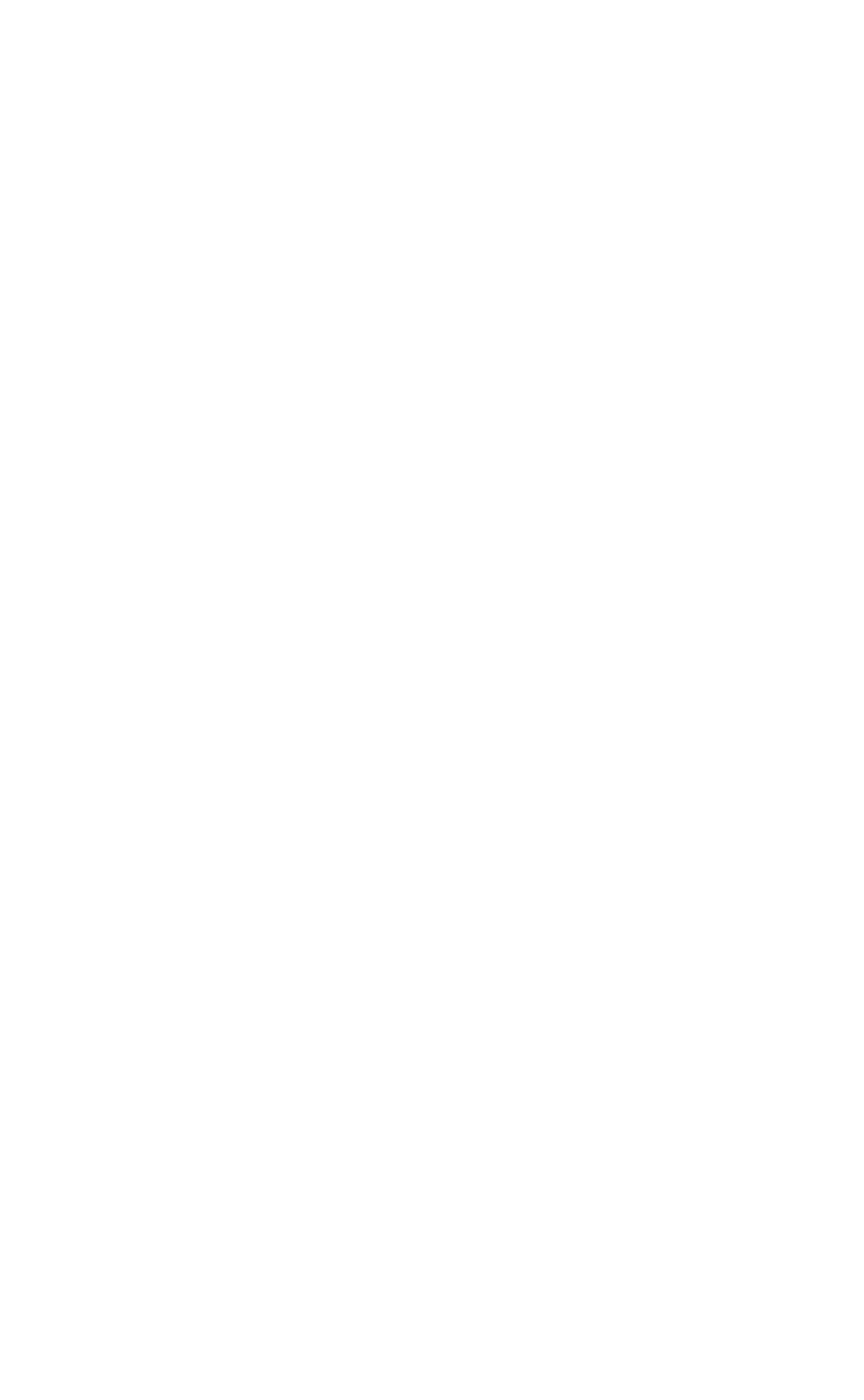 scroll, scrollTop: 0, scrollLeft: 0, axis: both 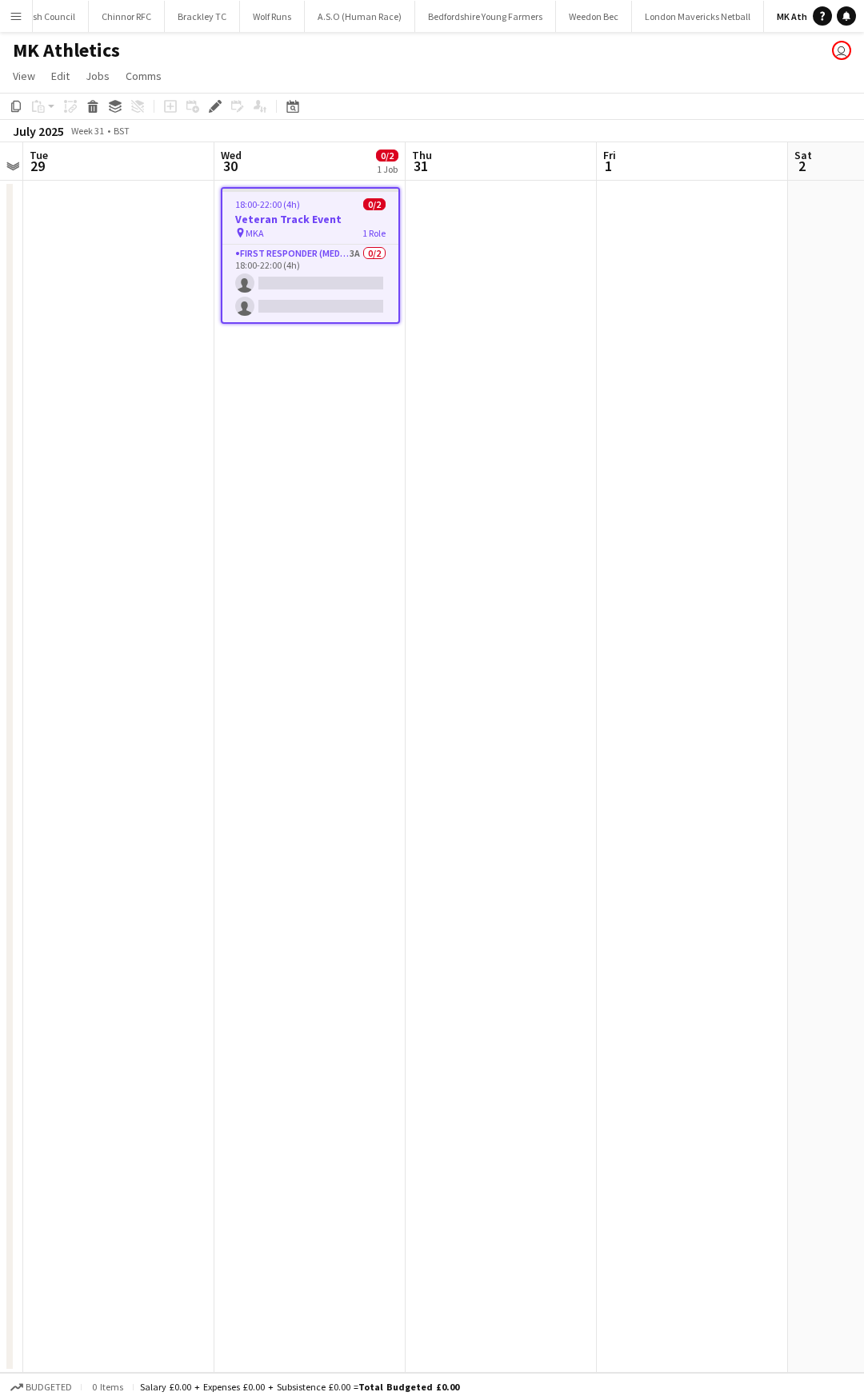 drag, startPoint x: 335, startPoint y: 223, endPoint x: 416, endPoint y: 220, distance: 81.05554 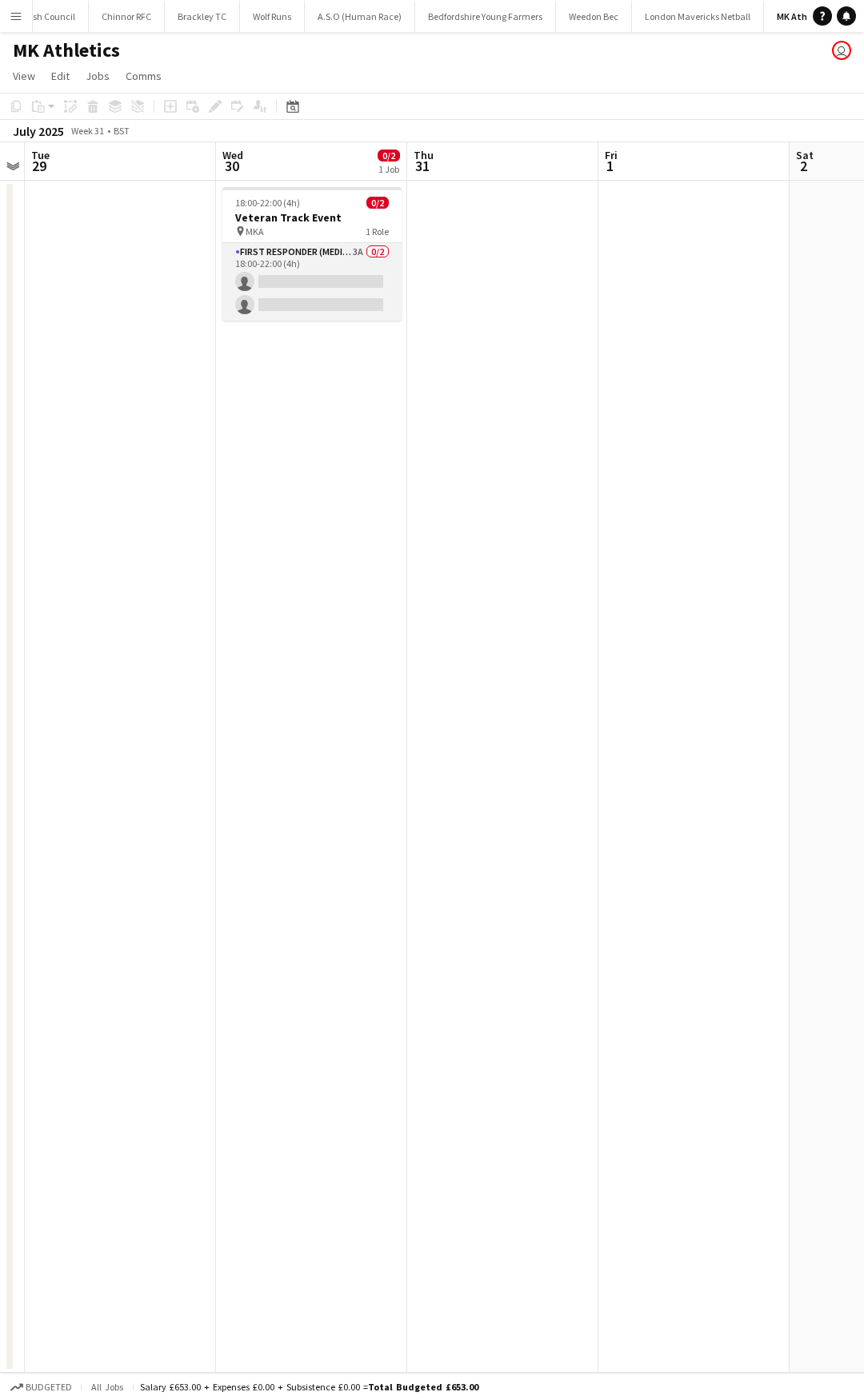 click on "First Responder (Medical)    3A   0/2   18:00-22:00 (4h)
single-neutral-actions
single-neutral-actions" at bounding box center (312, 281) 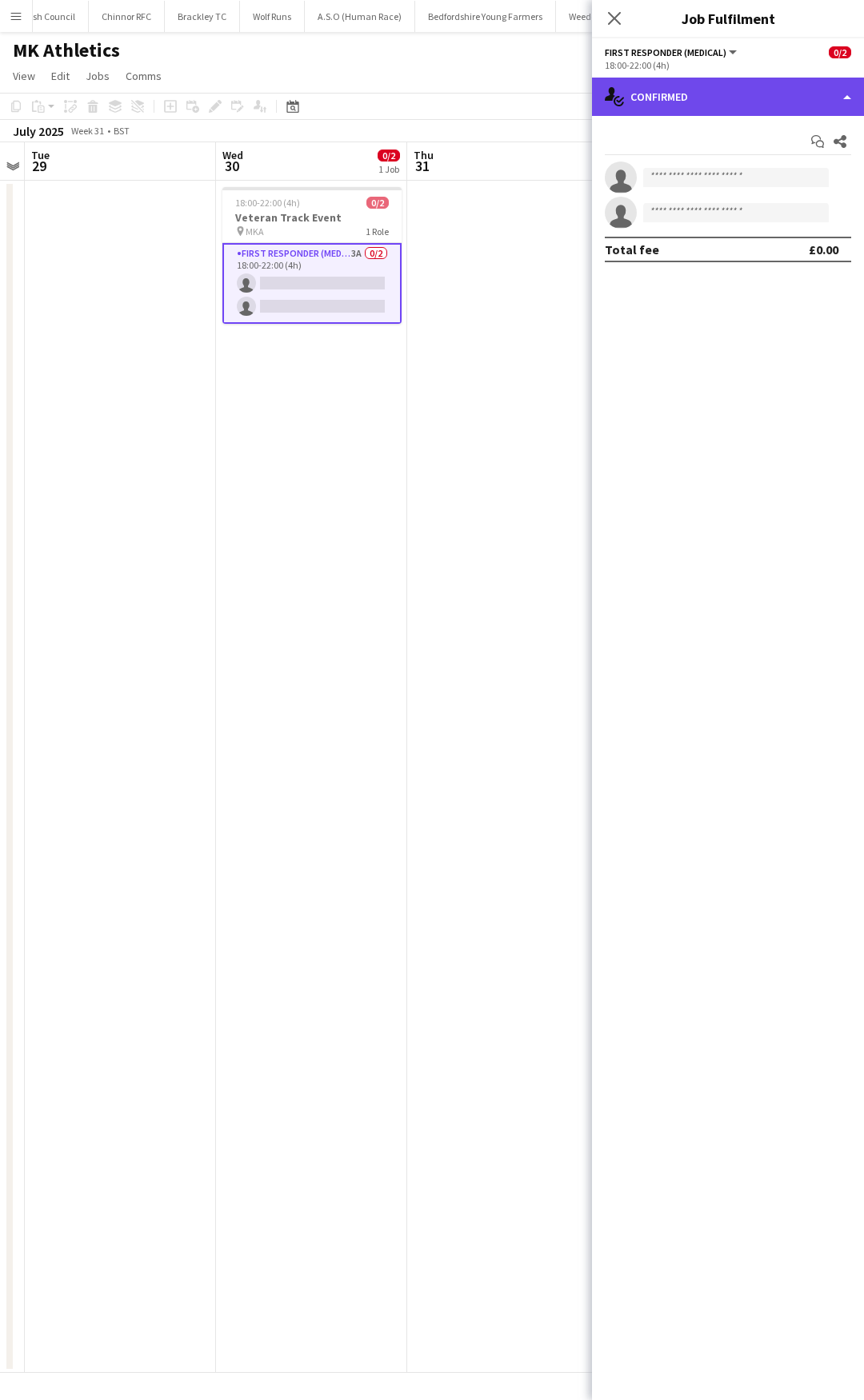 click on "single-neutral-actions-check-2
Confirmed" 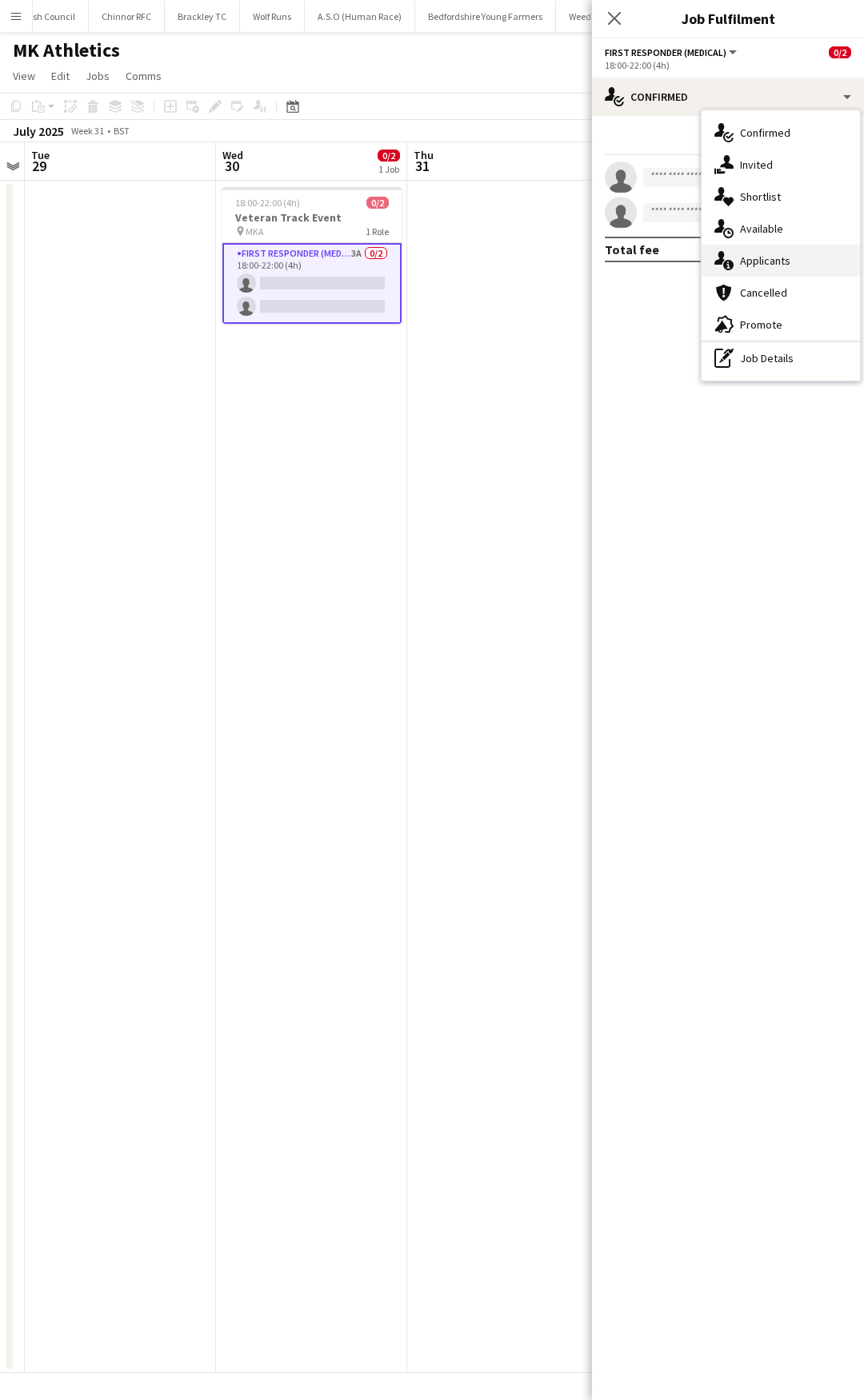 click on "single-neutral-actions-information
Applicants" at bounding box center [781, 261] 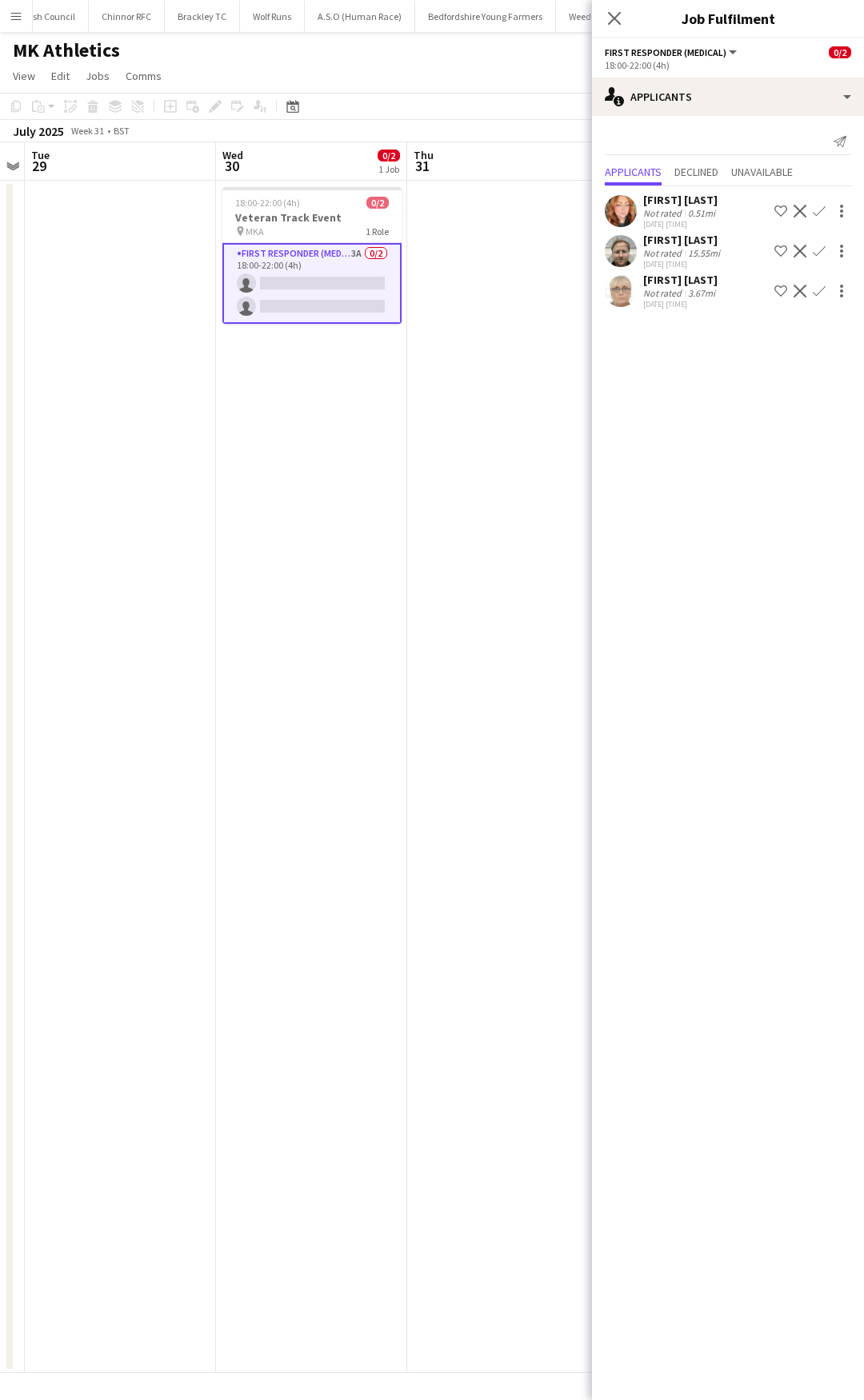 click on "Decline" at bounding box center [800, 251] 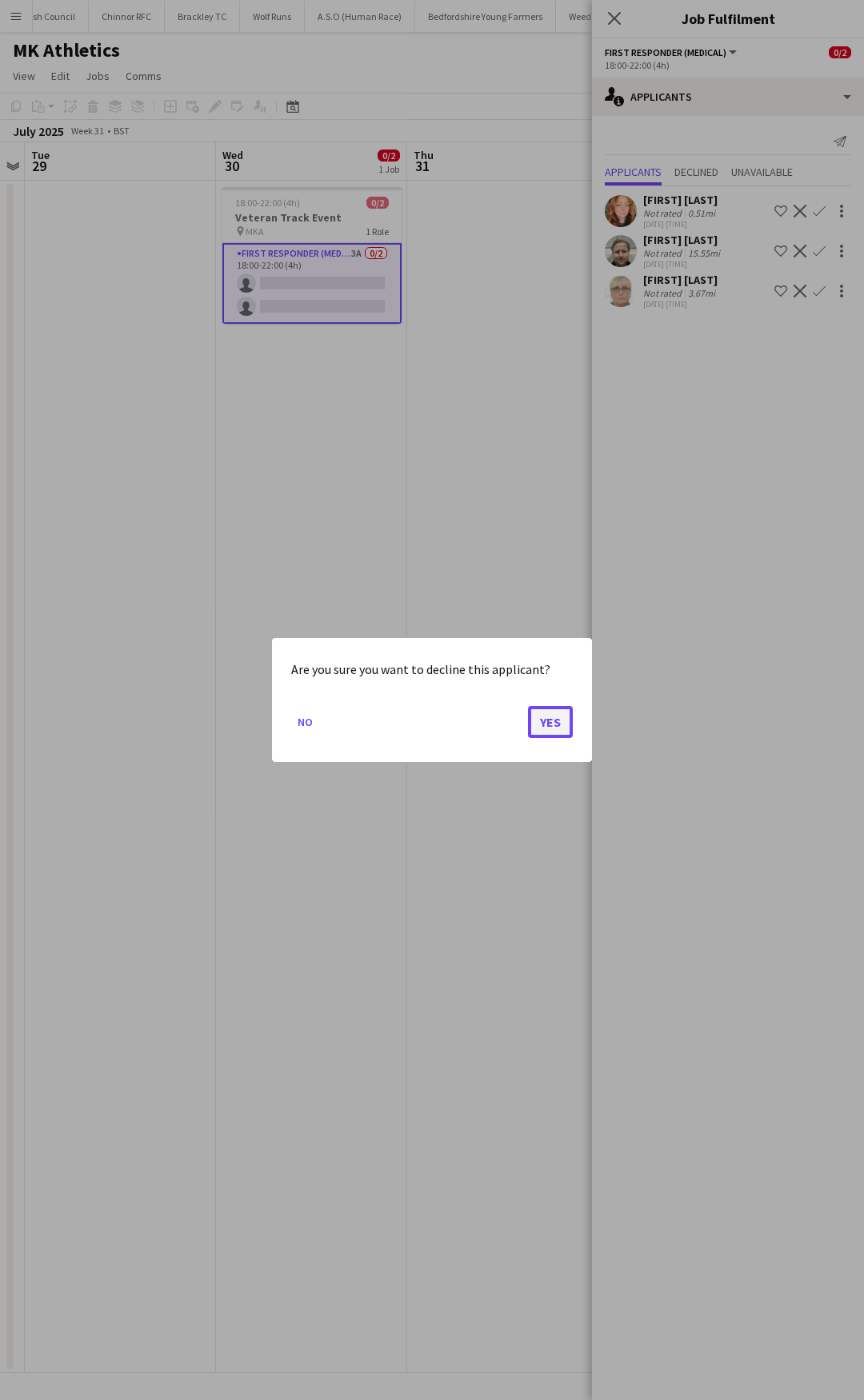click on "Yes" 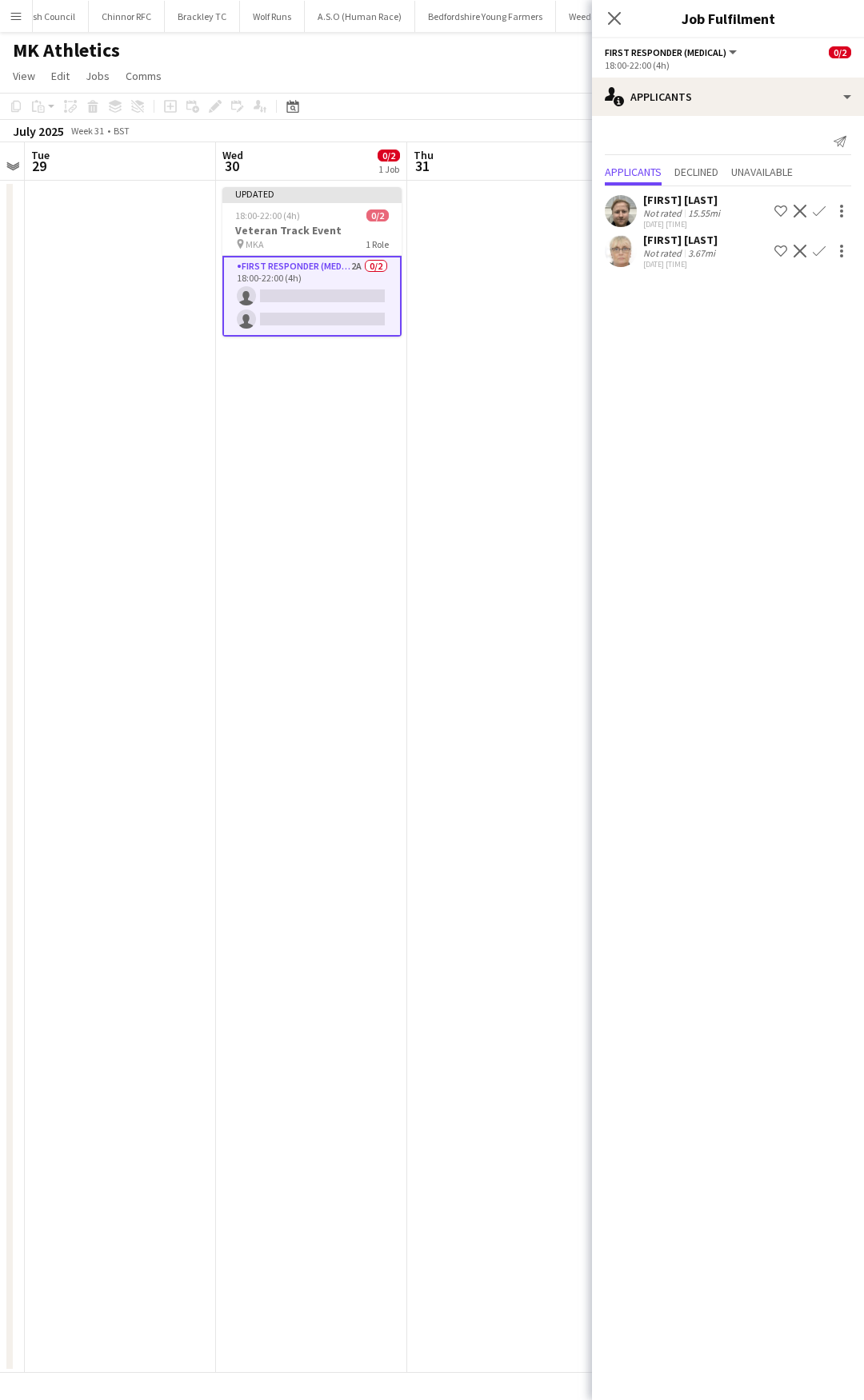 click on "Confirm" at bounding box center (819, 251) 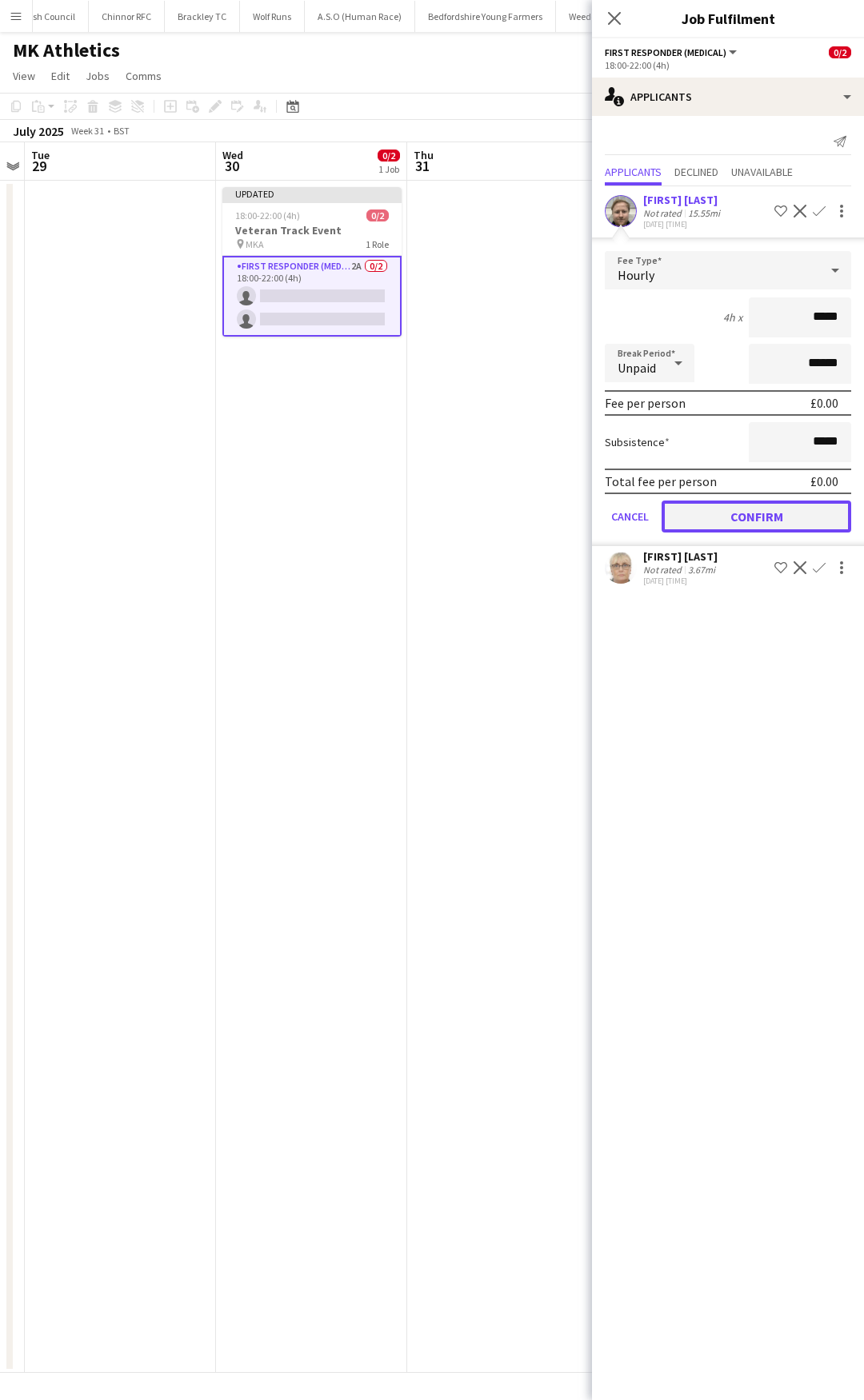 click on "Confirm" 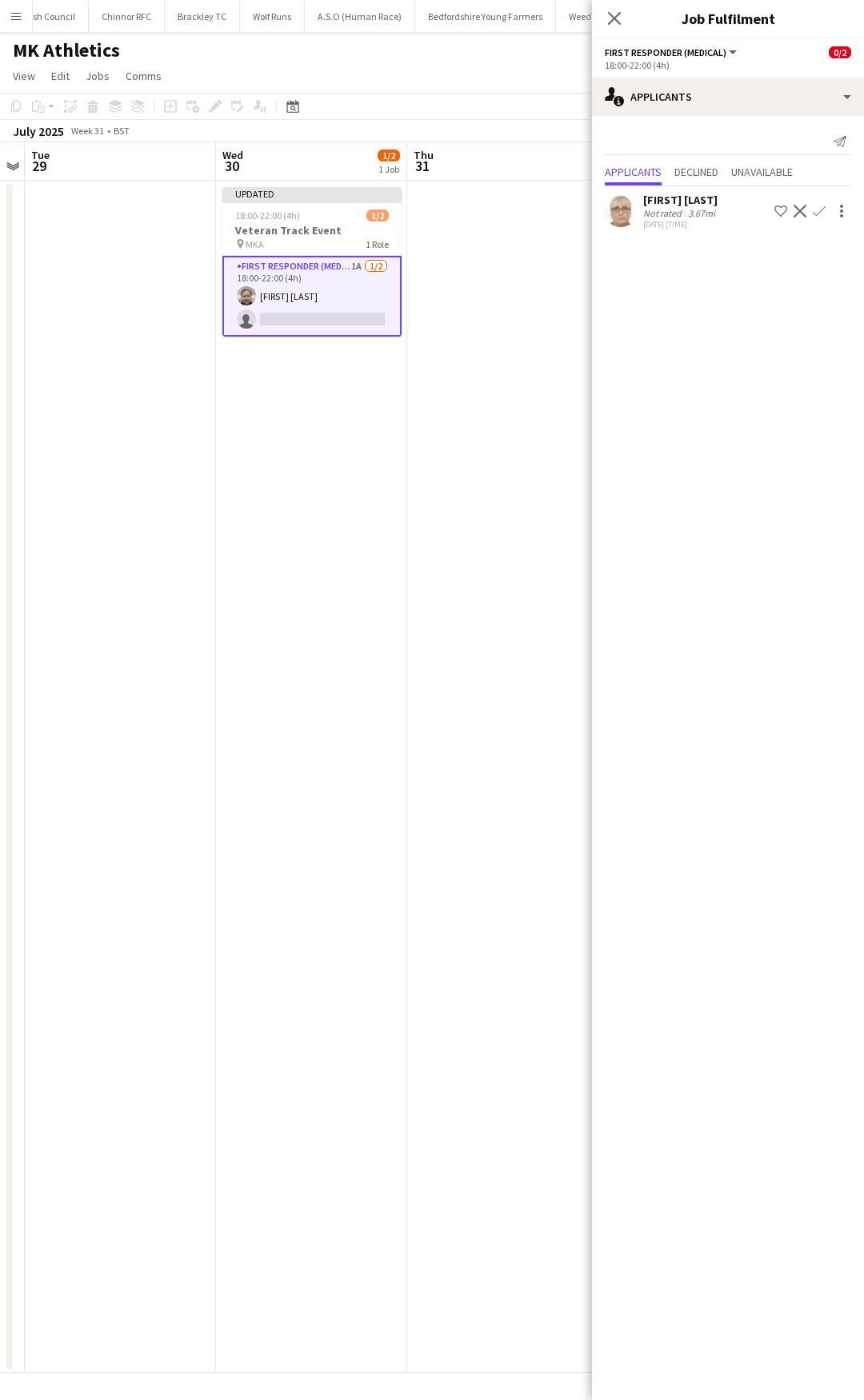click on "Confirm" 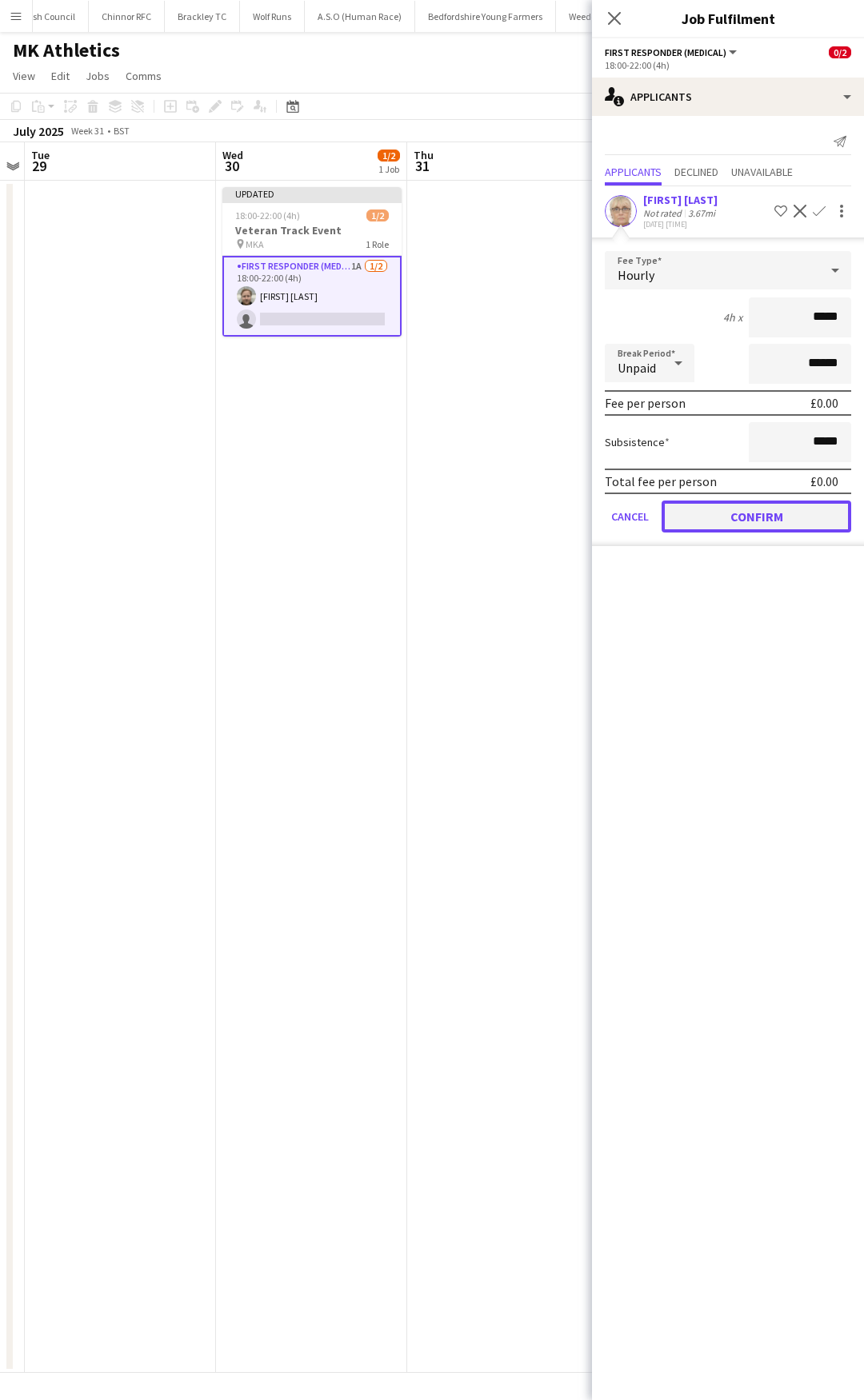 click on "Confirm" 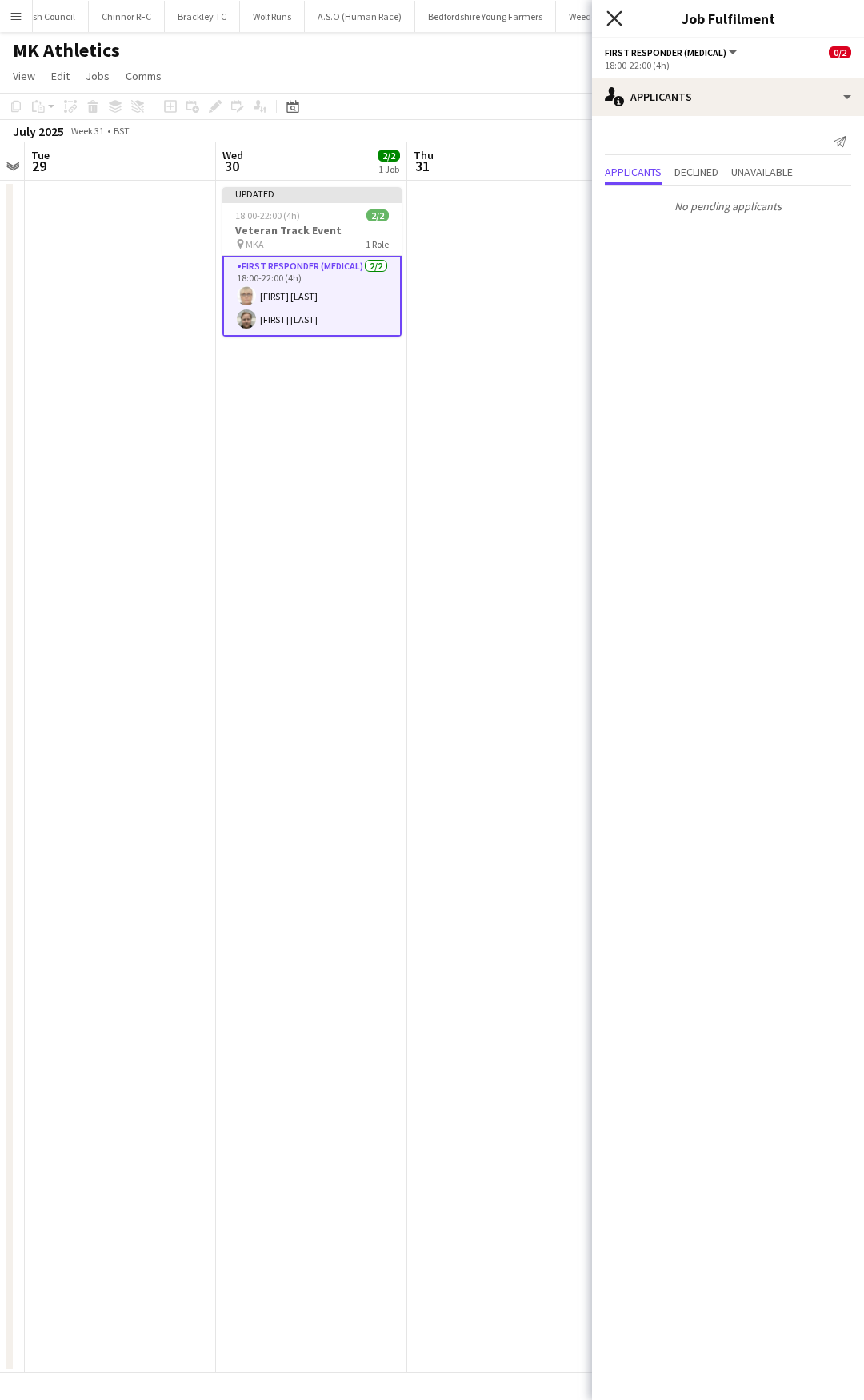 click 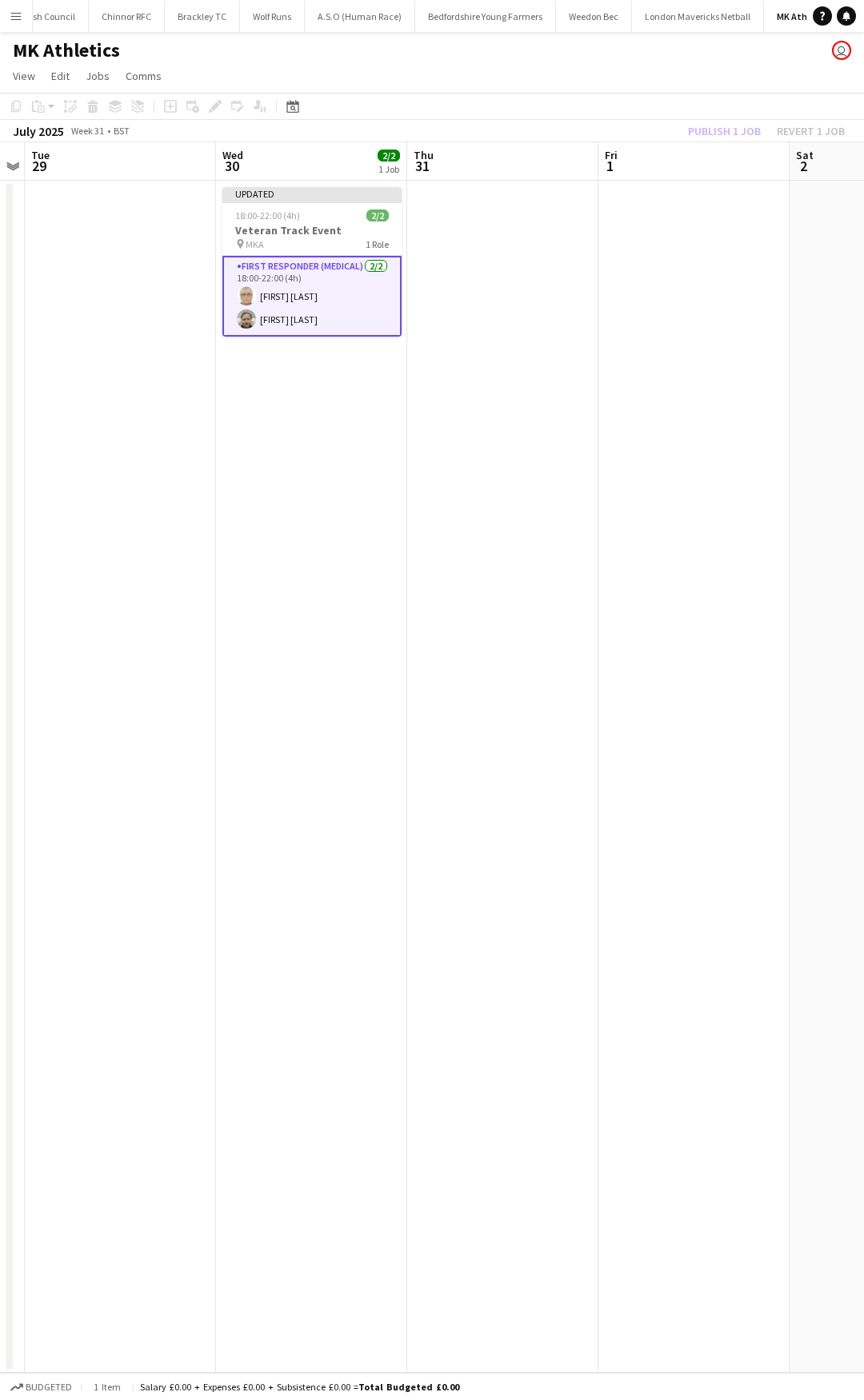 click on "Fri   1" at bounding box center [694, 162] 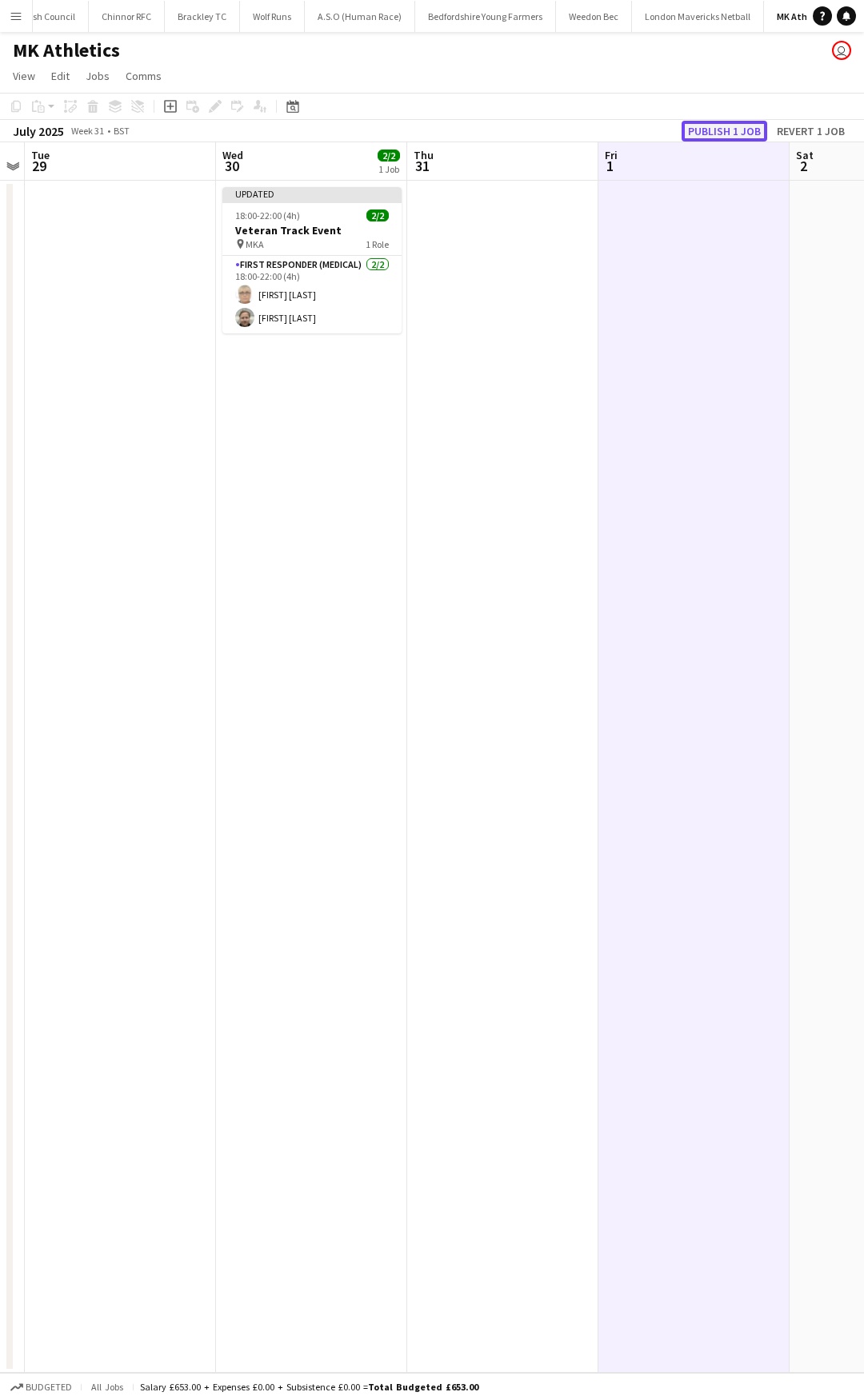 click on "Publish 1 job" 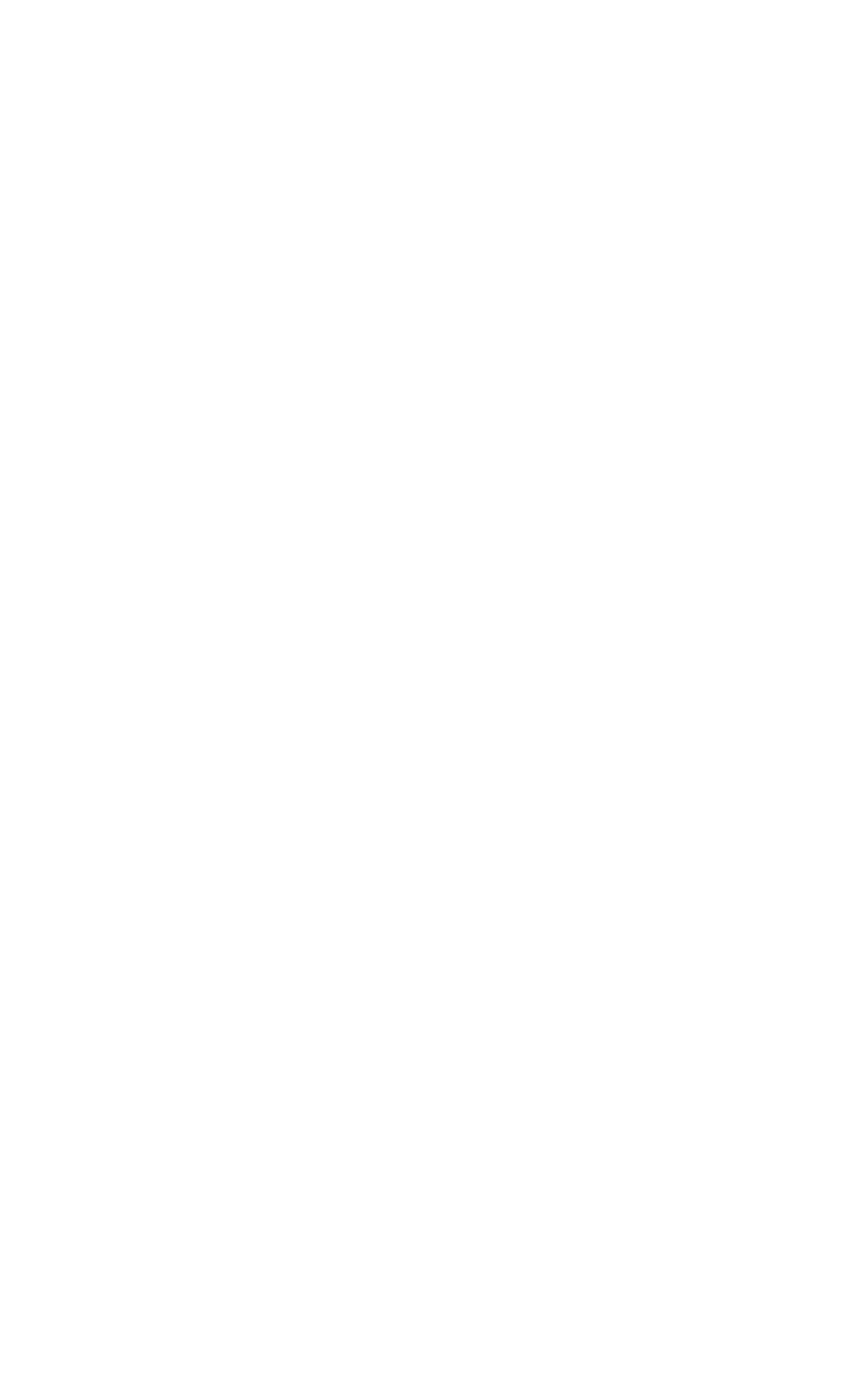 scroll, scrollTop: 0, scrollLeft: 0, axis: both 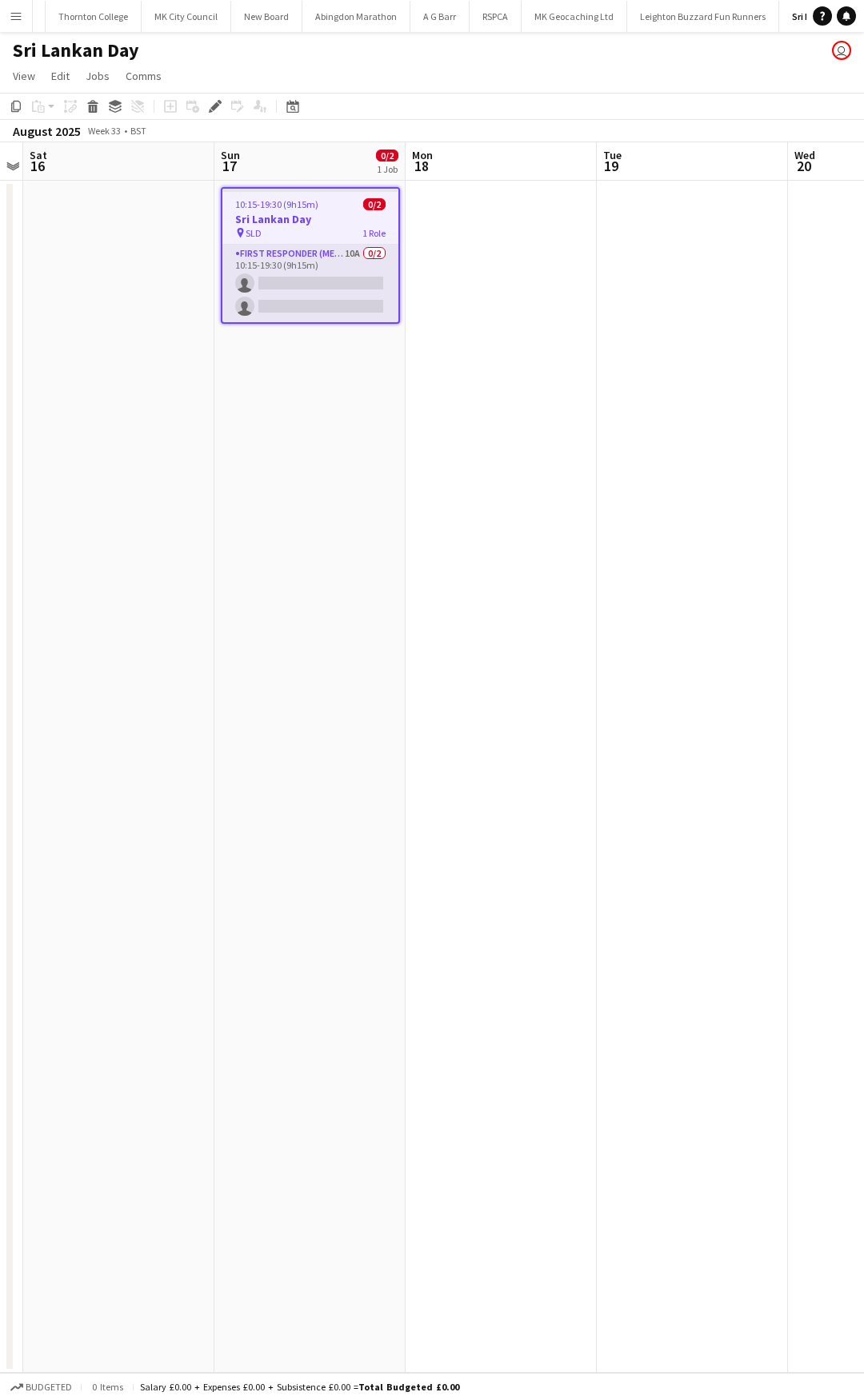 click on "First Responder (Medical)    10A   0/2   [TIME]-[TIME] ([DURATION])
single-neutral-actions
single-neutral-actions" at bounding box center [310, 283] 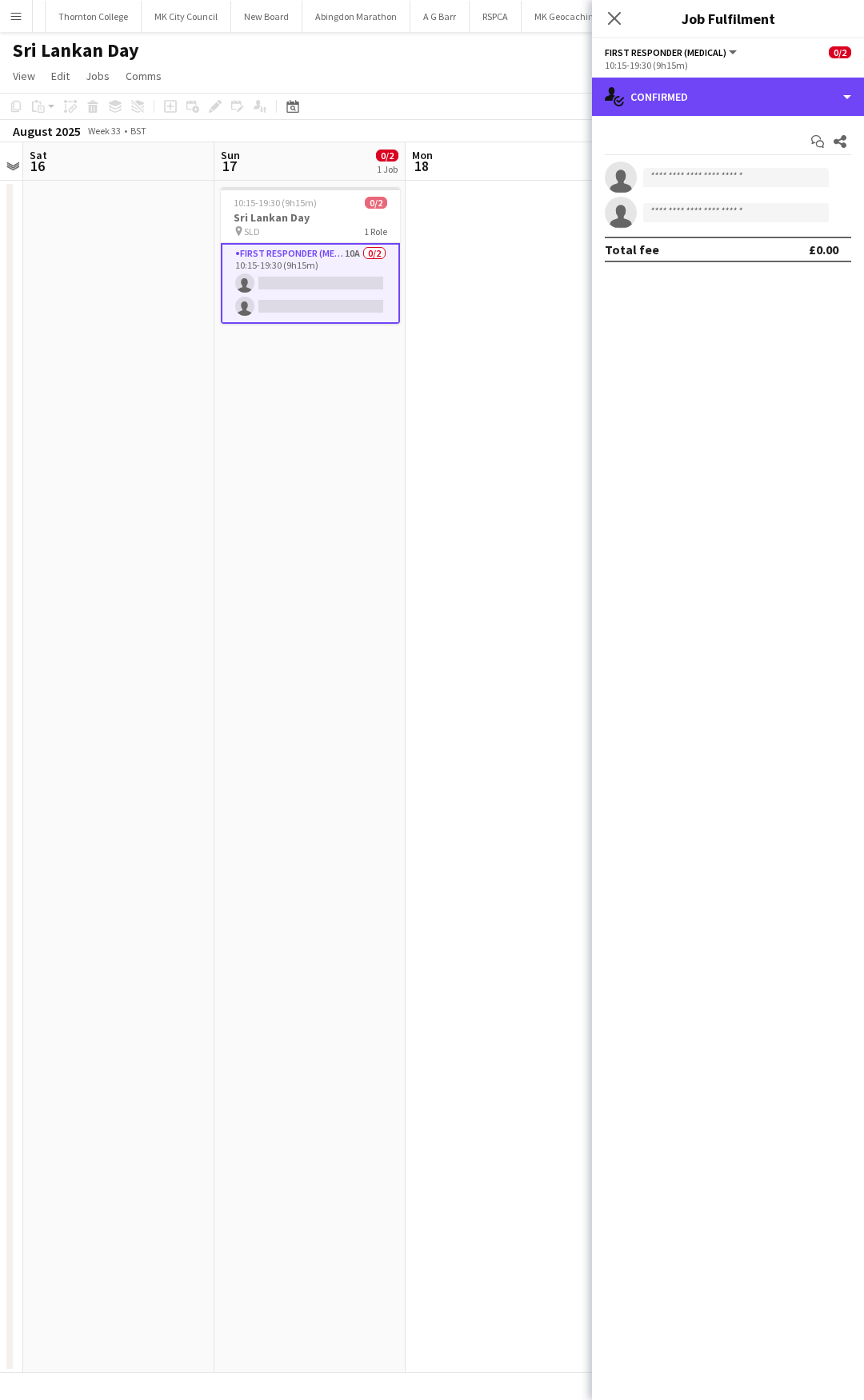 click on "single-neutral-actions-check-2
Confirmed" 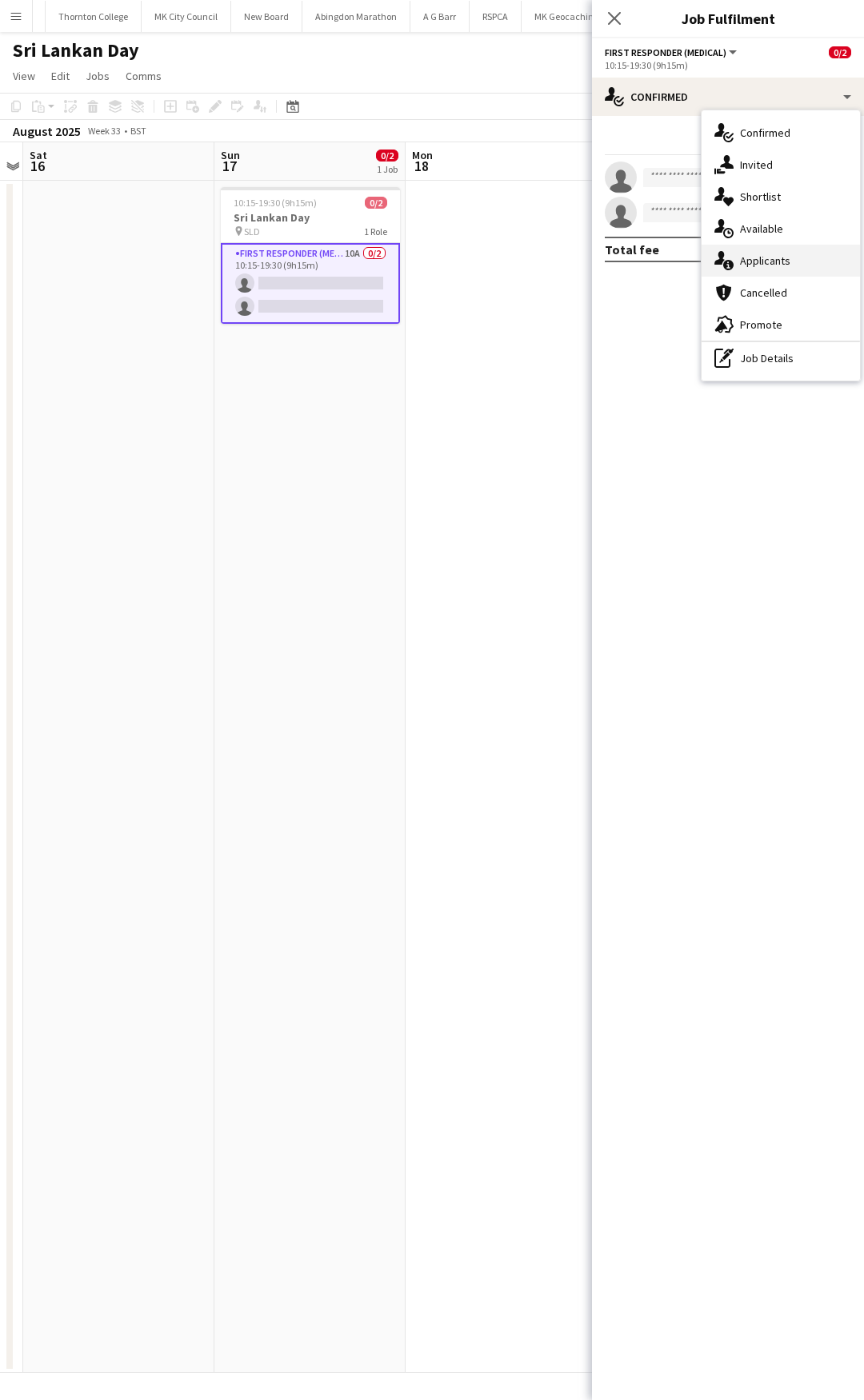 click on "single-neutral-actions-information
Applicants" at bounding box center (781, 261) 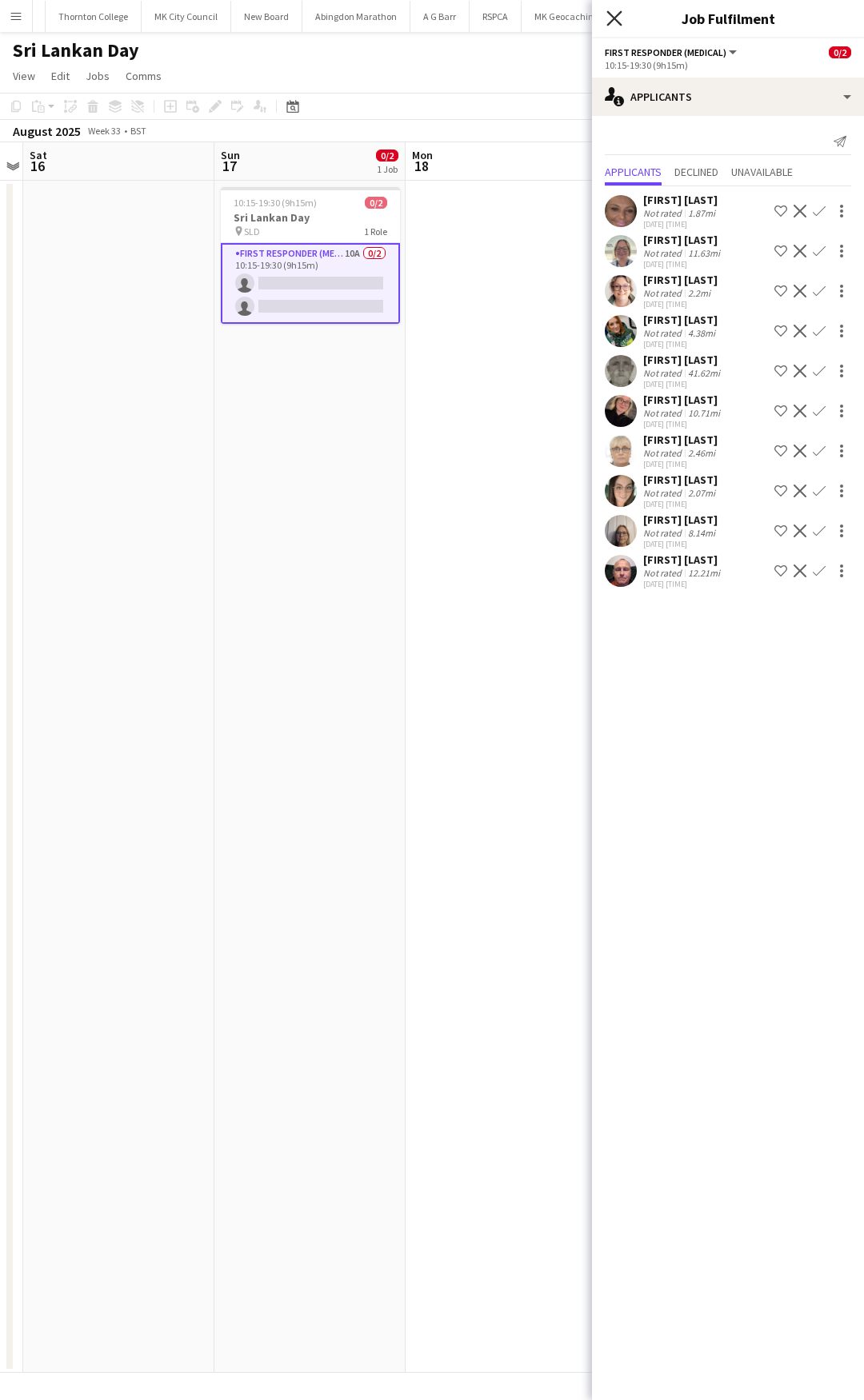 click on "Close pop-in" 